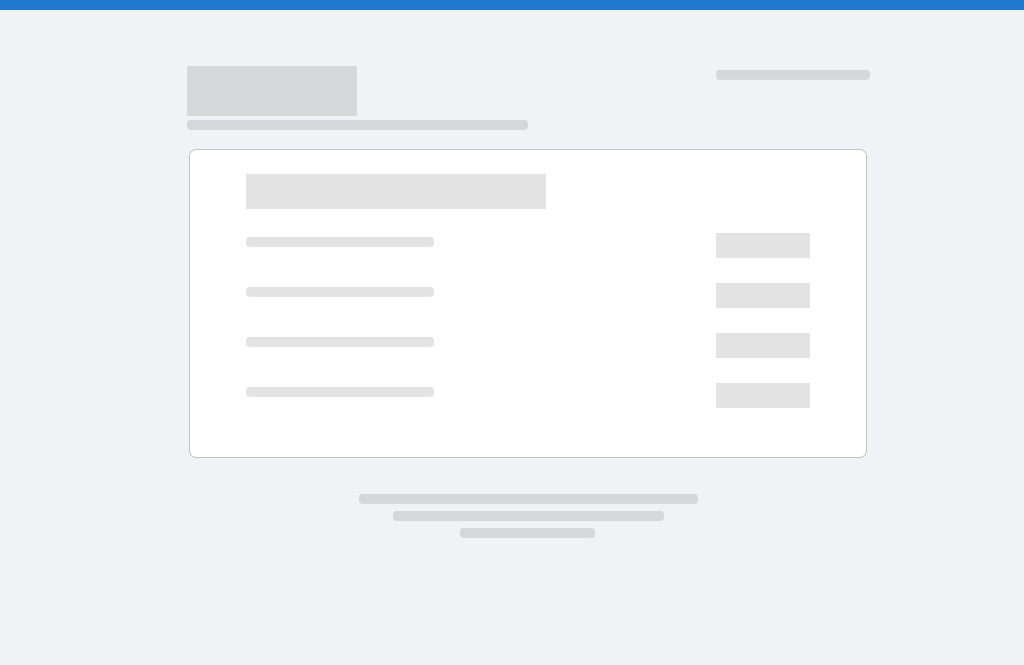 scroll, scrollTop: 0, scrollLeft: 0, axis: both 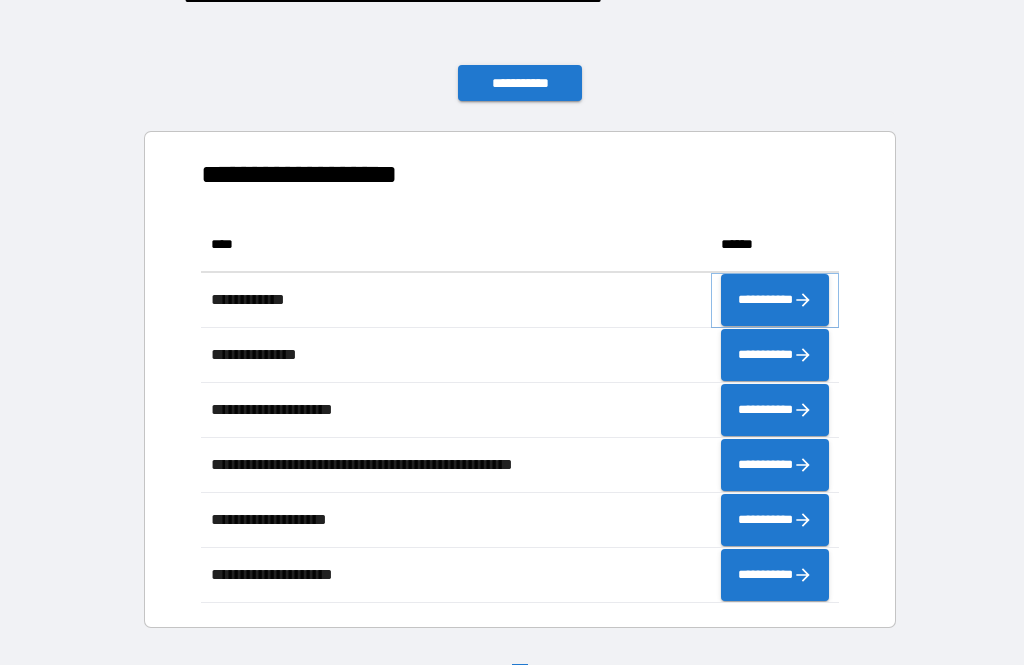 click on "**********" at bounding box center [775, 300] 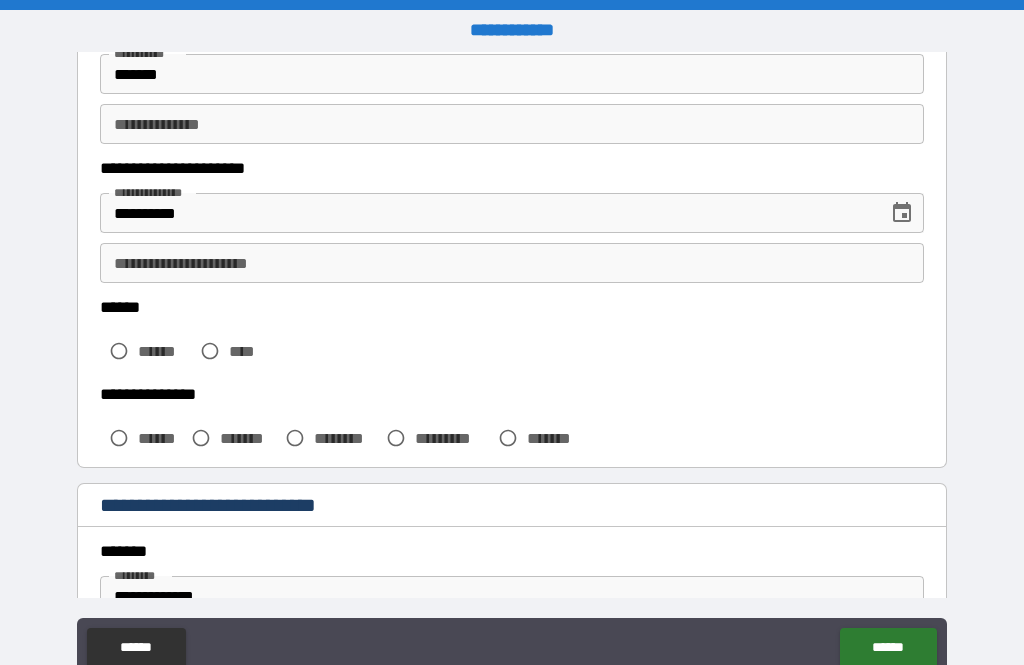 scroll, scrollTop: 255, scrollLeft: 0, axis: vertical 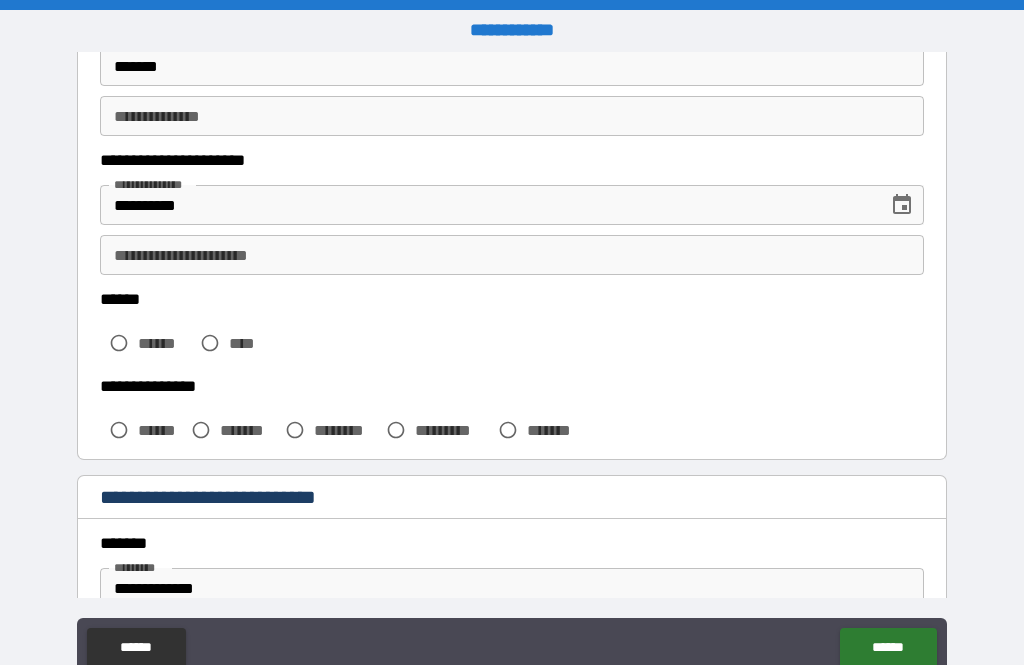 click on "**********" at bounding box center (512, 255) 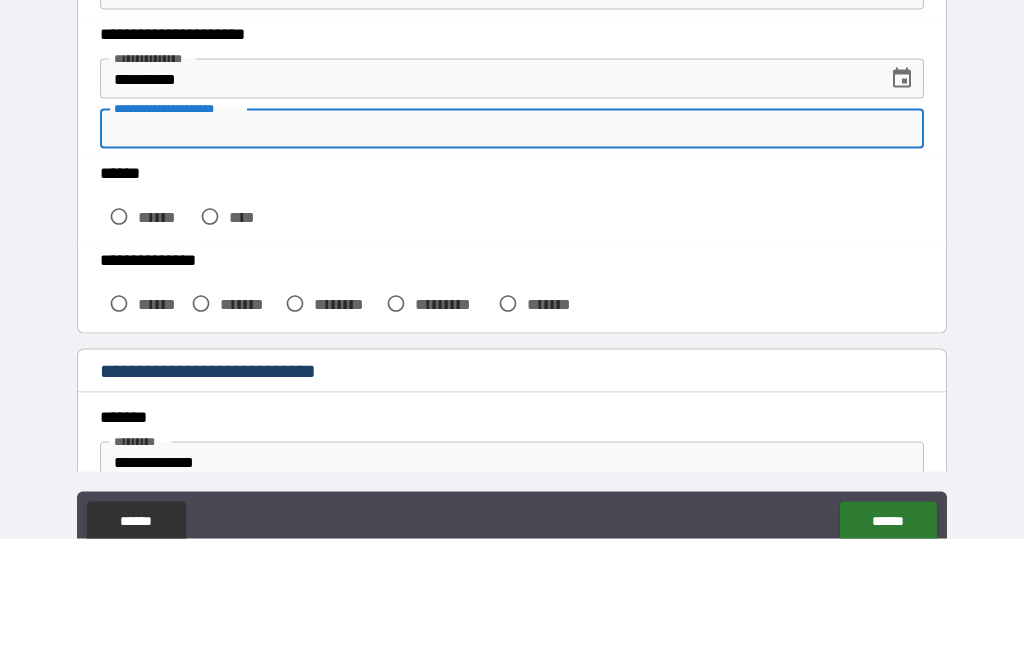 click on "**********" at bounding box center [512, 386] 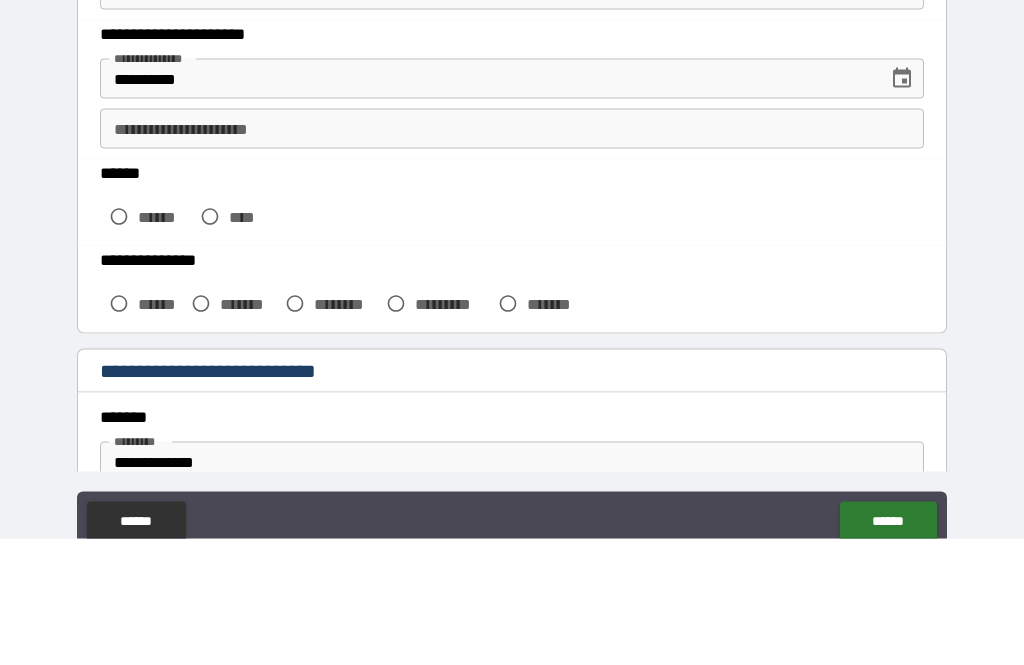 scroll, scrollTop: 64, scrollLeft: 0, axis: vertical 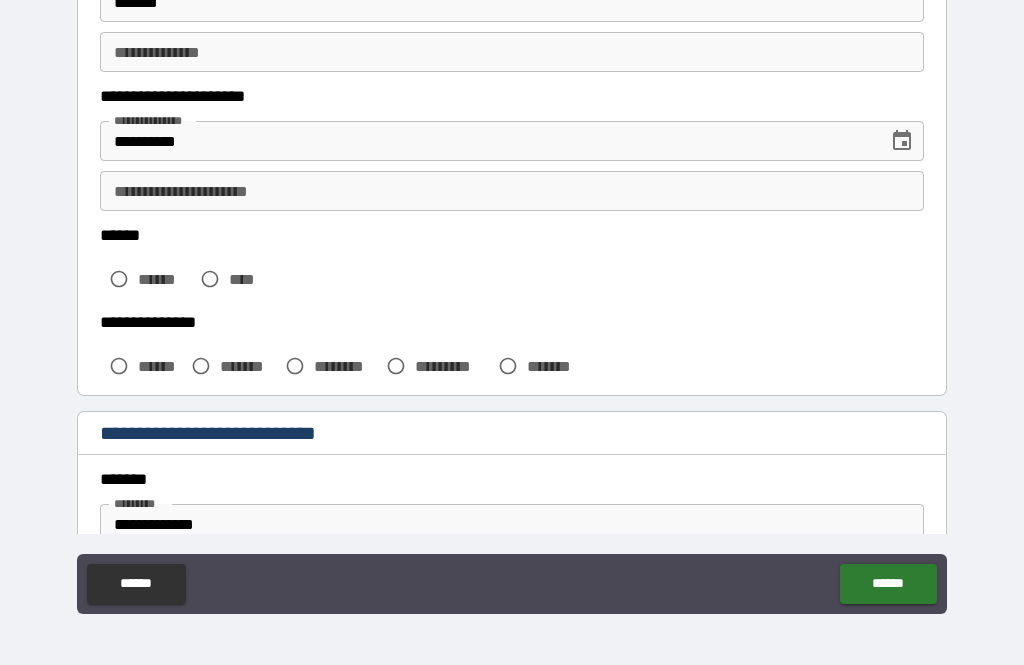click on "**********" at bounding box center [512, 191] 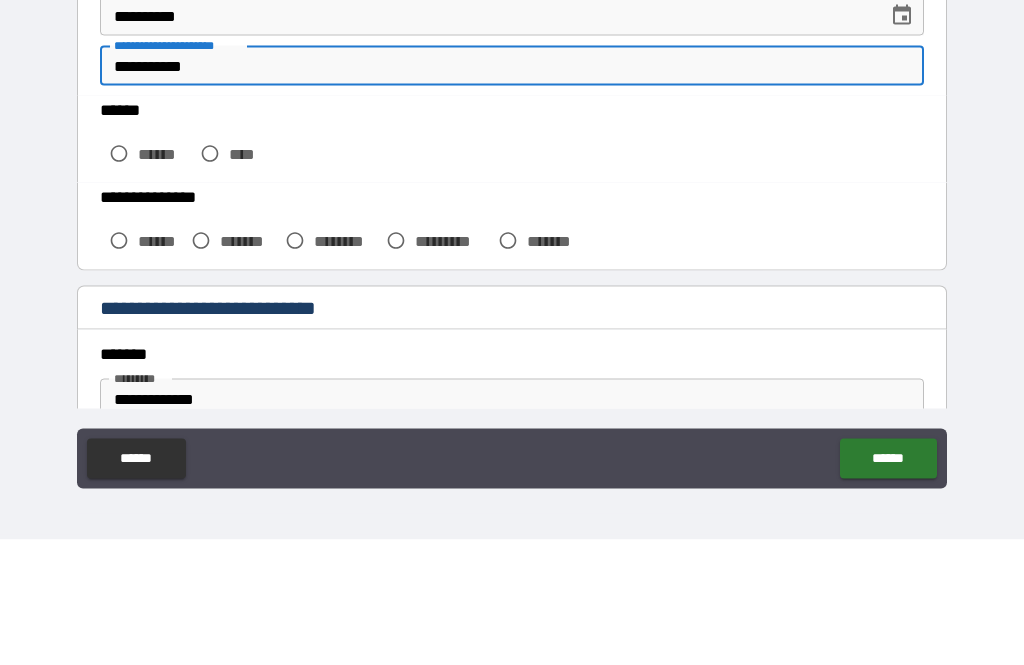 type on "**********" 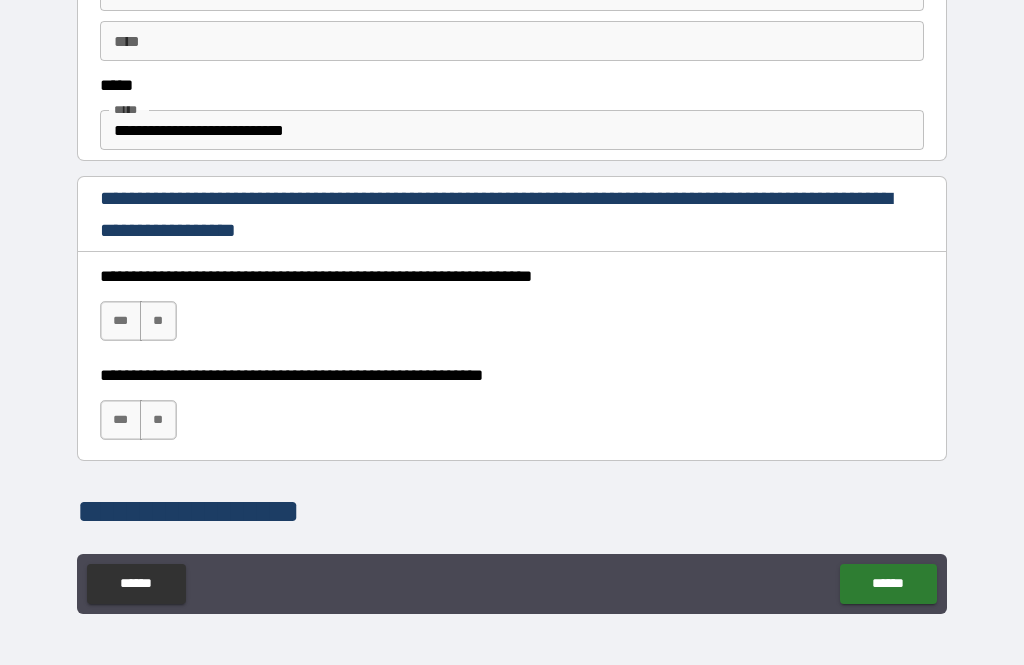scroll, scrollTop: 1123, scrollLeft: 0, axis: vertical 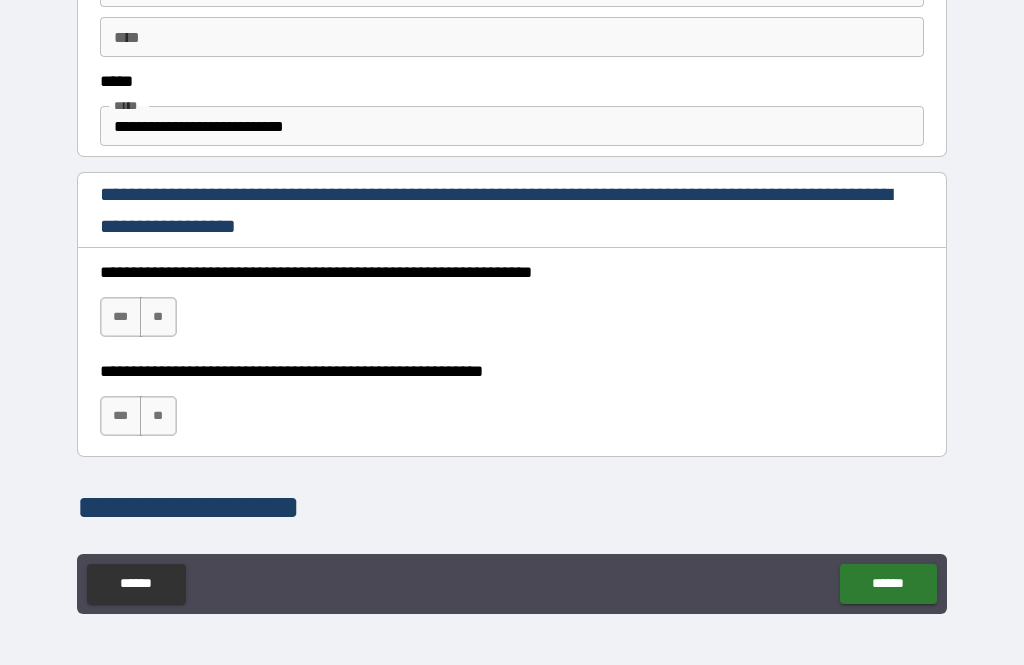 click on "***" at bounding box center (121, 317) 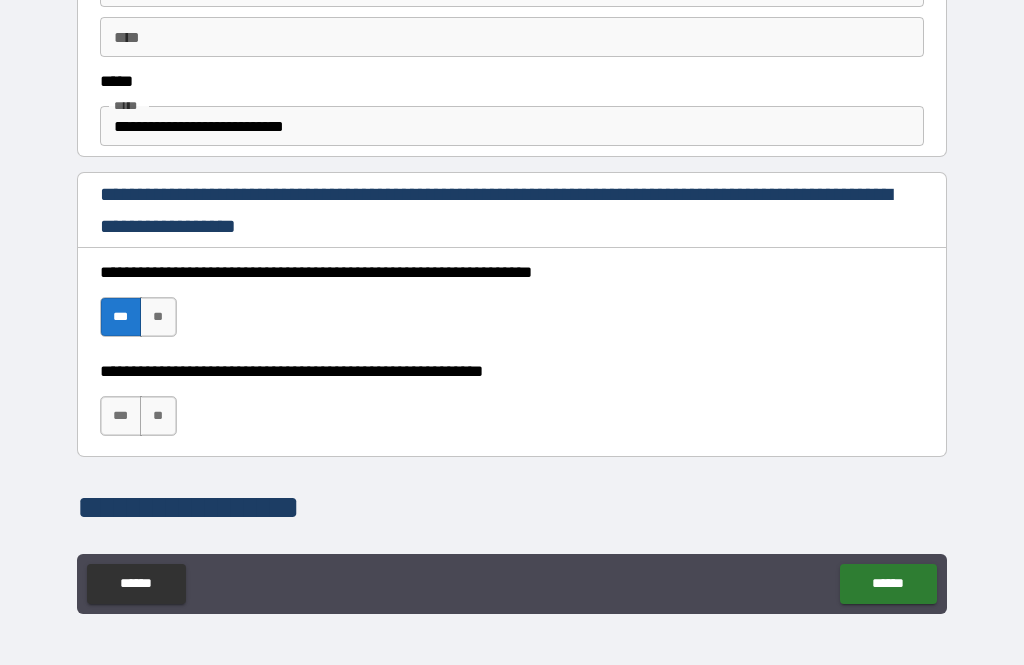 click on "***" at bounding box center (121, 416) 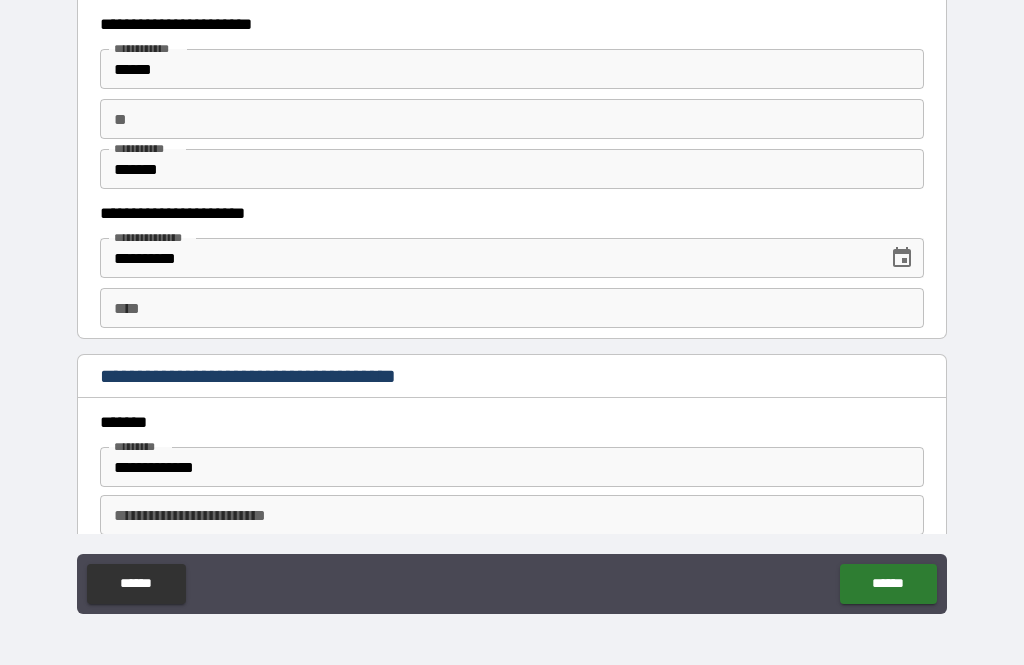 scroll, scrollTop: 1904, scrollLeft: 0, axis: vertical 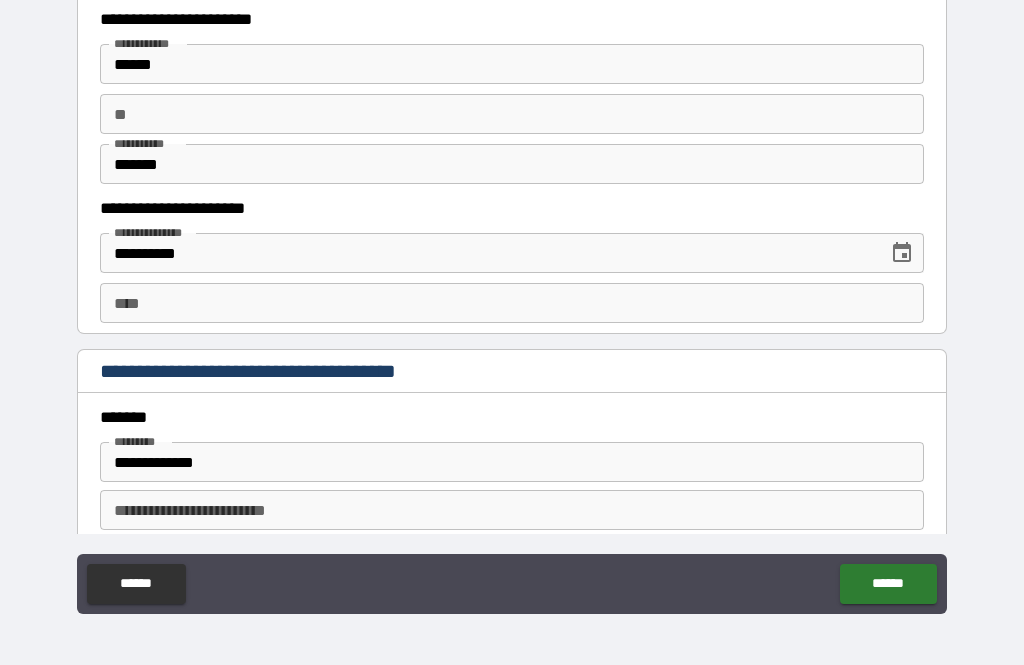 click on "****" at bounding box center (512, 303) 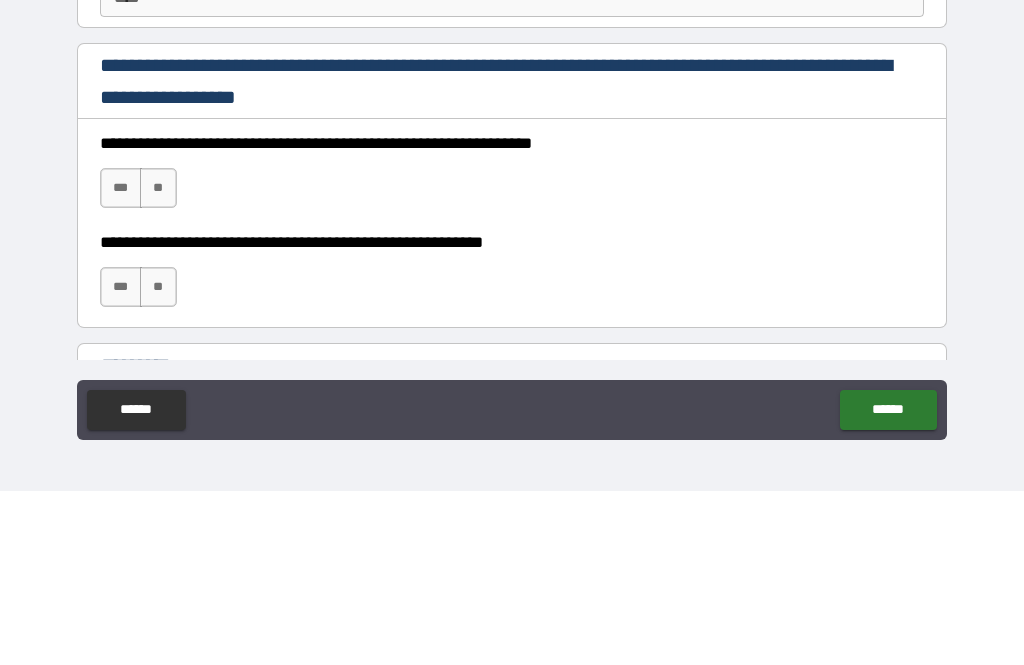 scroll, scrollTop: 2671, scrollLeft: 0, axis: vertical 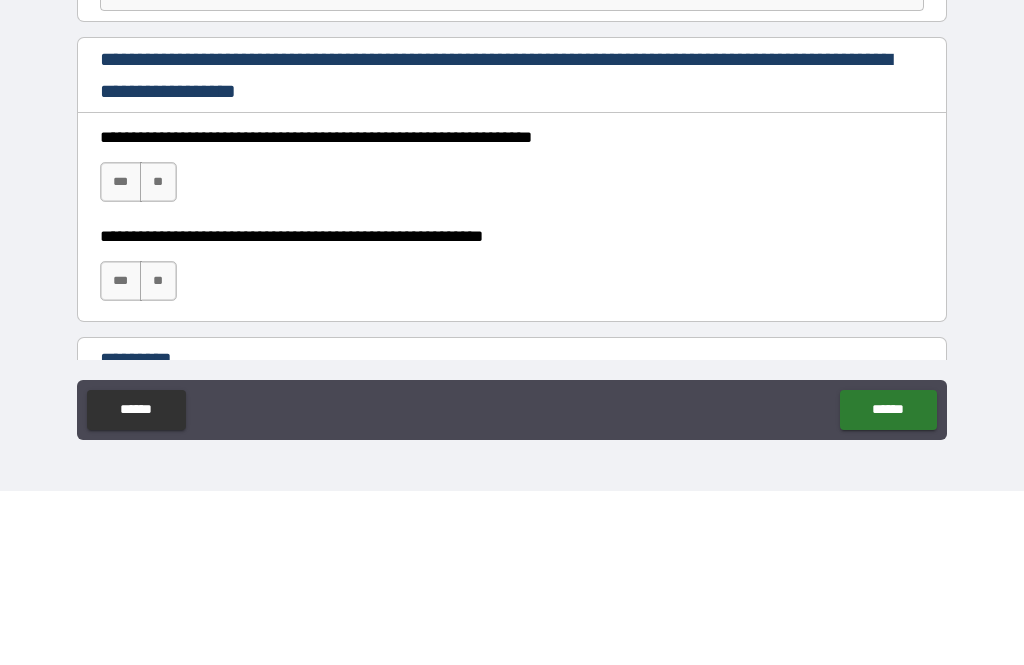 type on "**********" 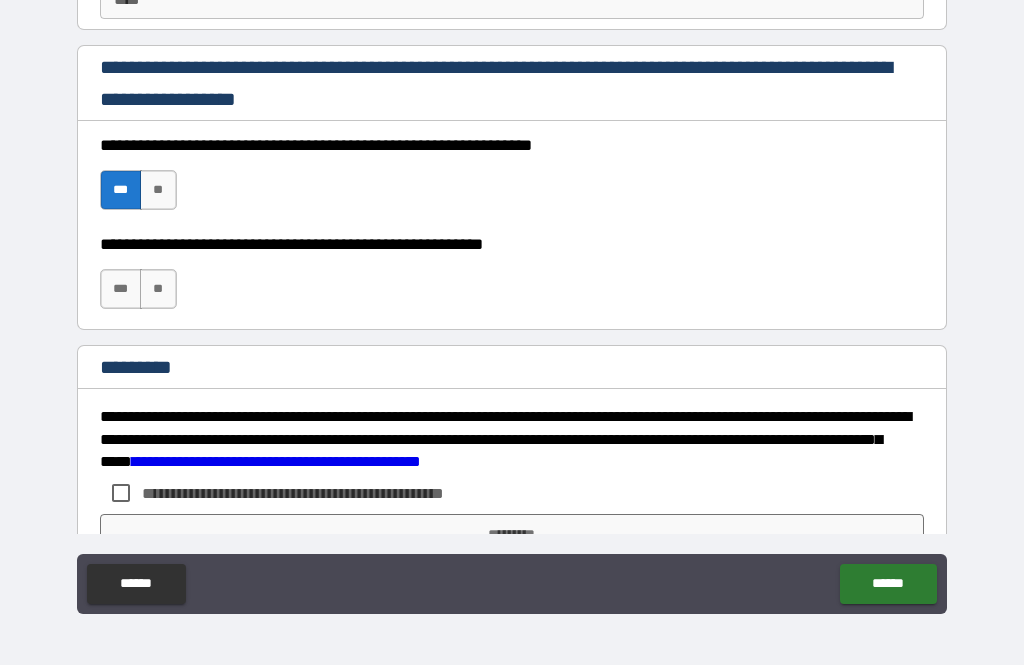 click on "***" at bounding box center (121, 289) 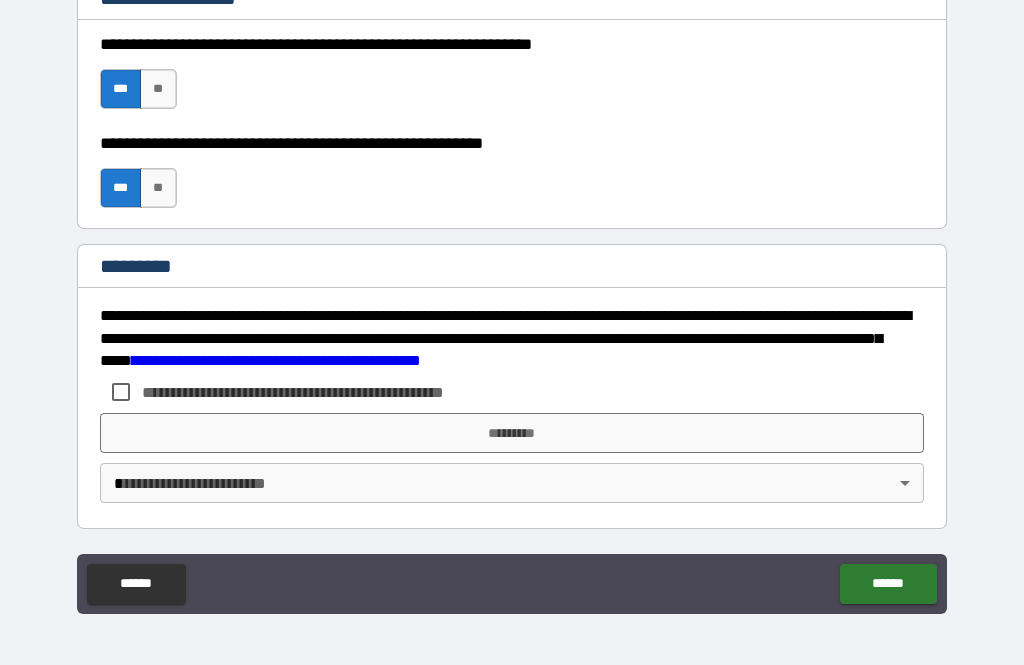 scroll, scrollTop: 2938, scrollLeft: 0, axis: vertical 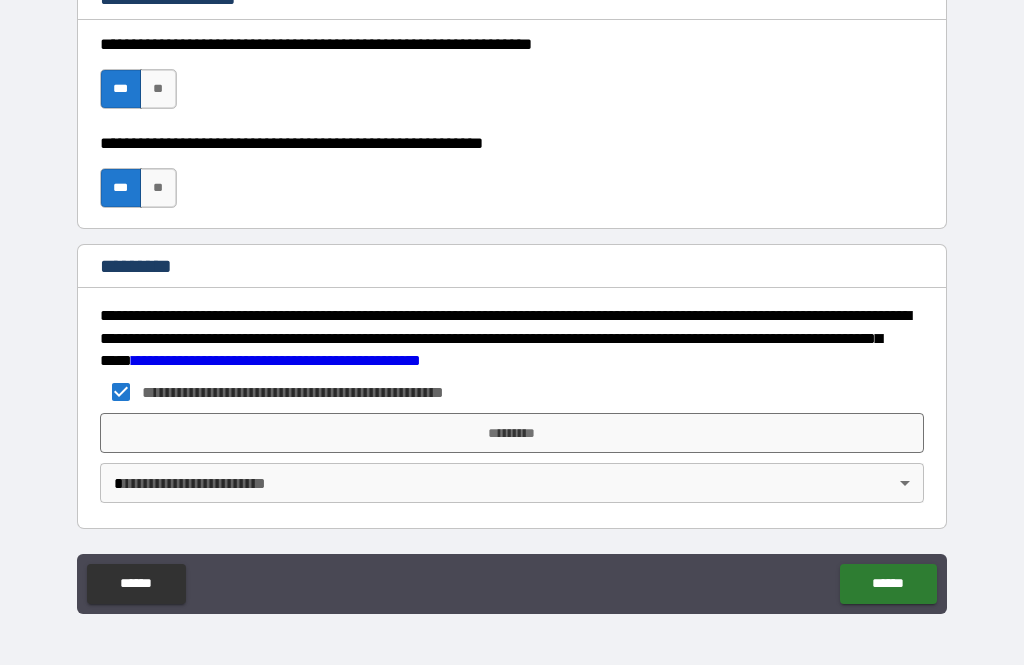 click on "*********" at bounding box center [512, 433] 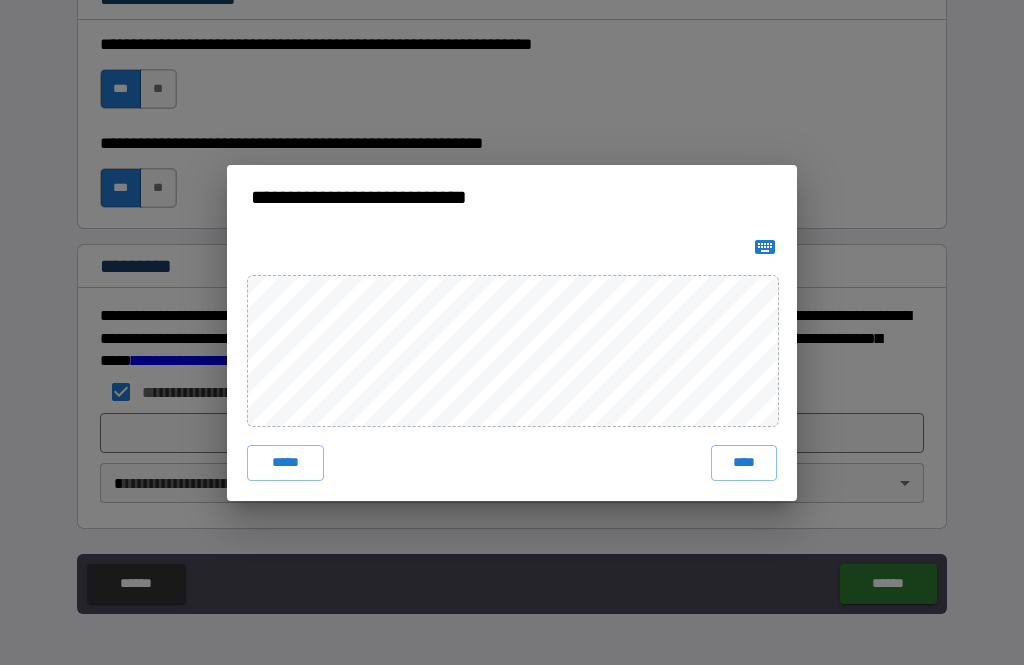 click on "****" at bounding box center (744, 463) 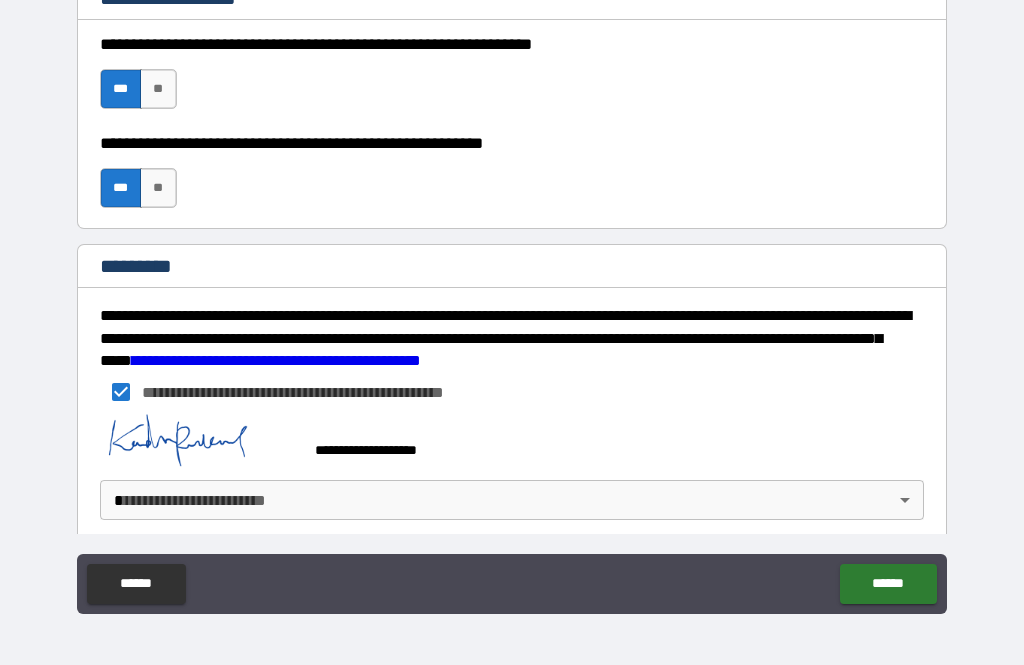 click on "******" at bounding box center [888, 584] 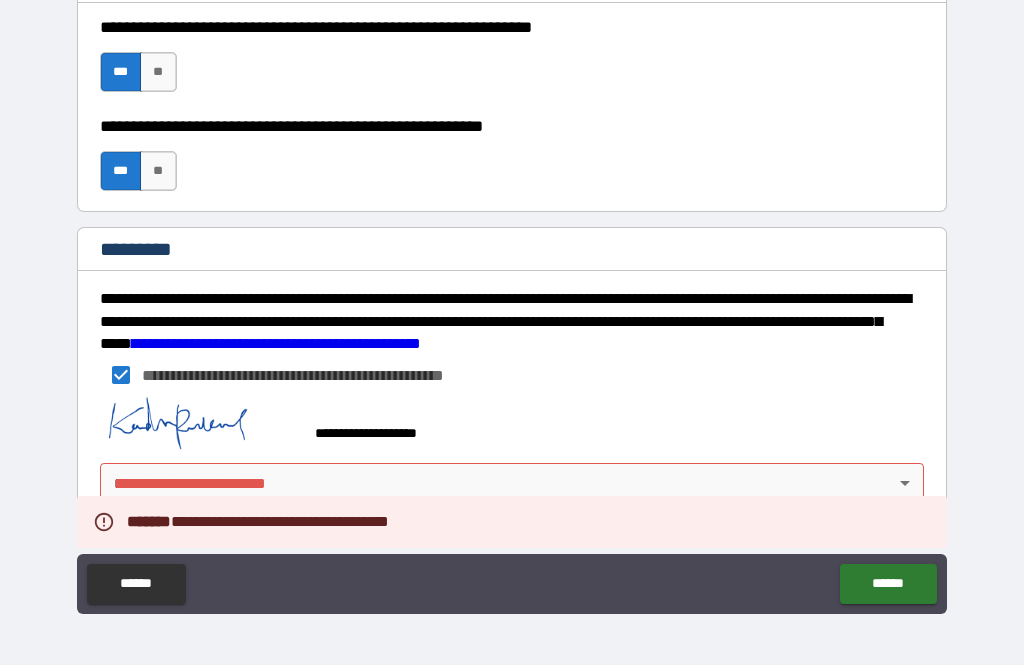 scroll, scrollTop: 2955, scrollLeft: 0, axis: vertical 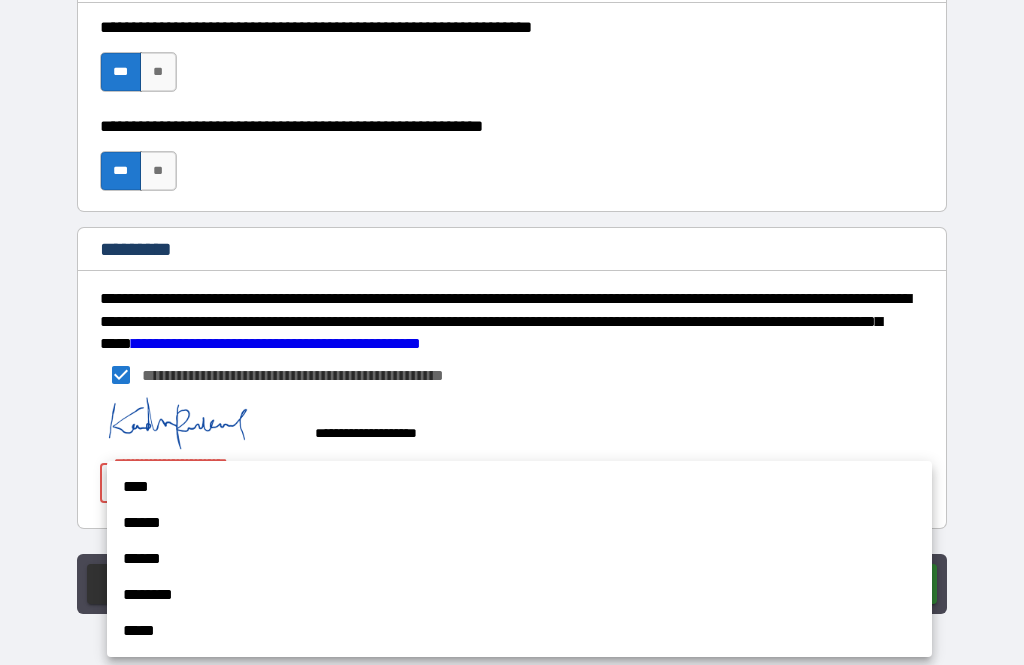 click on "****" at bounding box center [519, 487] 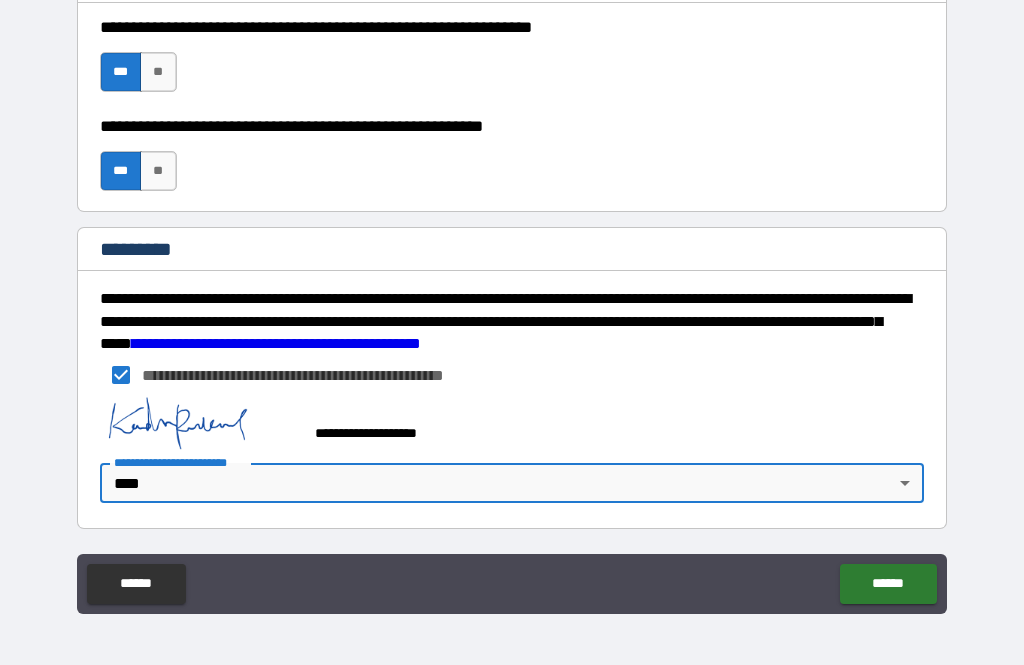 type on "*" 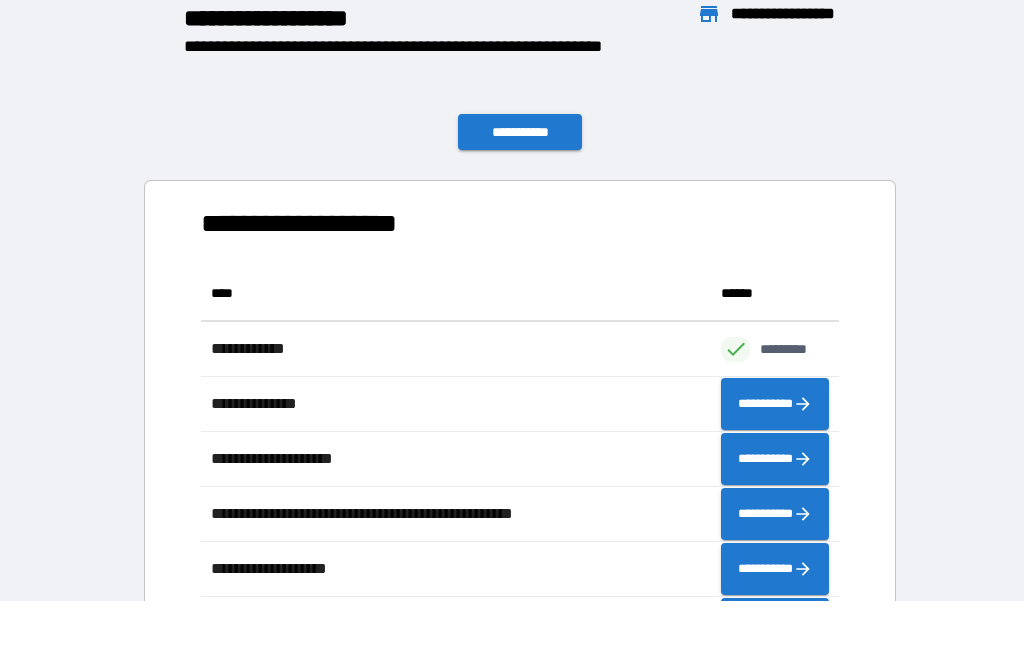 scroll, scrollTop: 1, scrollLeft: 1, axis: both 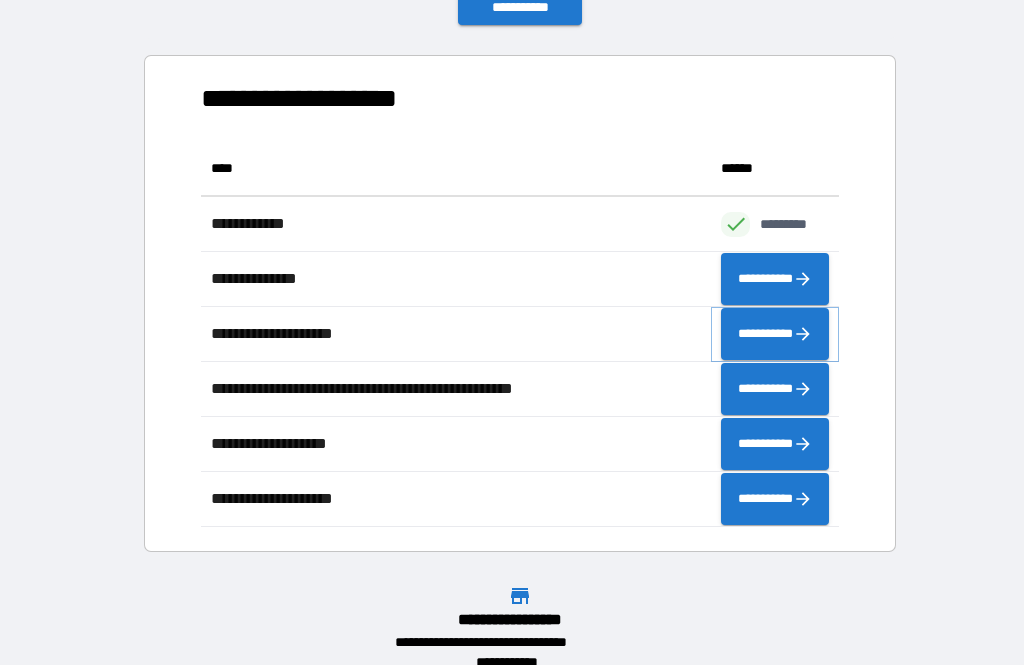 click on "**********" at bounding box center (775, 334) 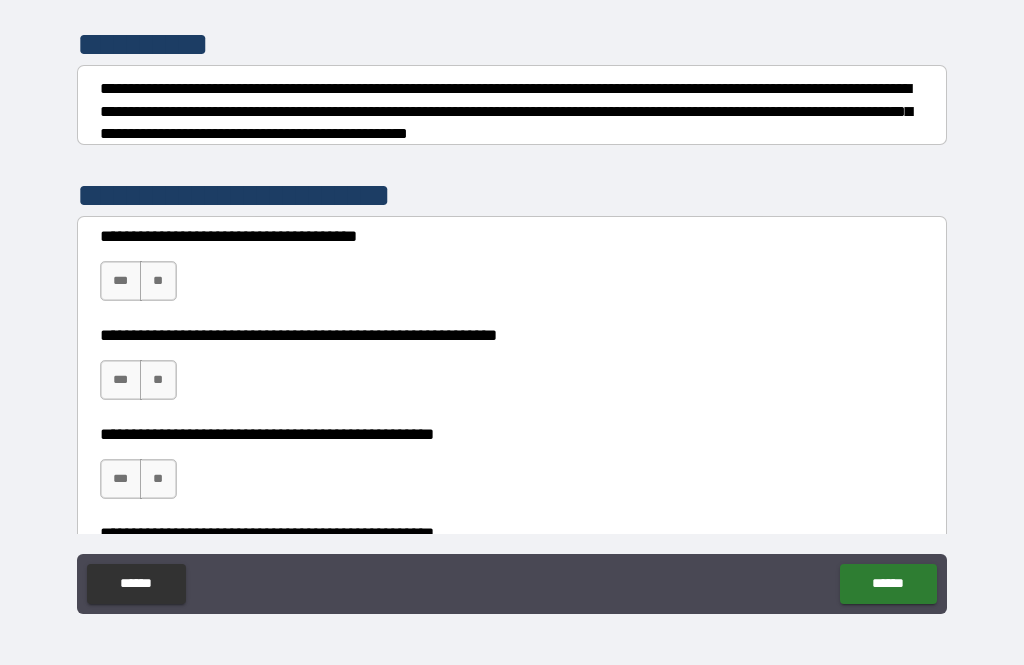 scroll, scrollTop: 236, scrollLeft: 0, axis: vertical 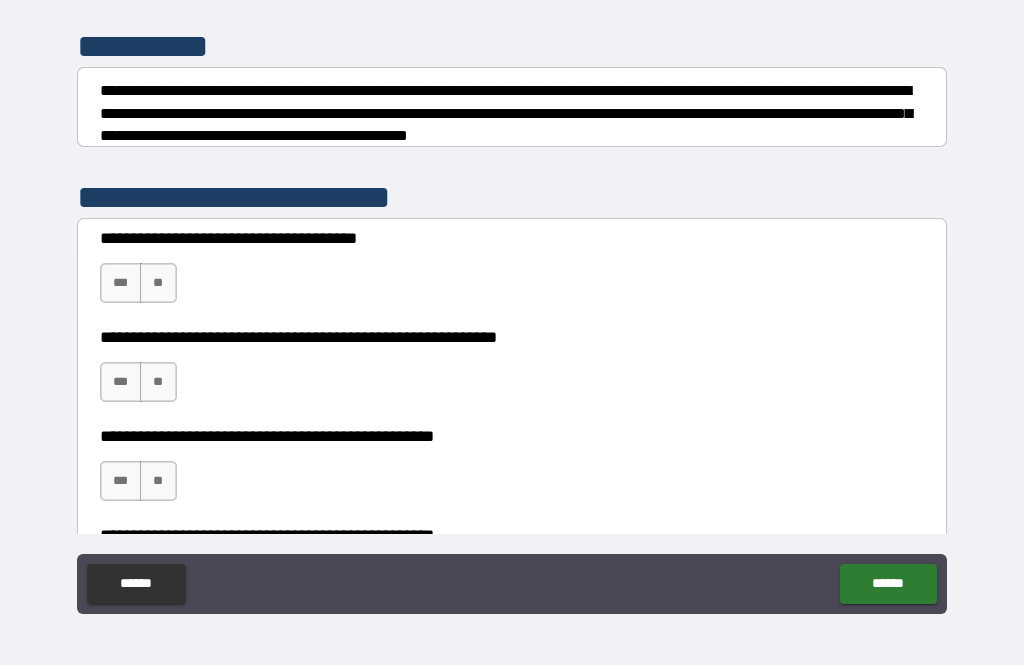 click on "***" at bounding box center (121, 283) 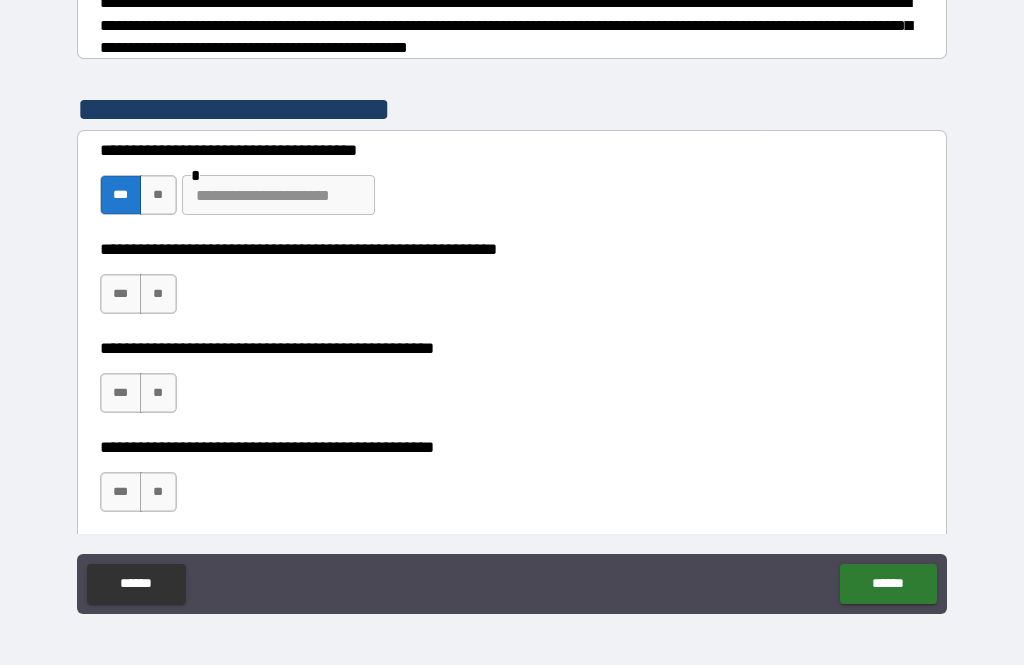 scroll, scrollTop: 320, scrollLeft: 0, axis: vertical 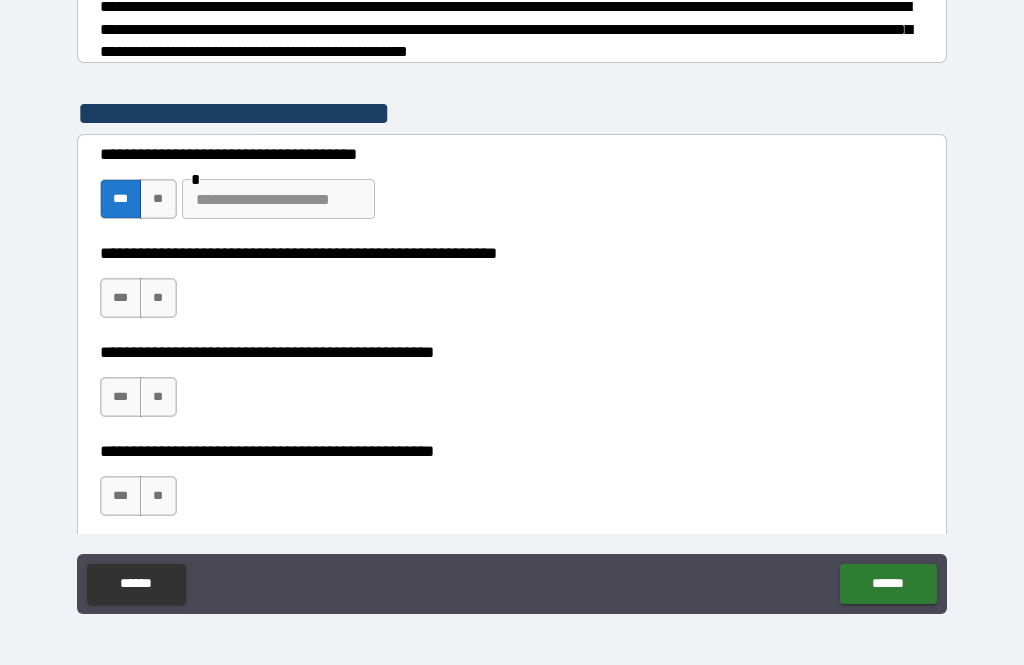 click on "**" at bounding box center [158, 298] 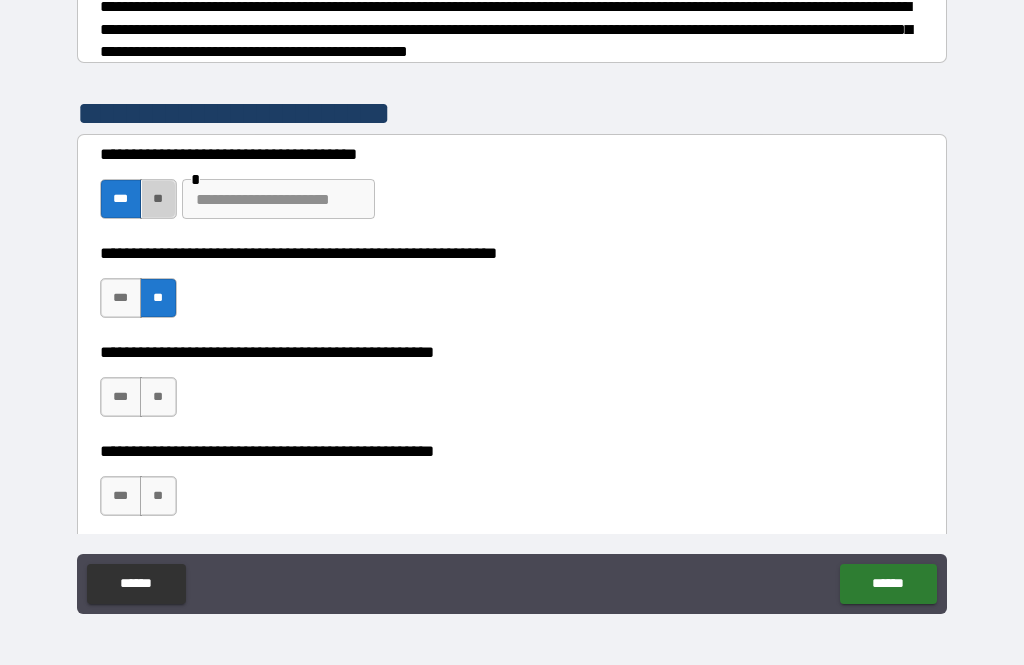 click on "**" at bounding box center [158, 199] 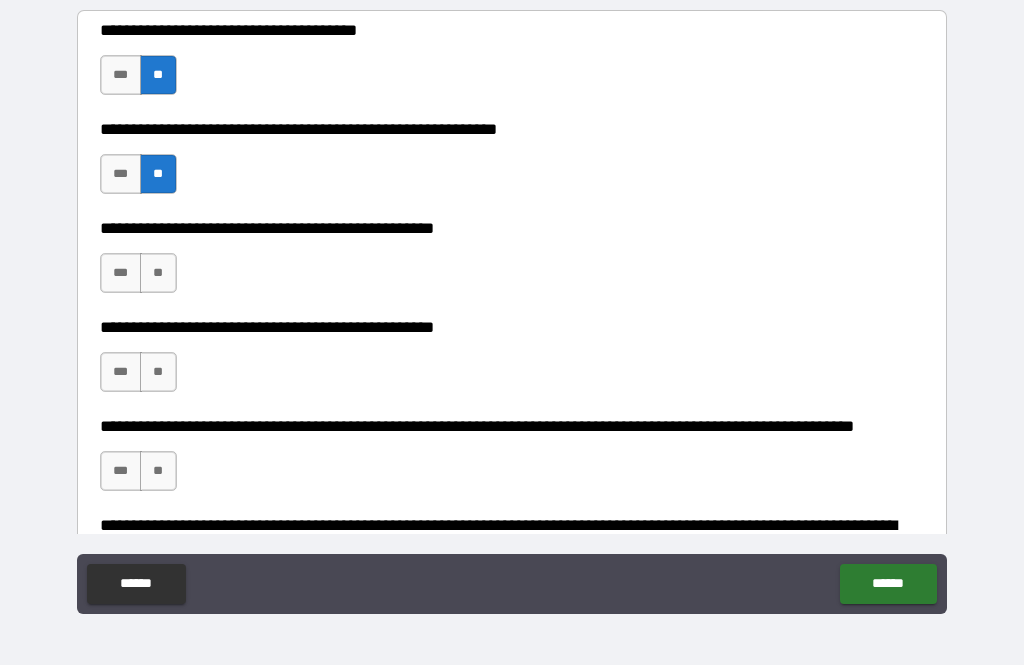 scroll, scrollTop: 446, scrollLeft: 0, axis: vertical 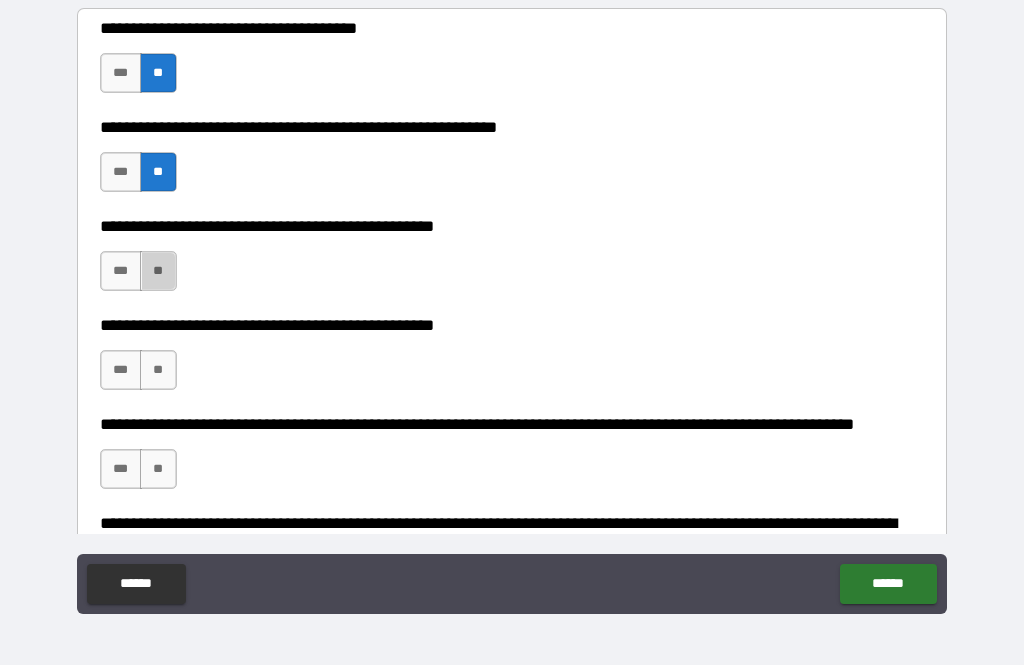 click on "**" at bounding box center (158, 271) 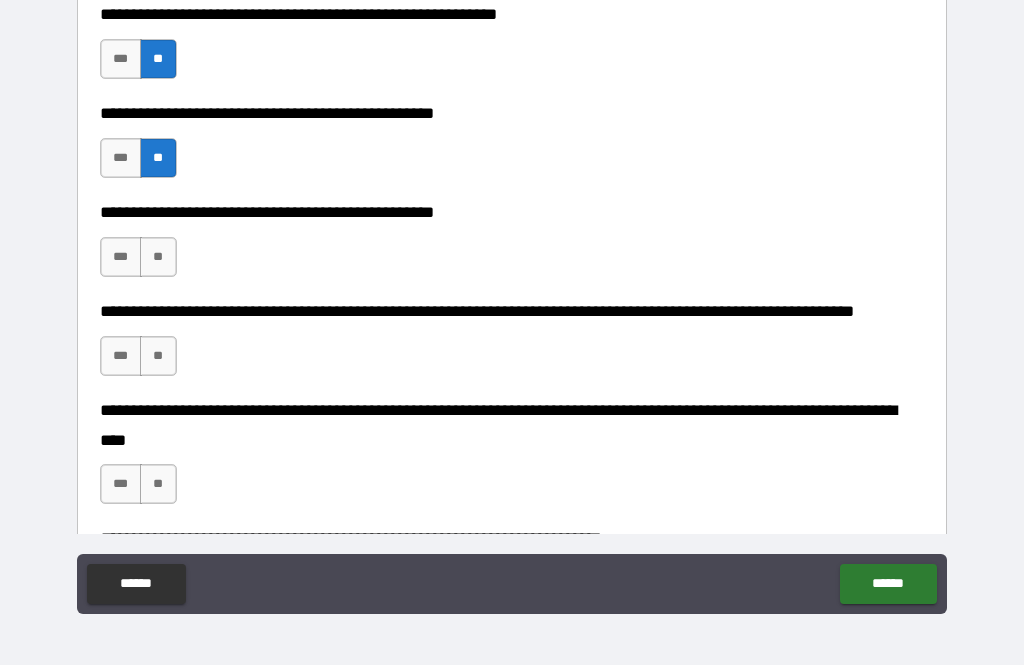 scroll, scrollTop: 560, scrollLeft: 0, axis: vertical 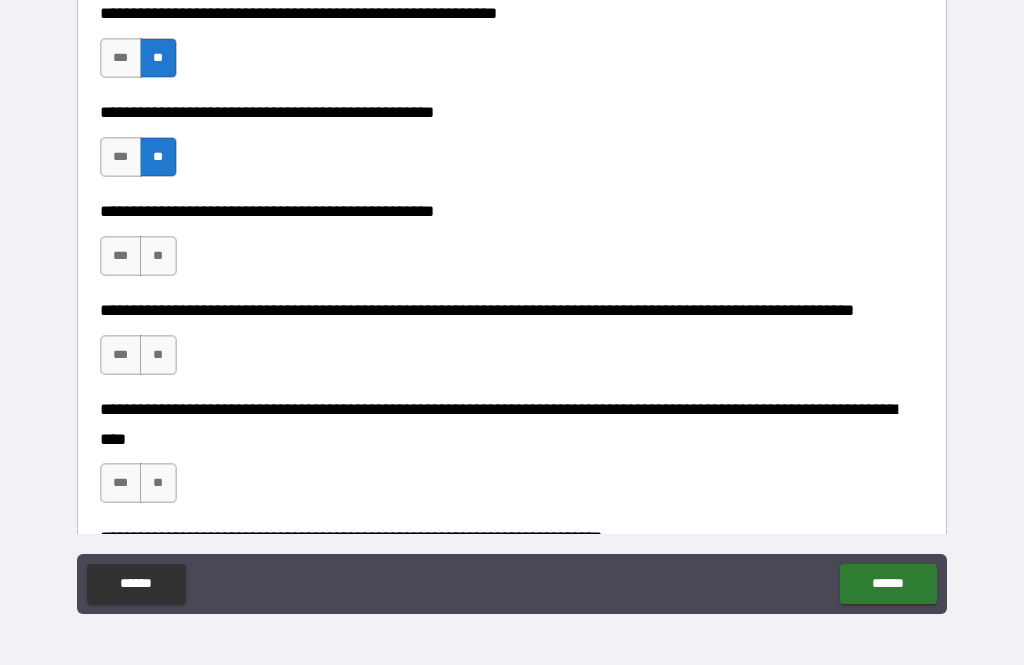 click on "***" at bounding box center (121, 256) 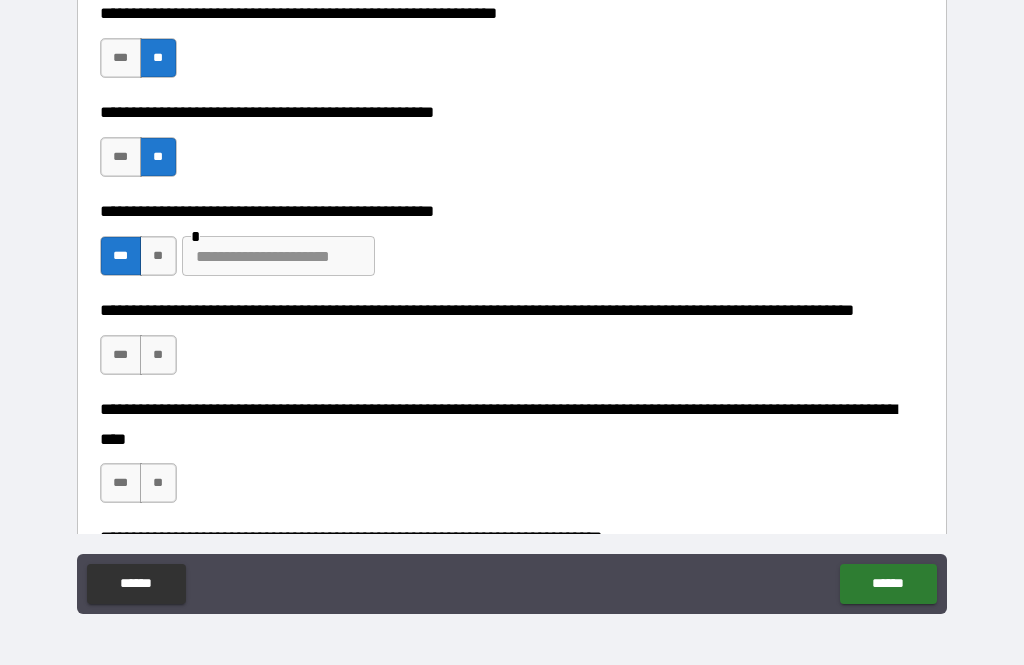 click at bounding box center [278, 256] 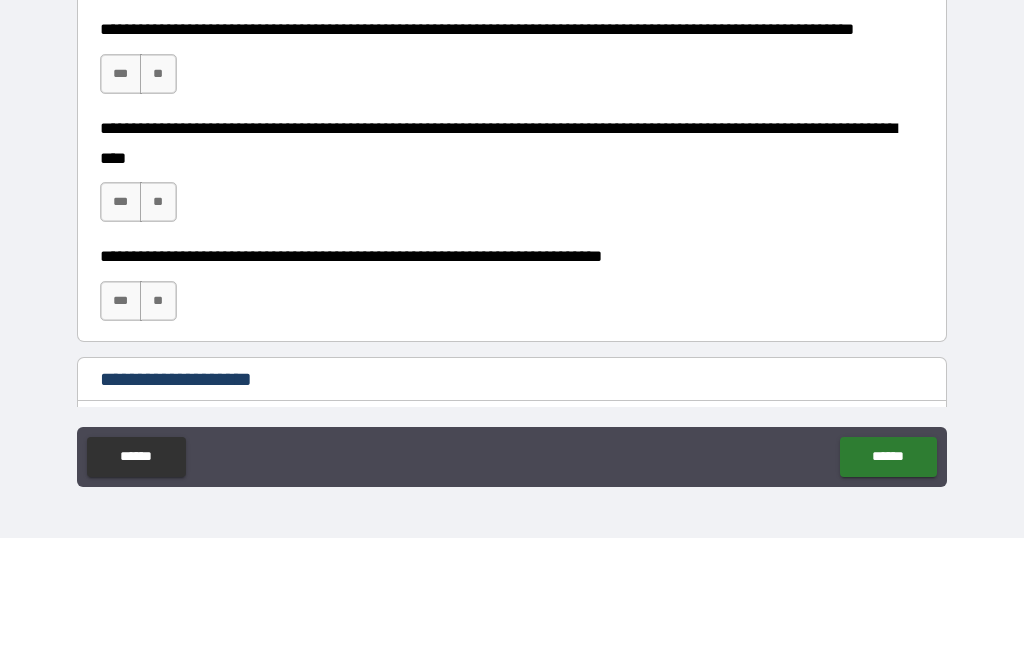 scroll, scrollTop: 725, scrollLeft: 0, axis: vertical 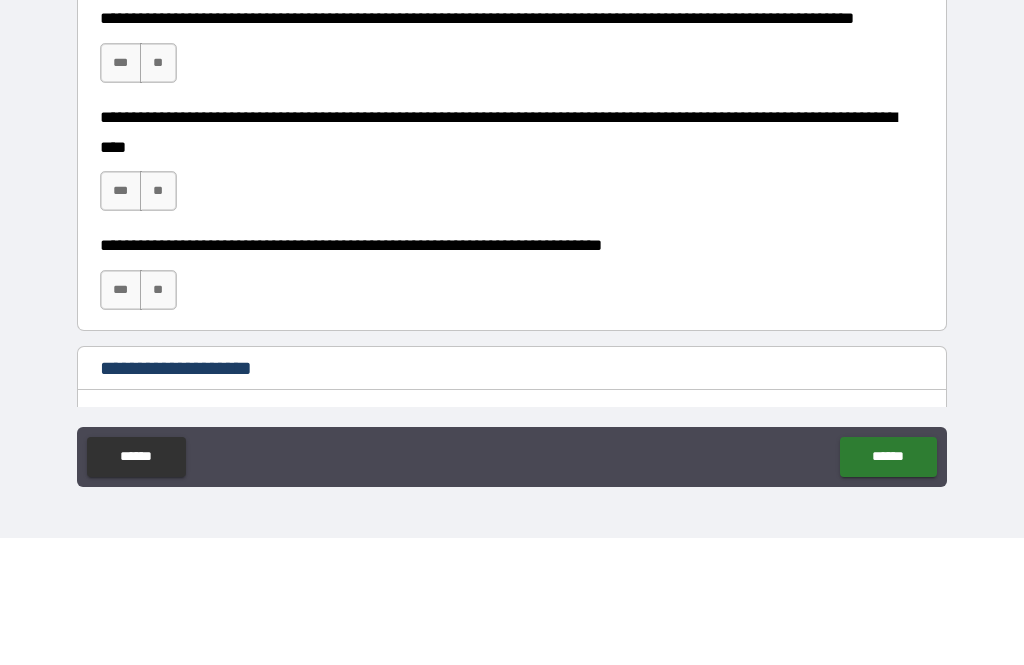 type on "**********" 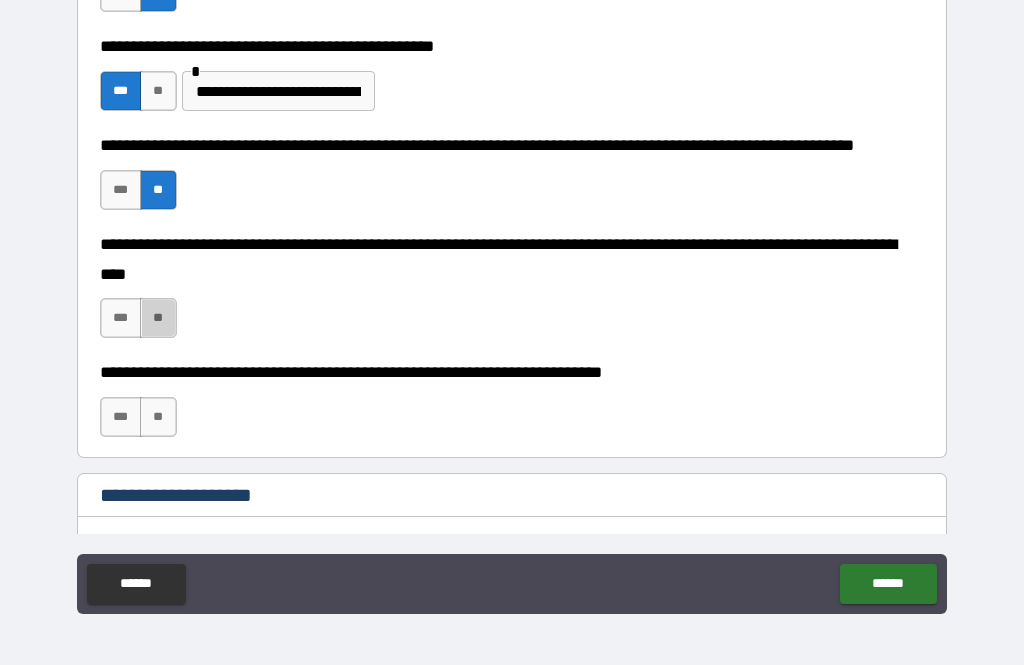 click on "**" at bounding box center (158, 318) 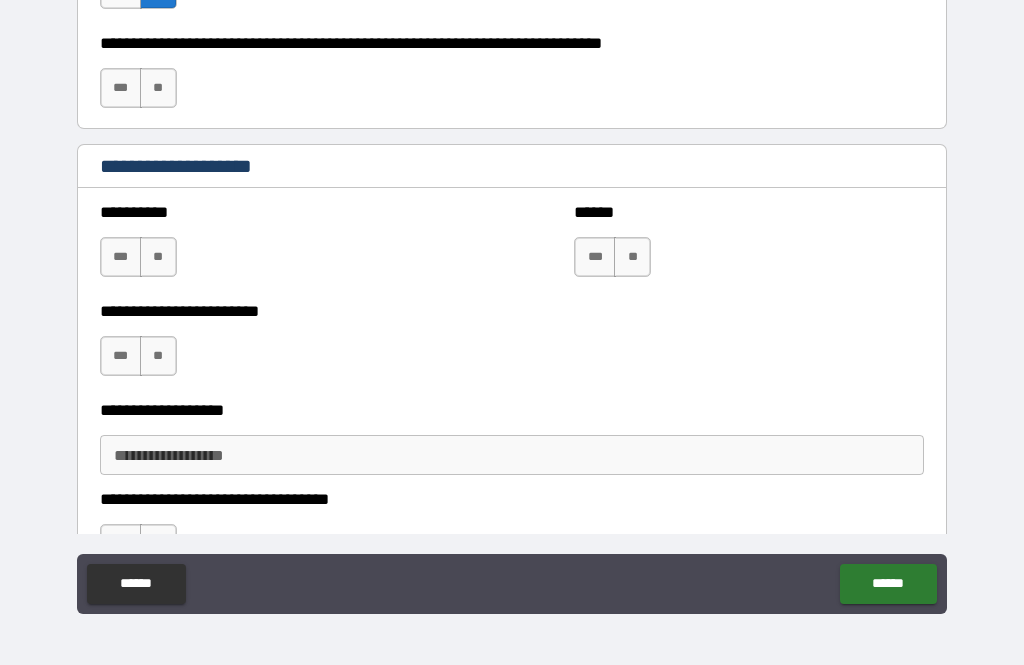 scroll, scrollTop: 1056, scrollLeft: 0, axis: vertical 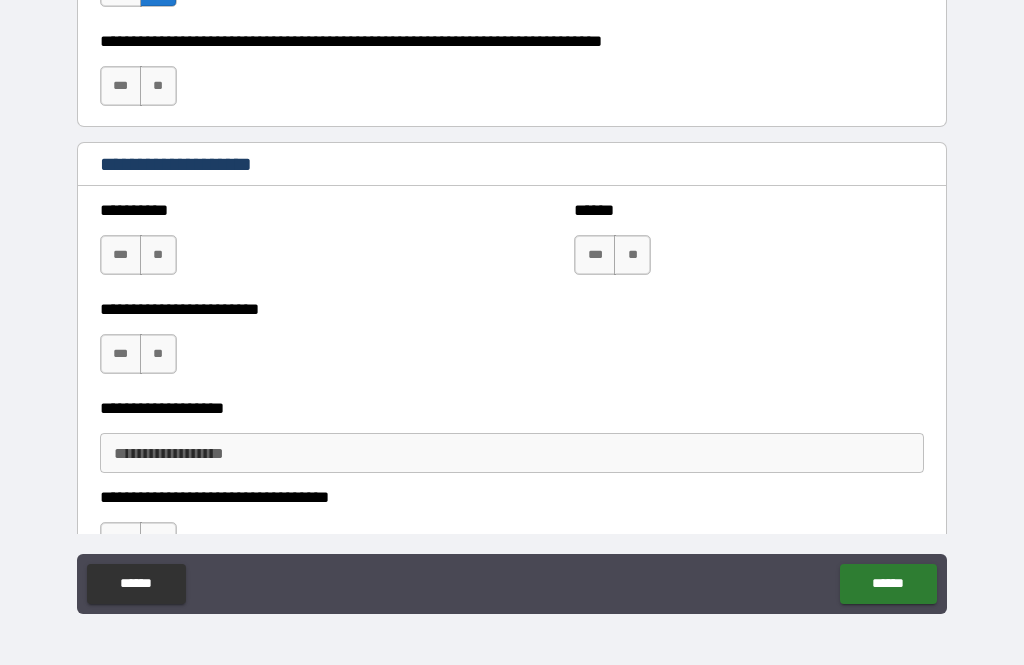click on "**" at bounding box center [158, 86] 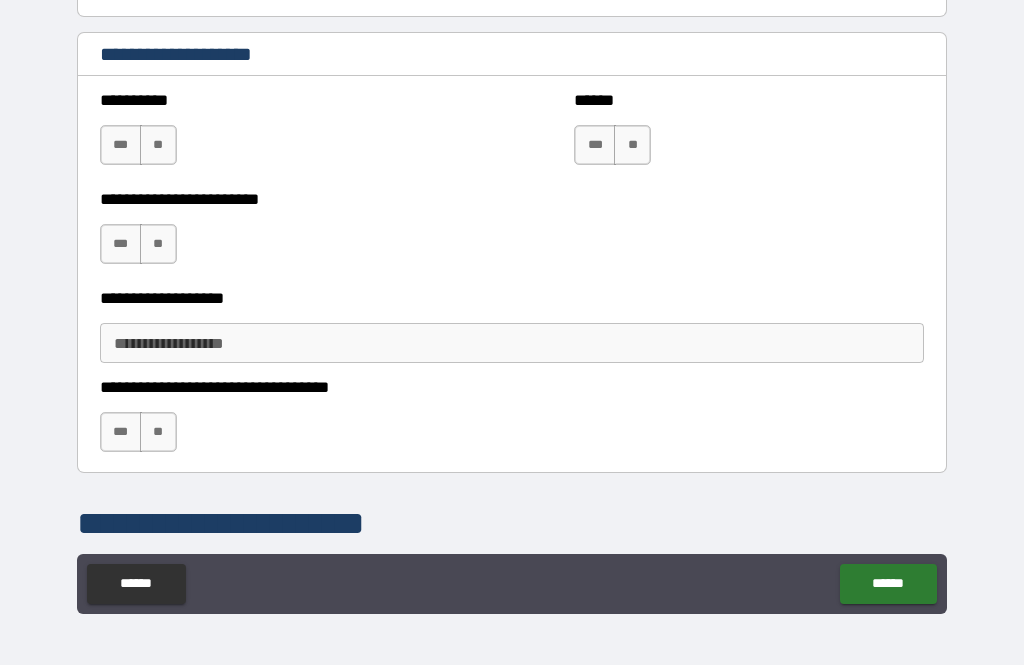 scroll, scrollTop: 1168, scrollLeft: 0, axis: vertical 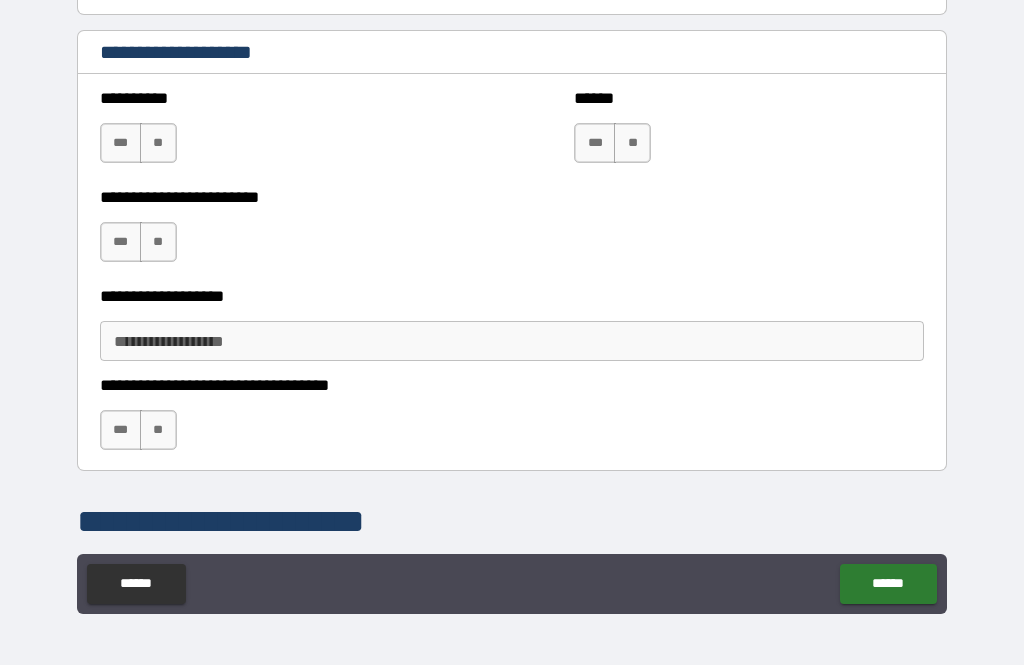 click on "**" at bounding box center [158, 242] 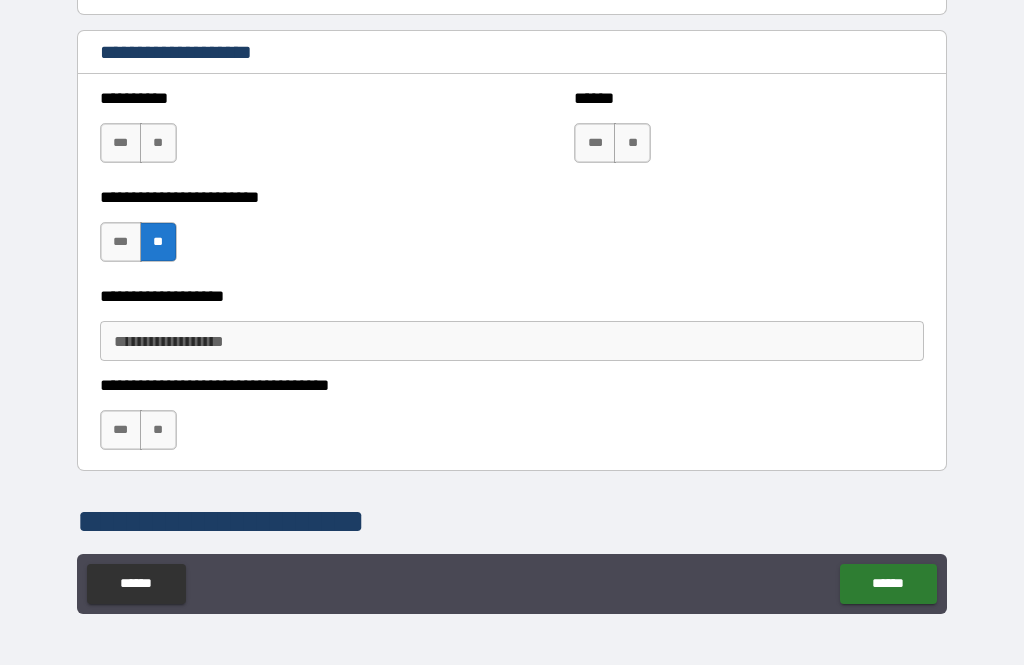 click on "**" at bounding box center [158, 143] 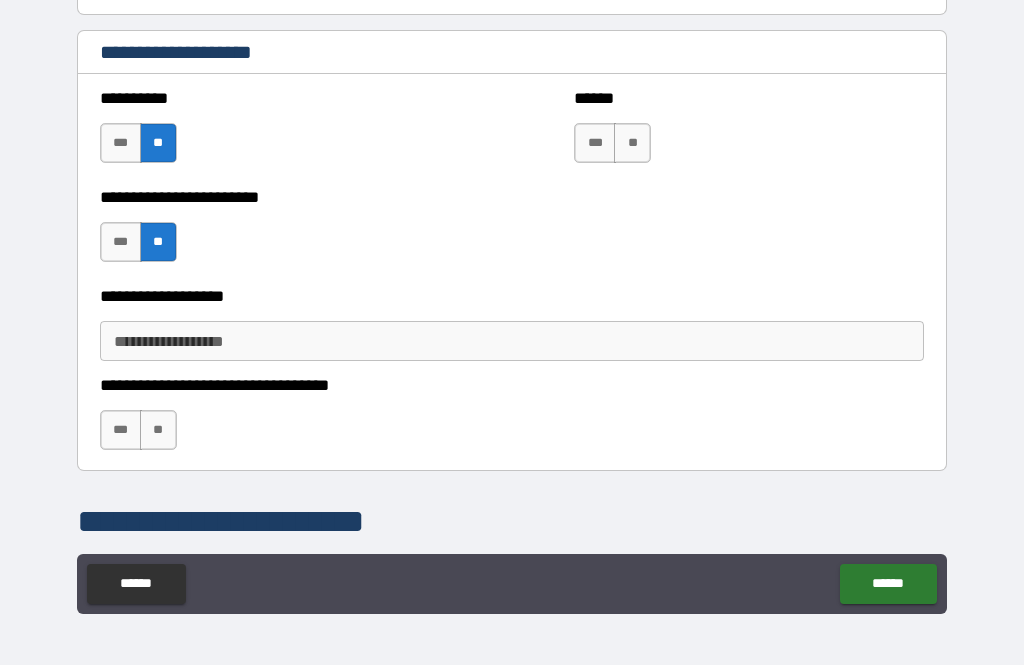 click on "***" at bounding box center (121, 430) 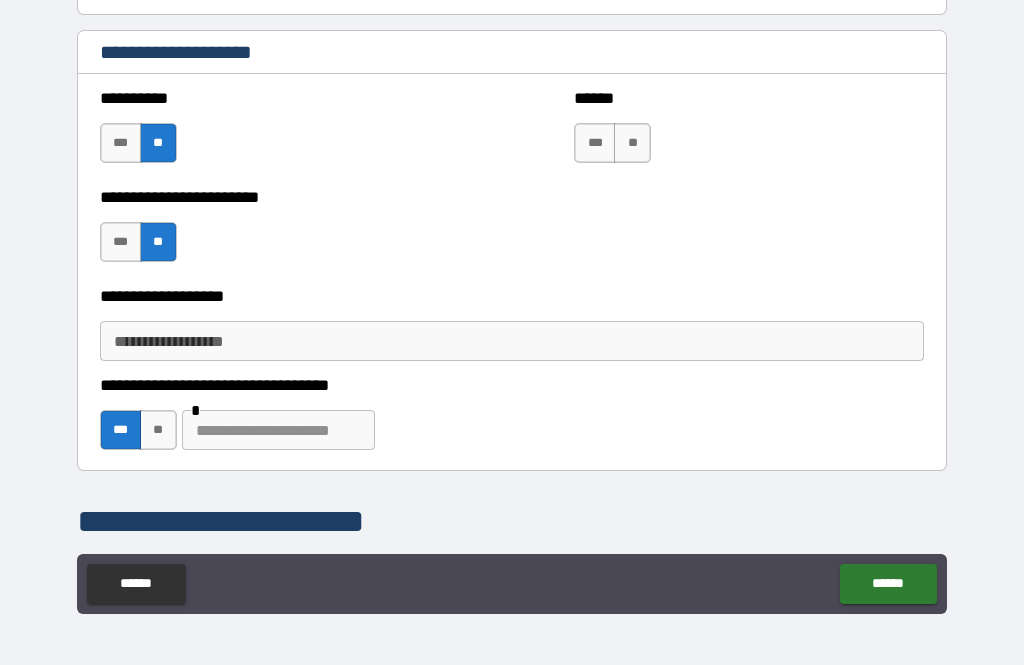 click at bounding box center [278, 430] 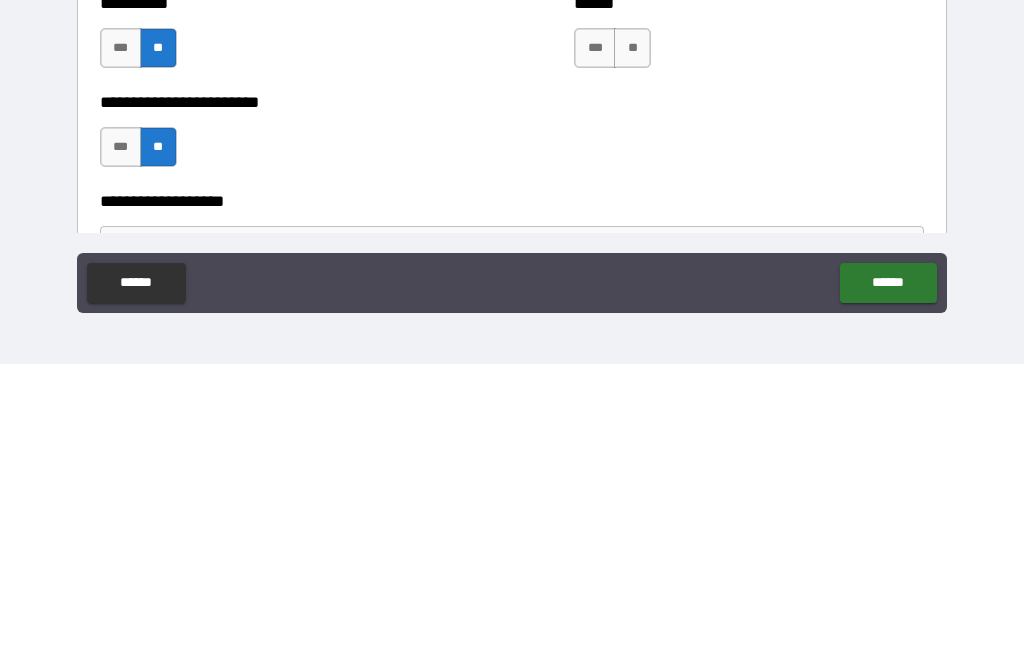 scroll, scrollTop: 970, scrollLeft: 0, axis: vertical 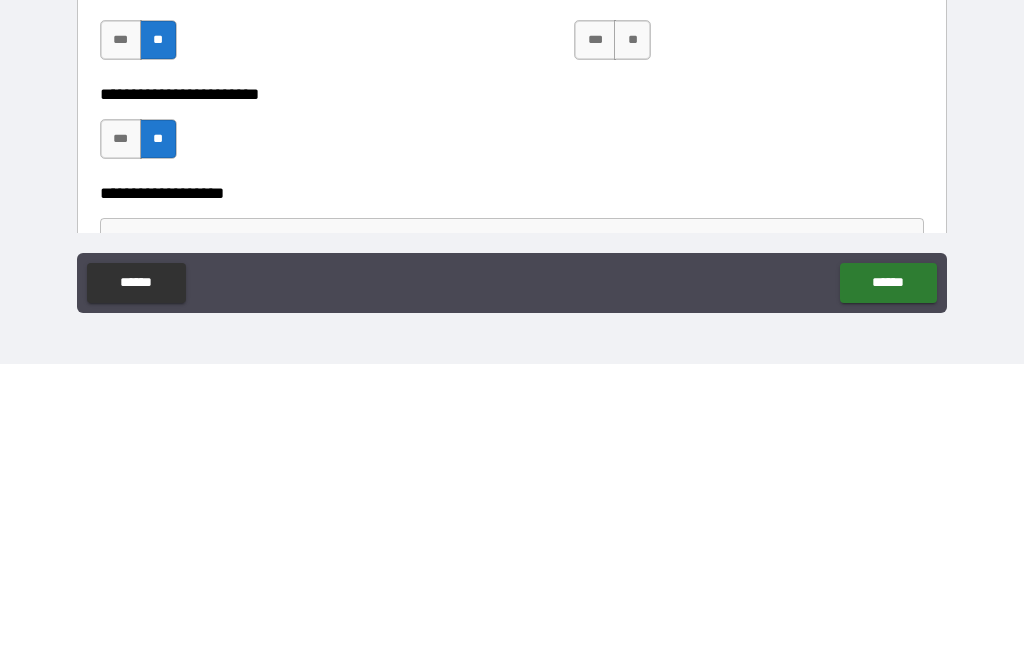 type on "**********" 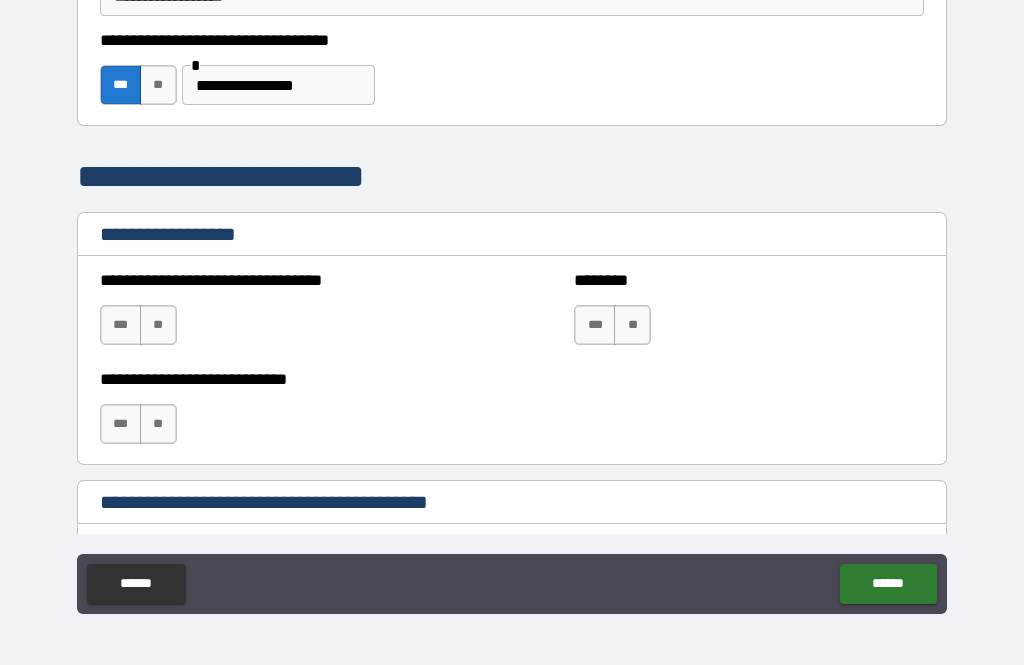 scroll, scrollTop: 1517, scrollLeft: 0, axis: vertical 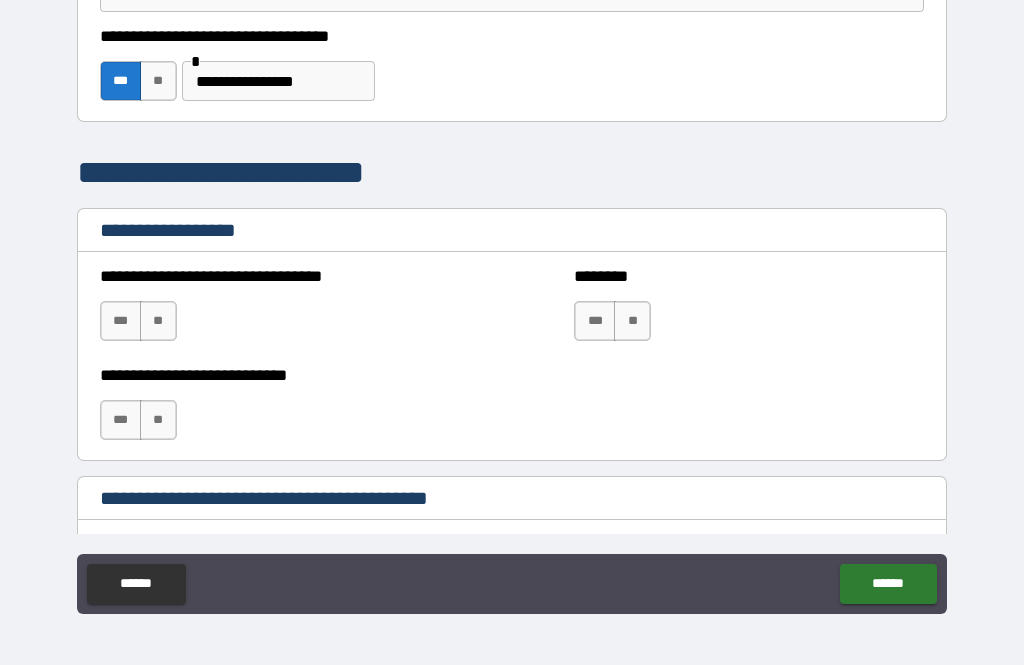 click on "**" at bounding box center (158, 321) 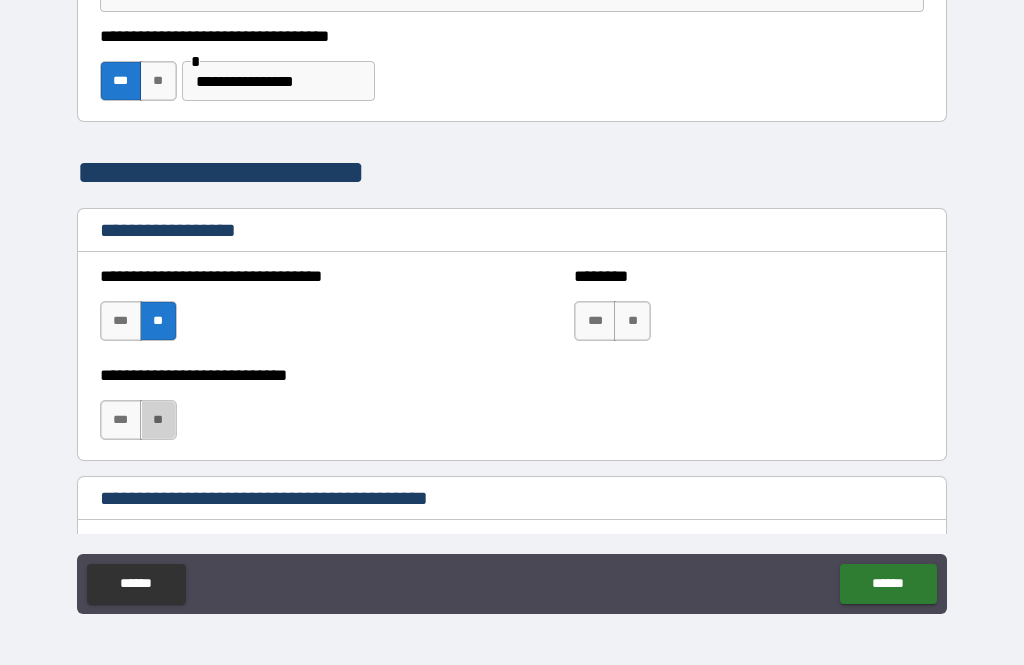 click on "**" at bounding box center (158, 420) 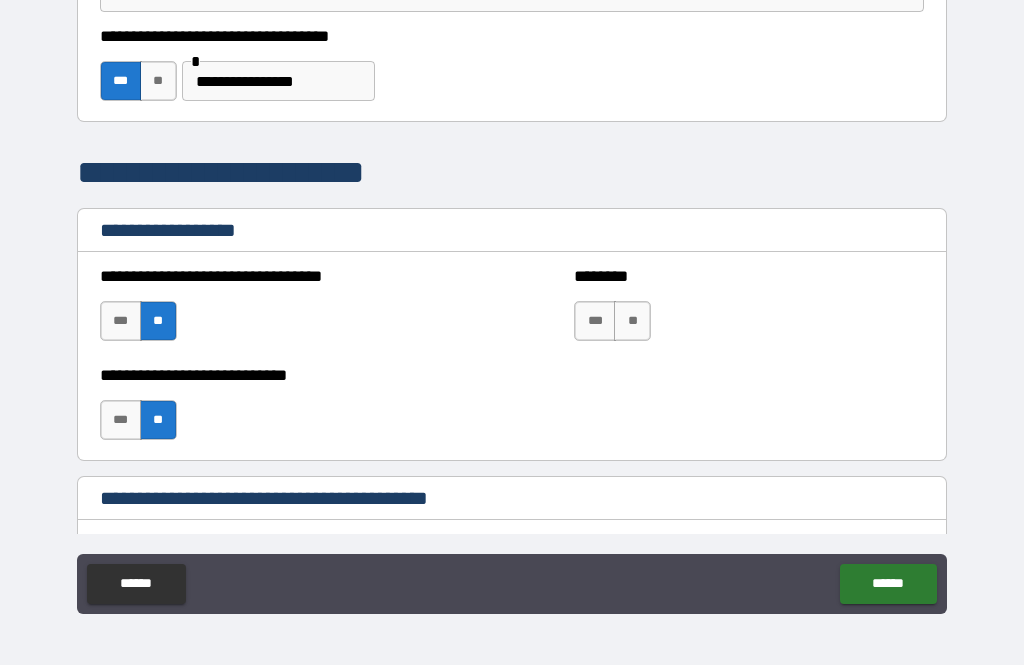 click on "**" at bounding box center [632, 321] 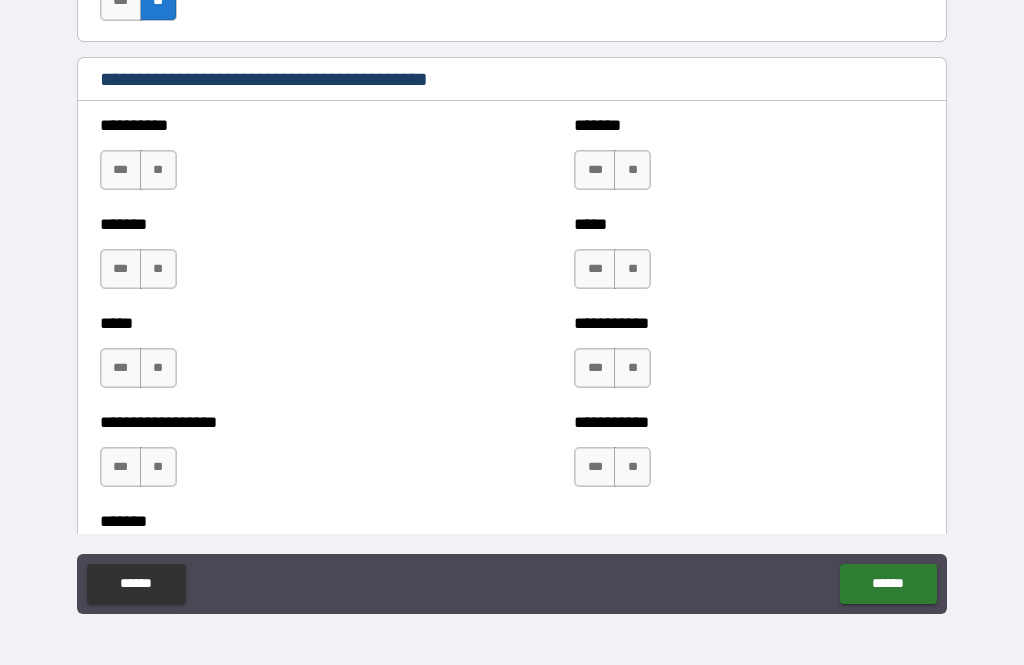 scroll, scrollTop: 1937, scrollLeft: 0, axis: vertical 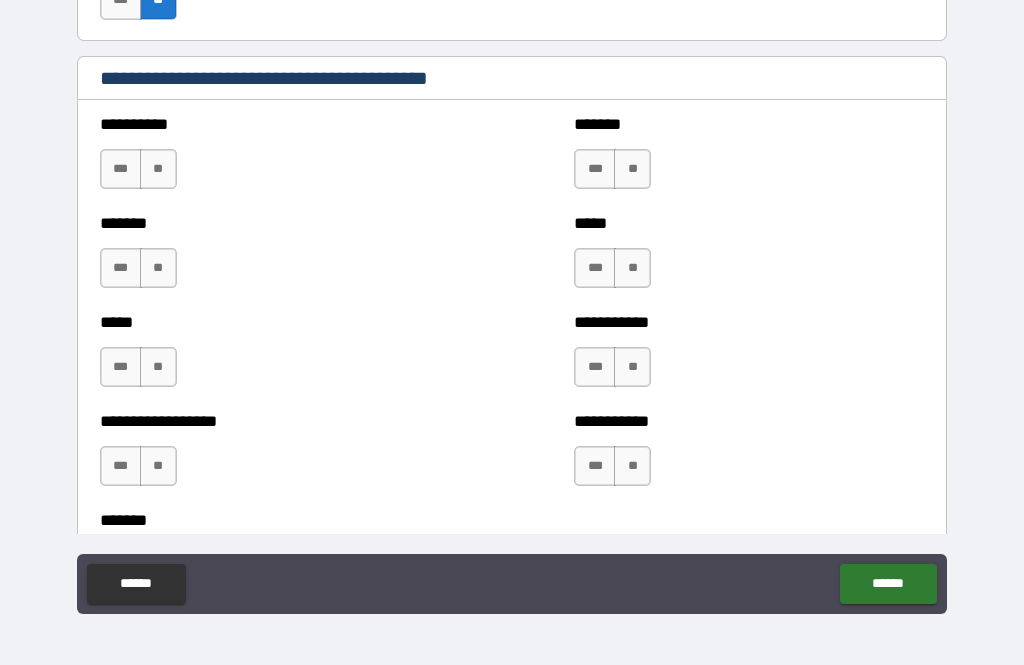 click on "***" at bounding box center (121, 367) 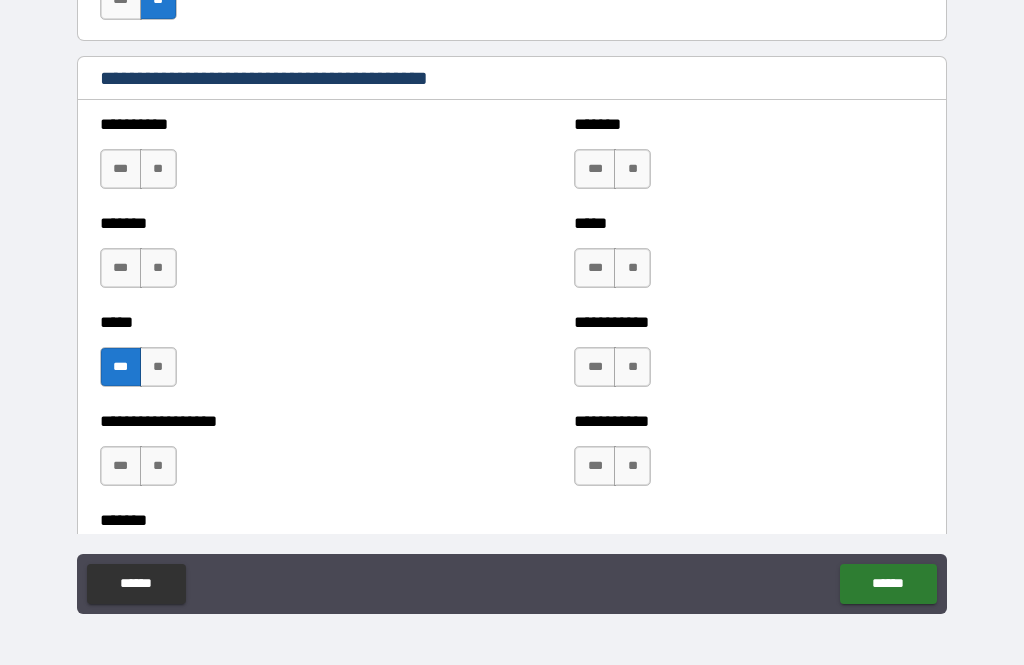 click on "**" at bounding box center (158, 268) 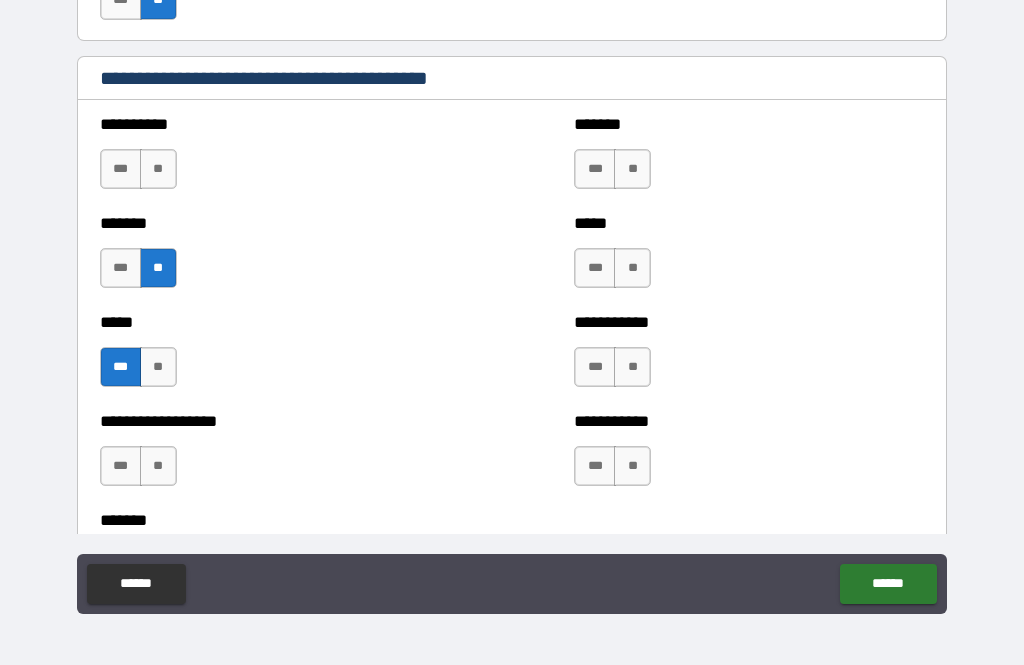 click on "**" at bounding box center [158, 169] 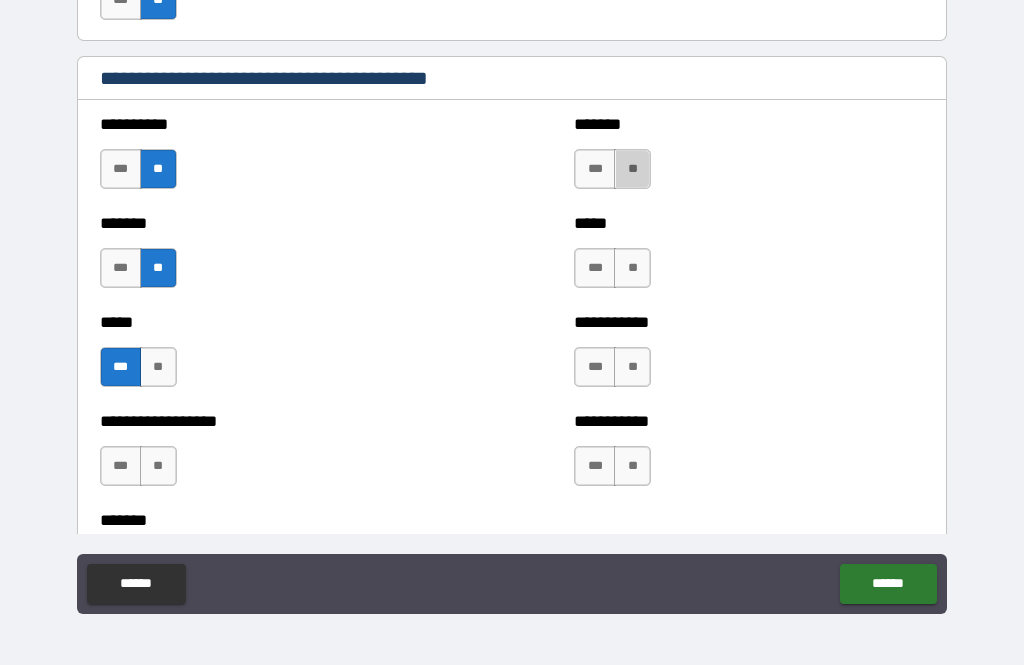 click on "**" at bounding box center [632, 169] 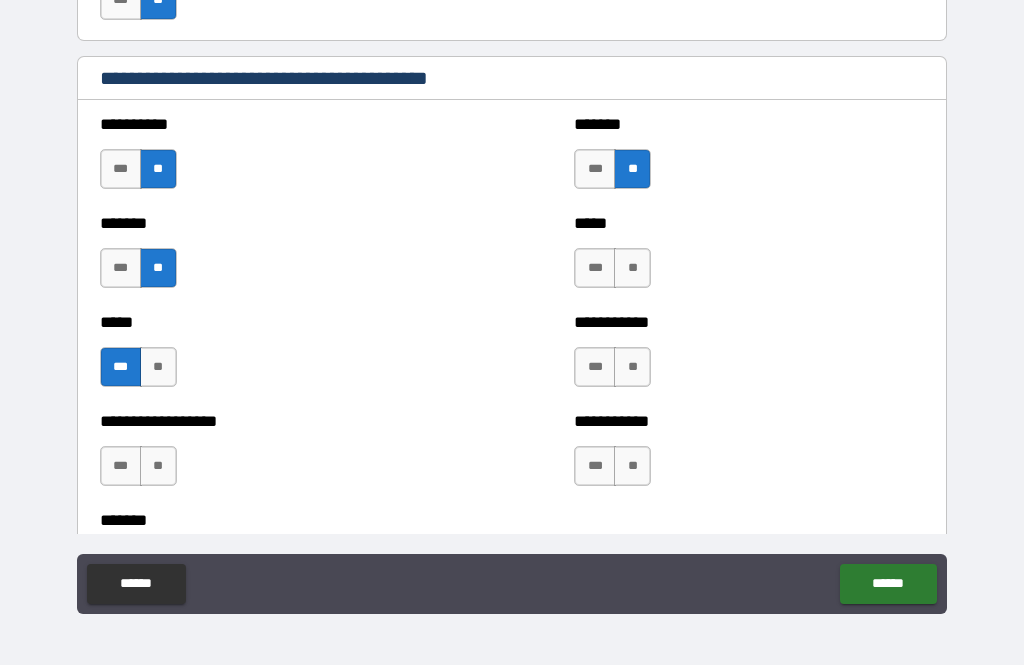 click on "**" at bounding box center [632, 268] 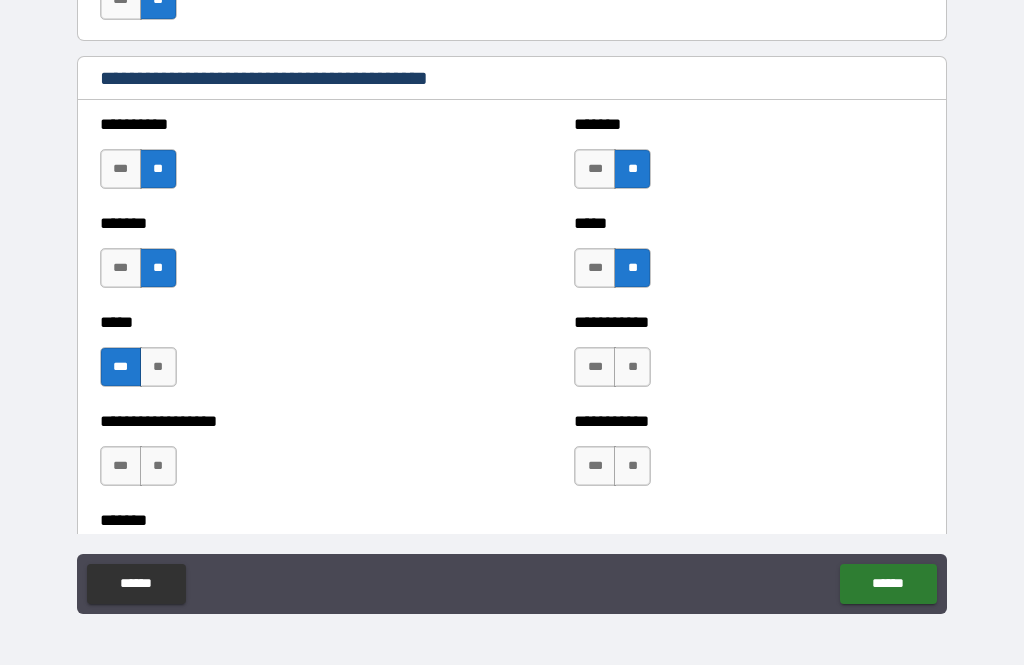 click on "**" at bounding box center (632, 367) 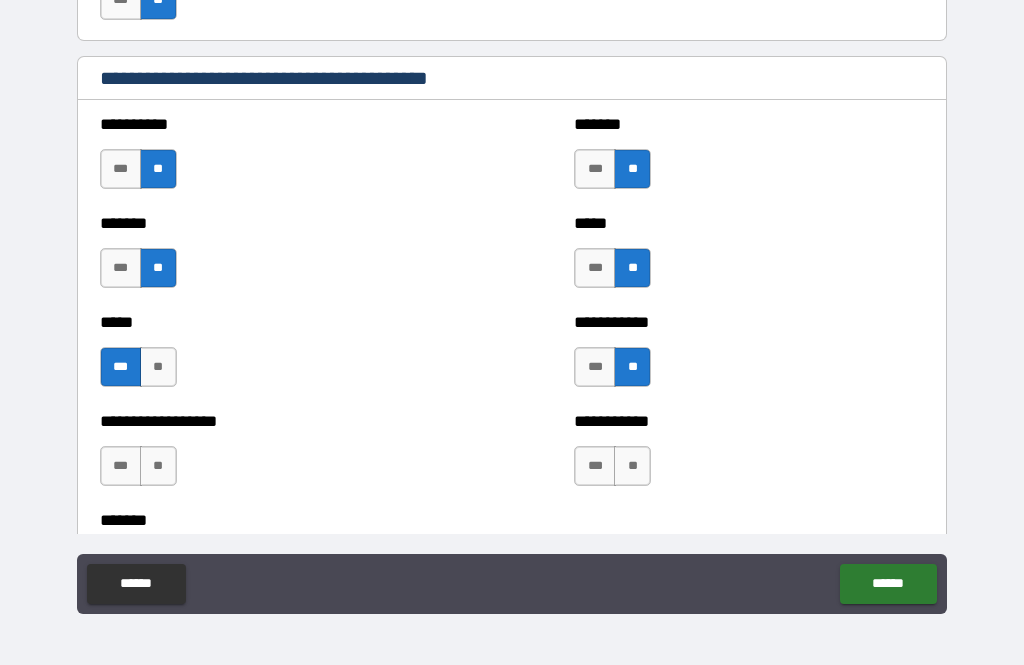 click on "**" at bounding box center (632, 466) 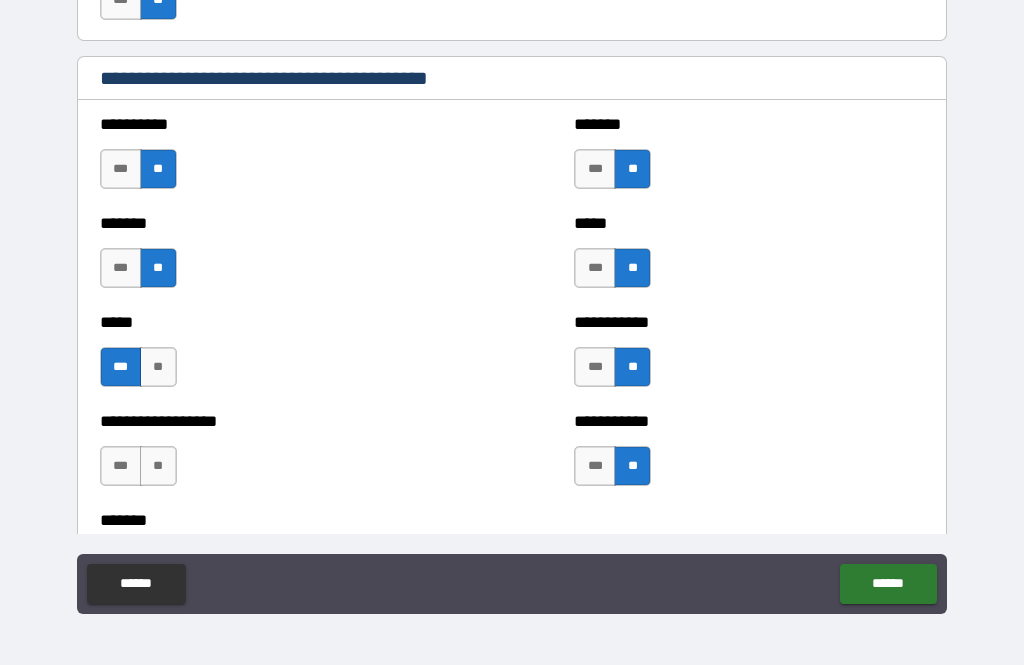 click on "**" at bounding box center (158, 466) 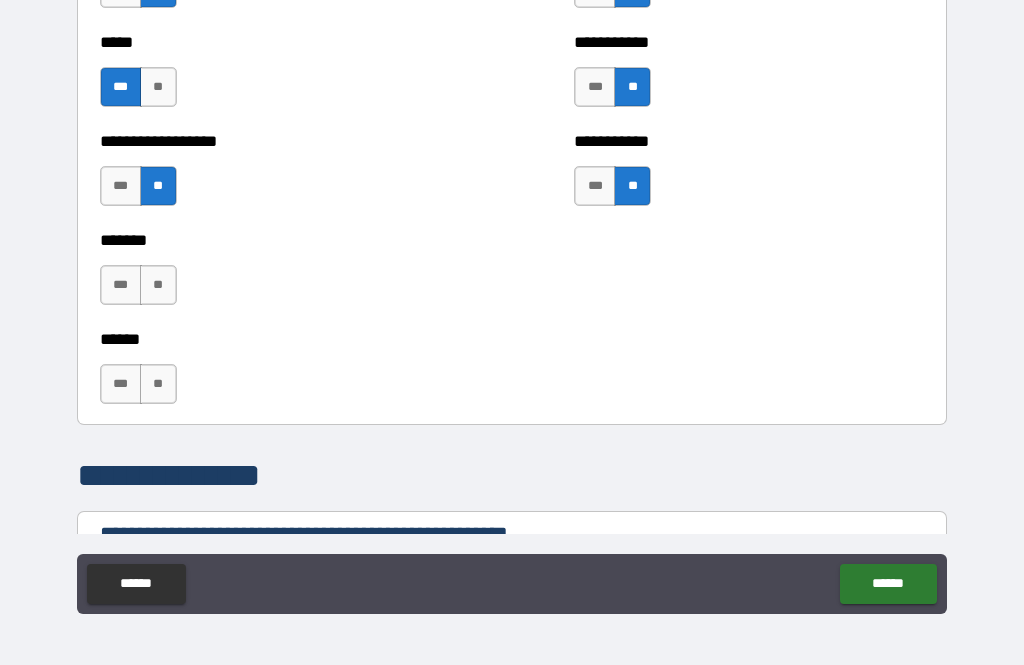scroll, scrollTop: 2227, scrollLeft: 0, axis: vertical 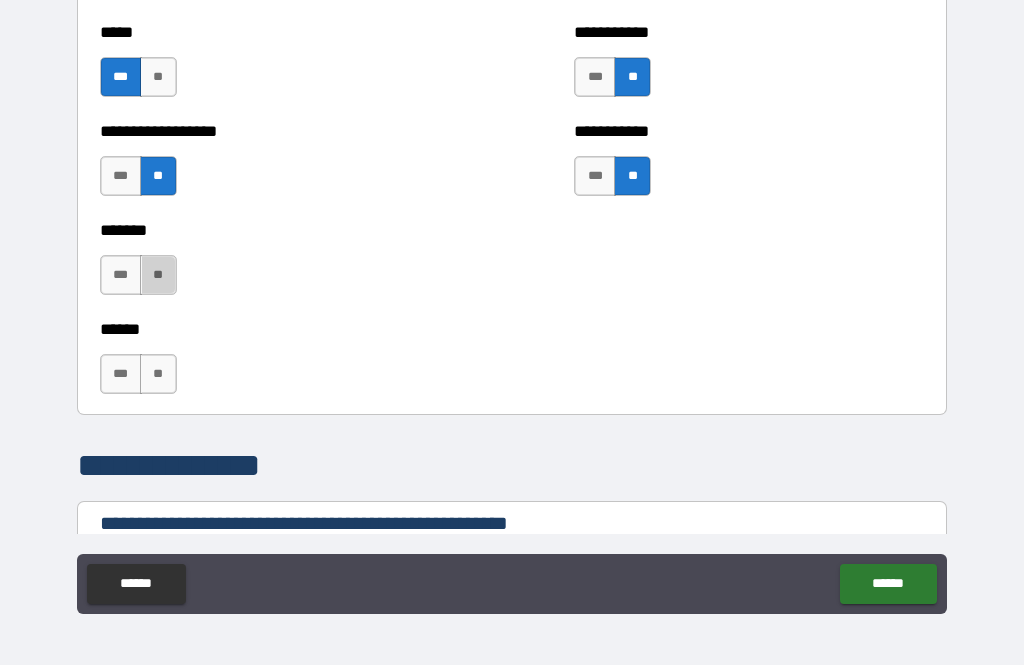 click on "**" at bounding box center [158, 275] 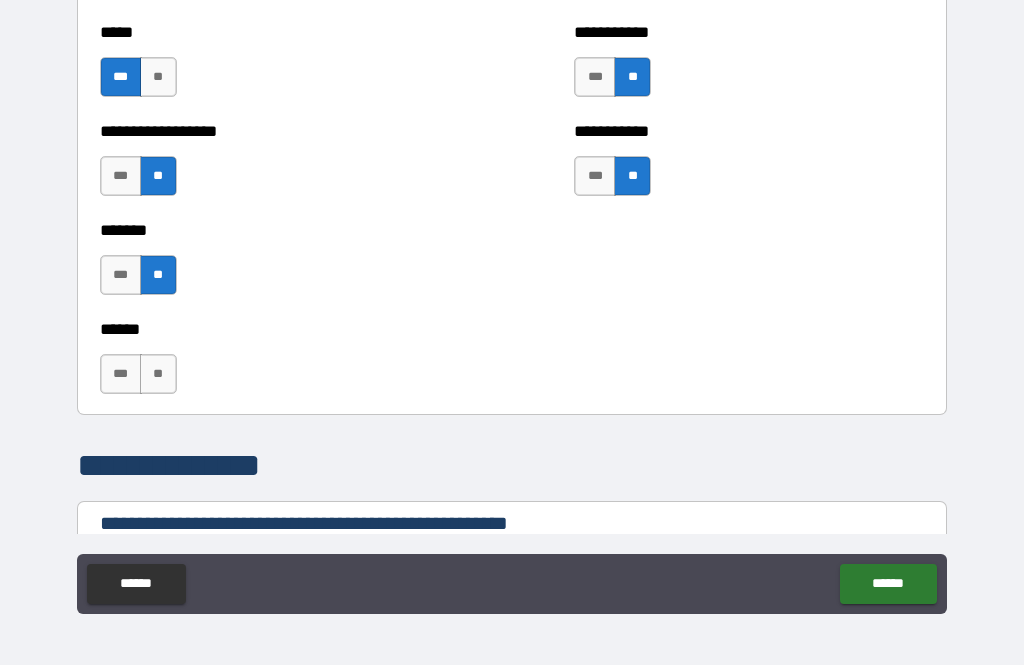 click on "**" at bounding box center [158, 374] 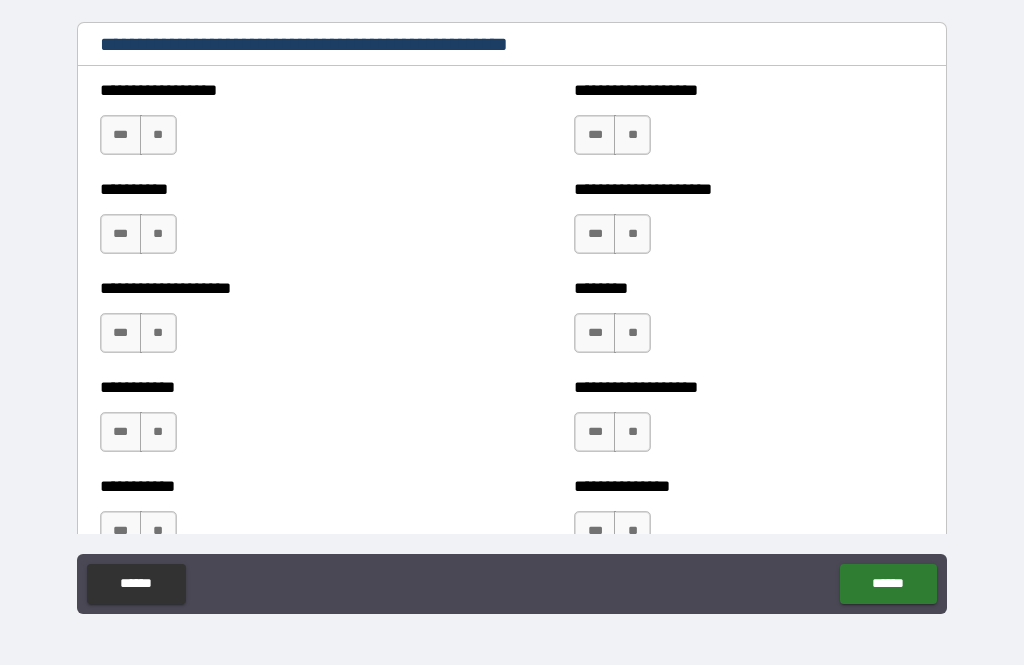 scroll, scrollTop: 2708, scrollLeft: 0, axis: vertical 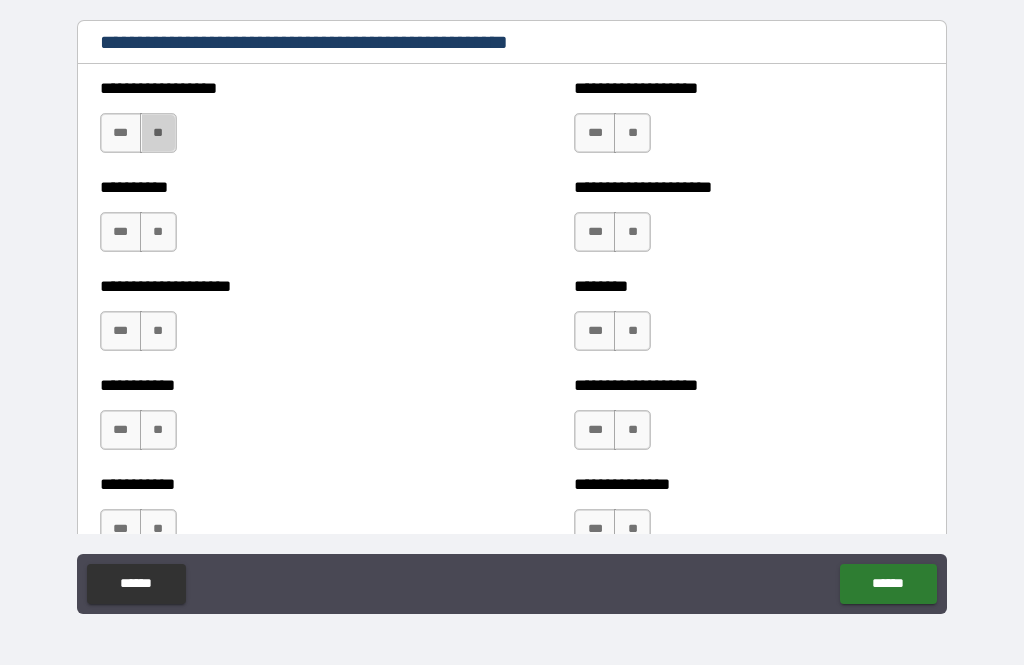 click on "**" at bounding box center [158, 133] 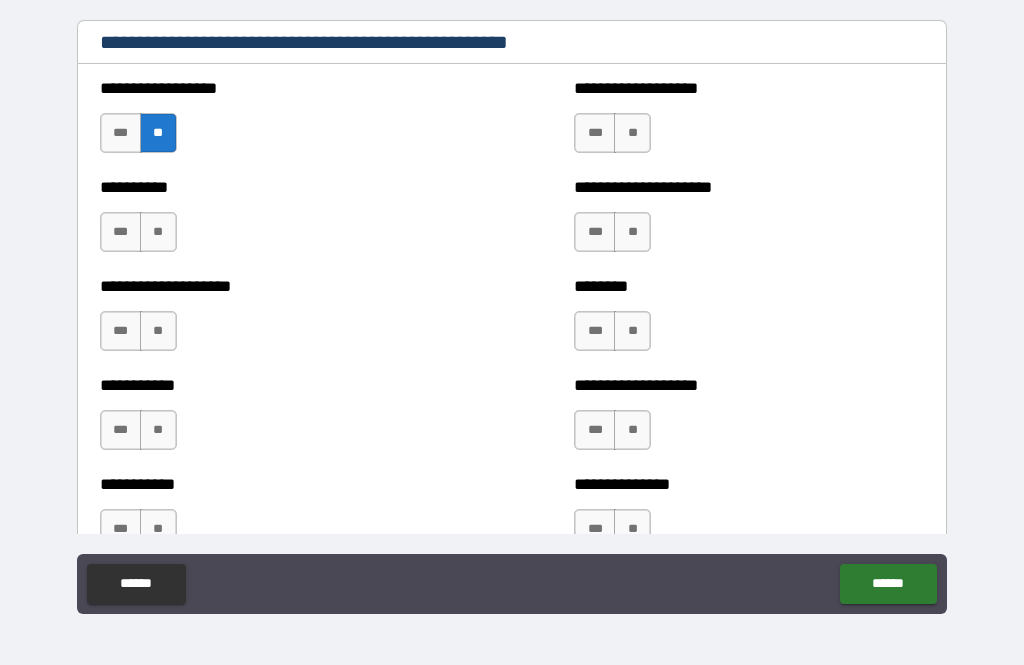 click on "**" at bounding box center (158, 232) 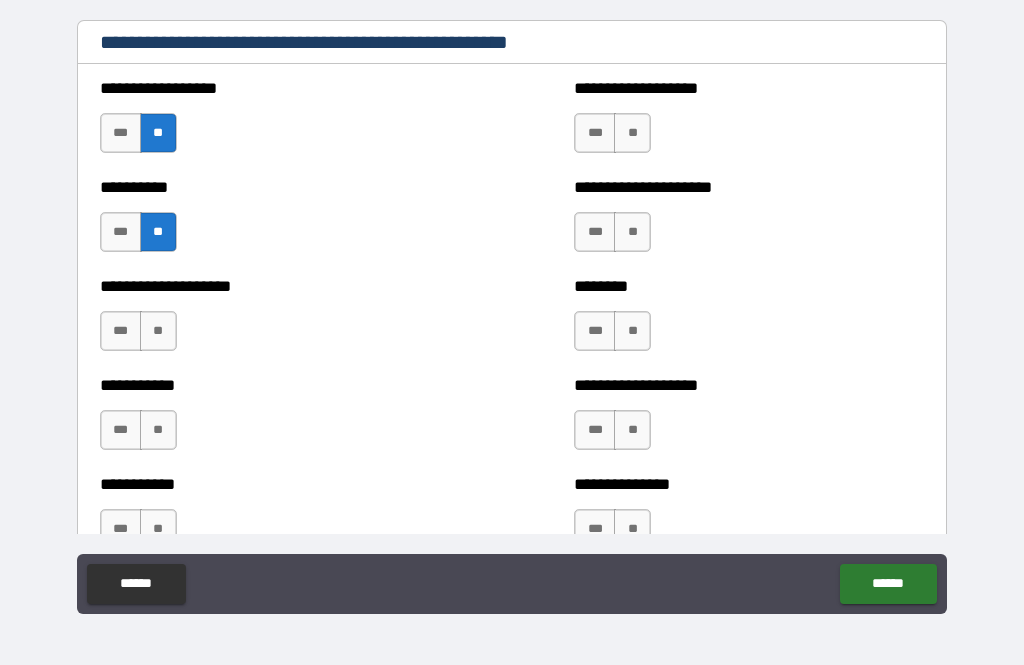 click on "**" at bounding box center (158, 331) 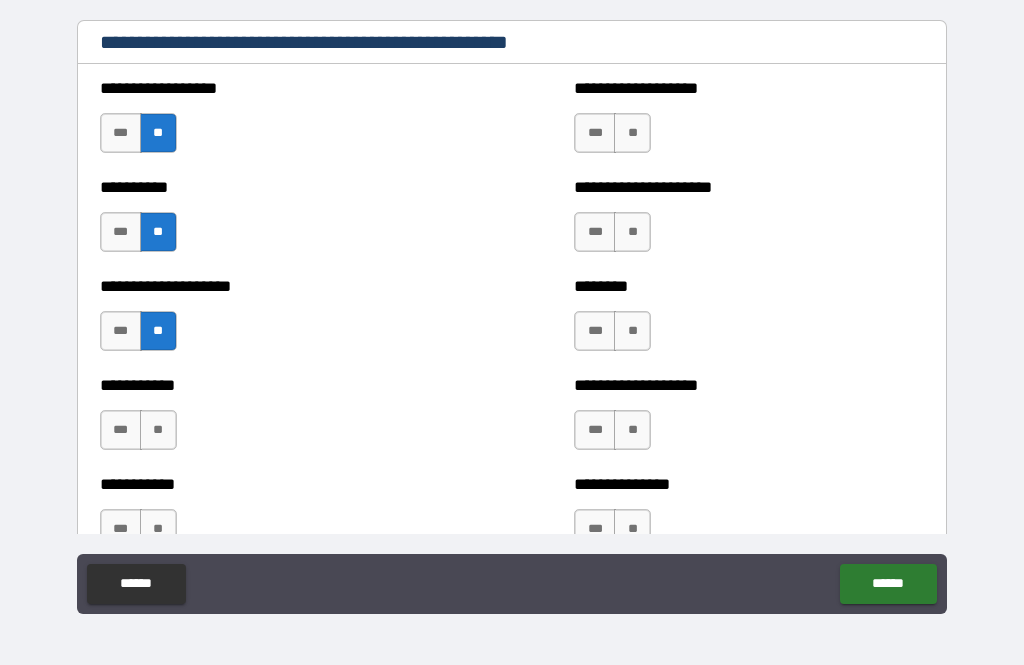click on "**" at bounding box center (158, 430) 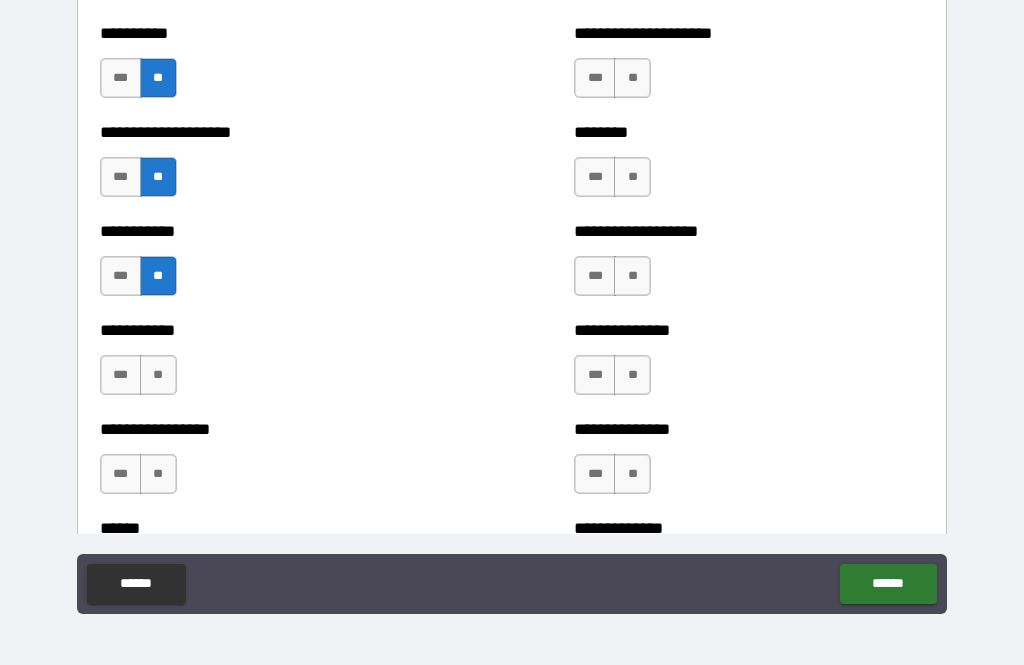 scroll, scrollTop: 2861, scrollLeft: 0, axis: vertical 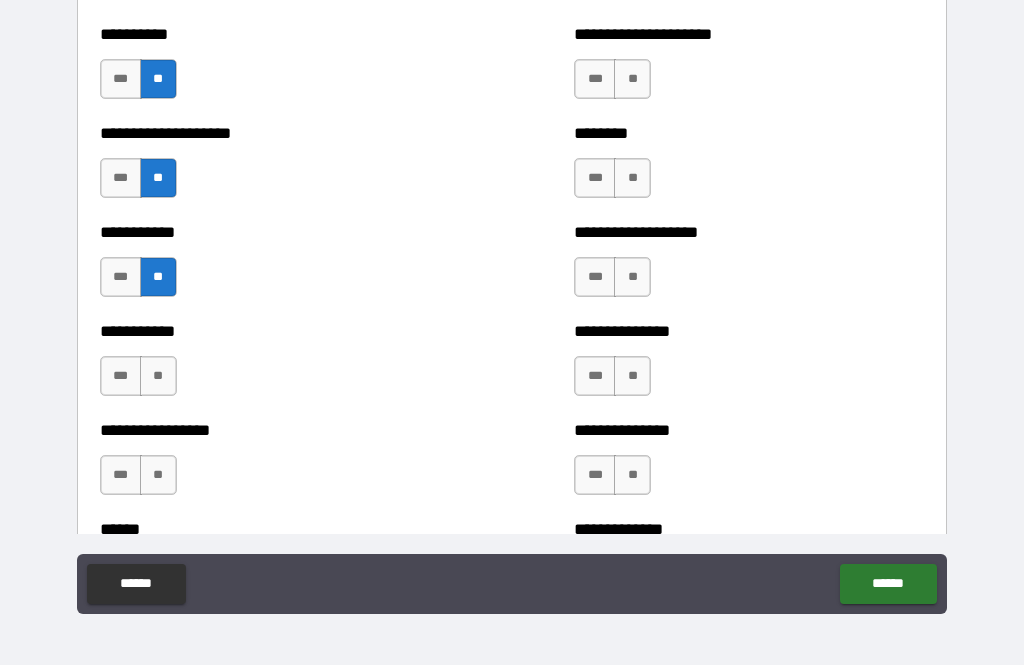 click on "**" at bounding box center [158, 376] 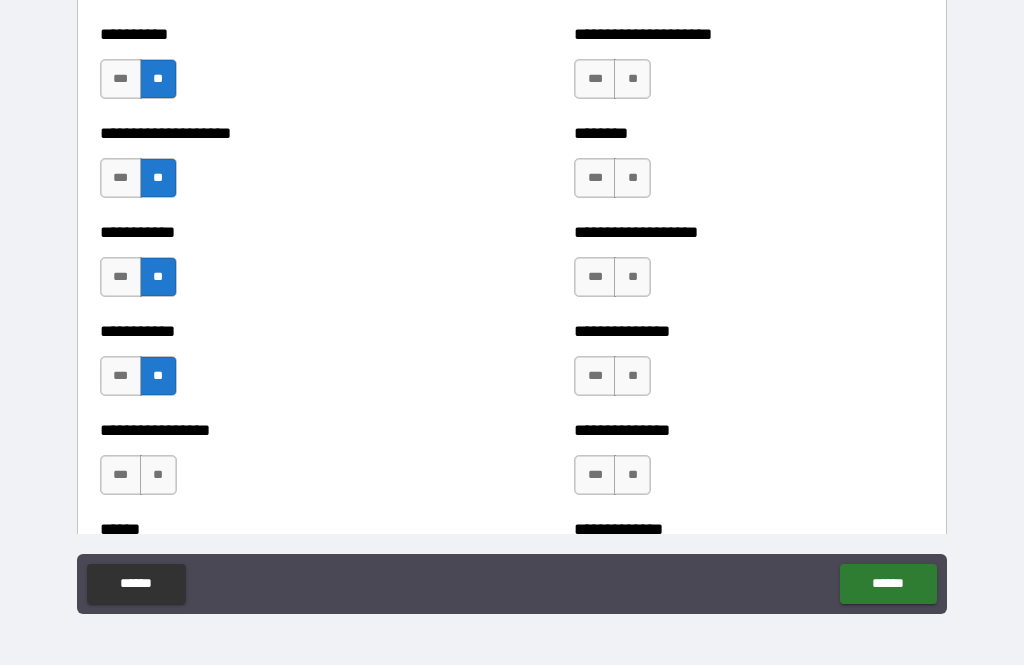 click on "**" at bounding box center (158, 475) 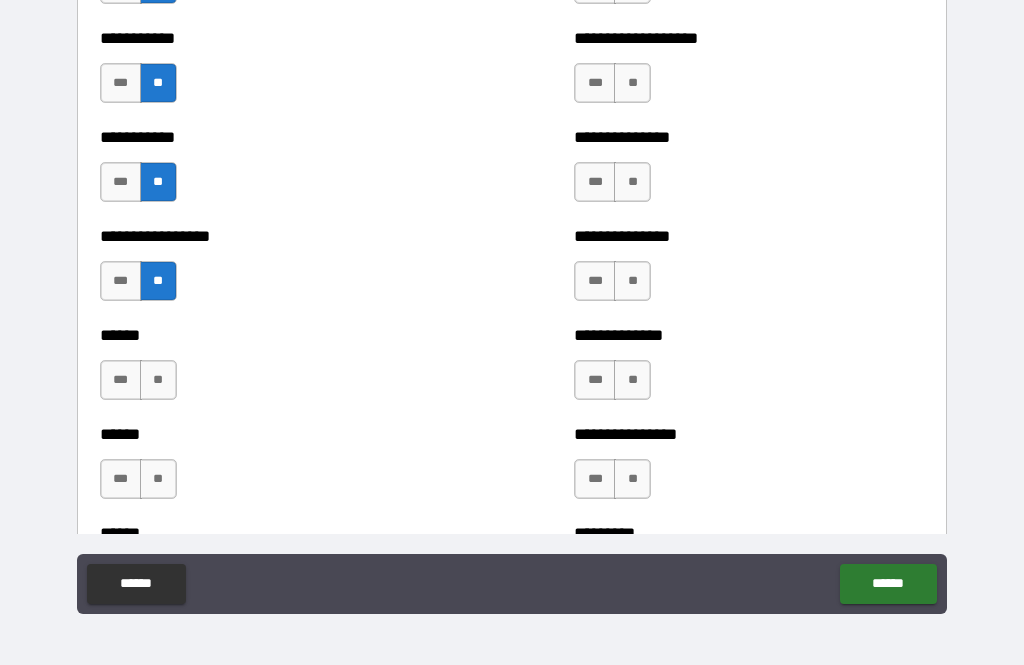 scroll, scrollTop: 3067, scrollLeft: 0, axis: vertical 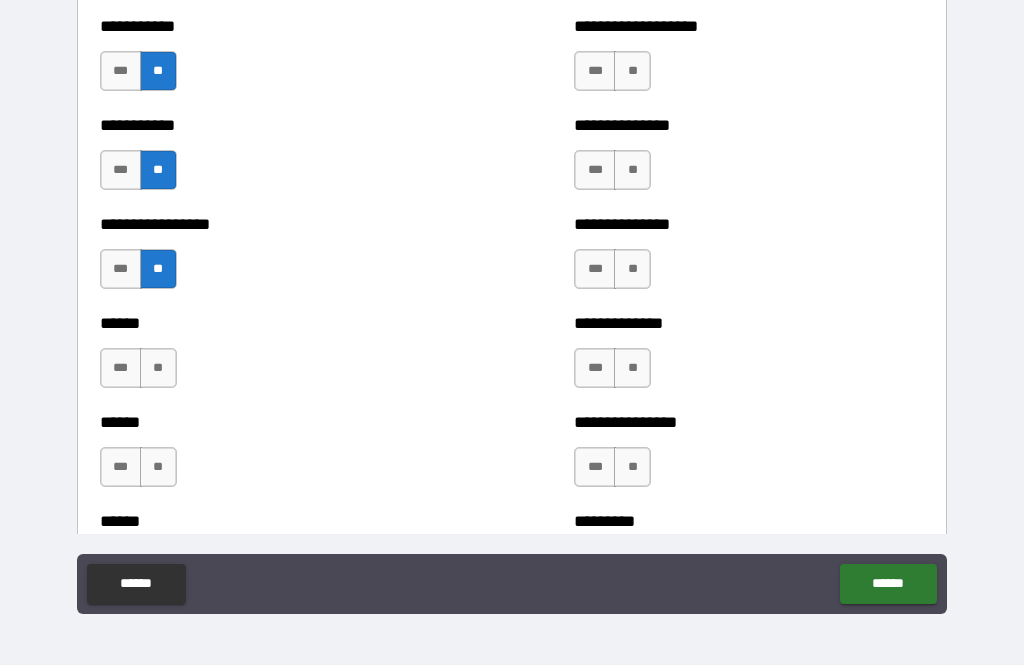 click on "**" at bounding box center (158, 368) 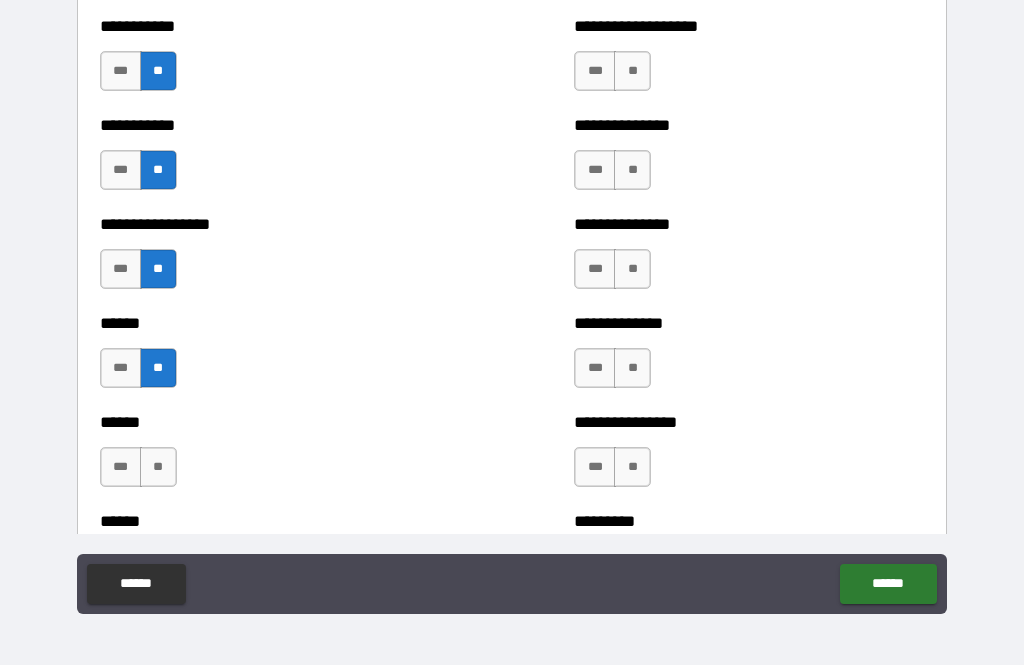 click on "**" at bounding box center (158, 467) 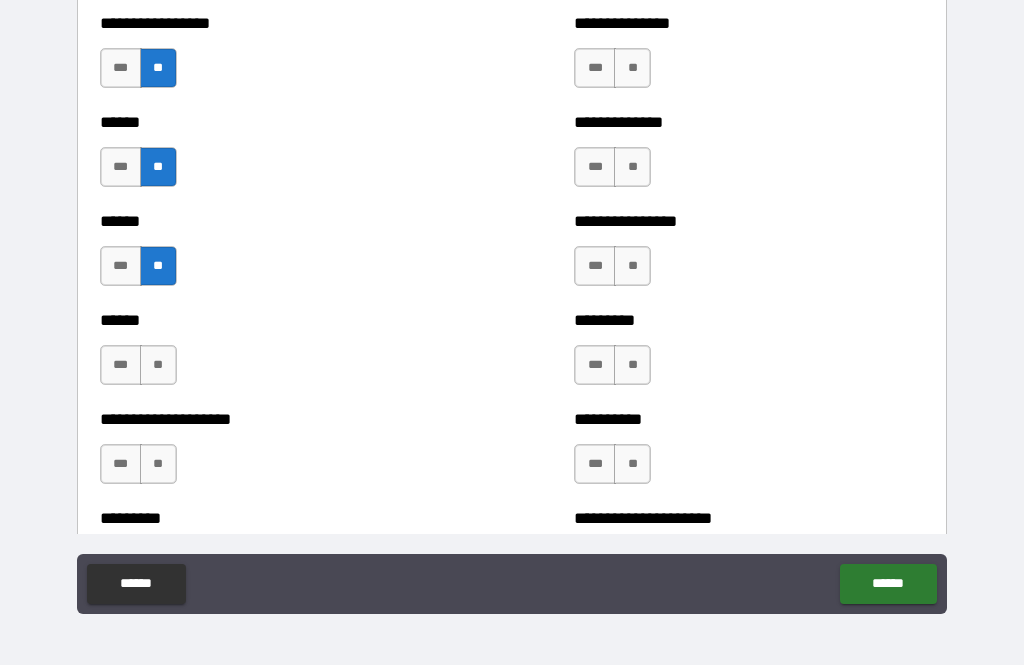 scroll, scrollTop: 3278, scrollLeft: 0, axis: vertical 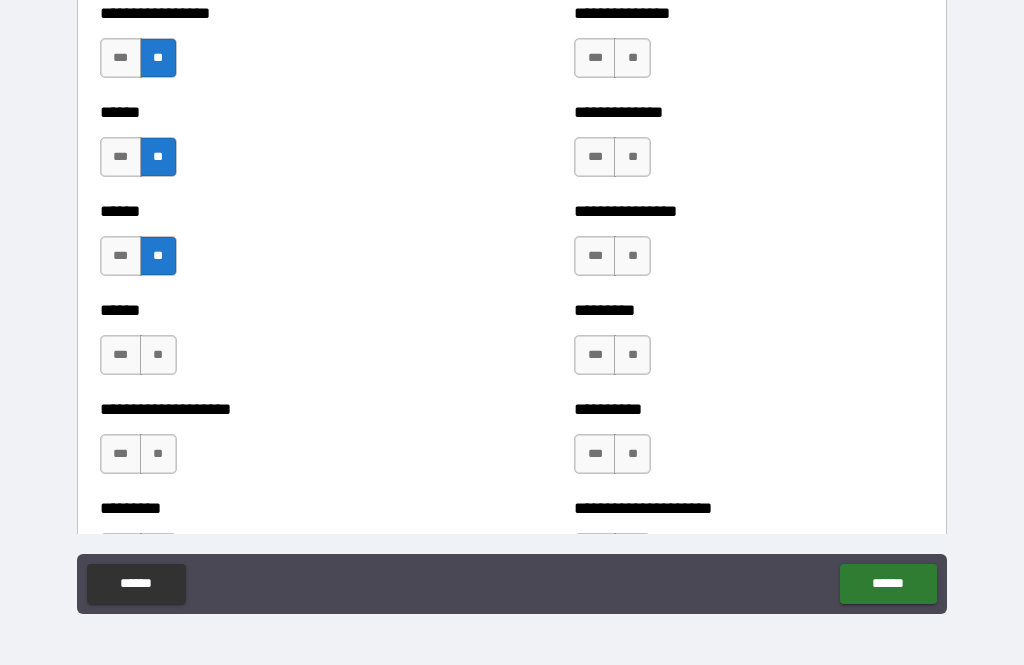 click on "**" at bounding box center (158, 355) 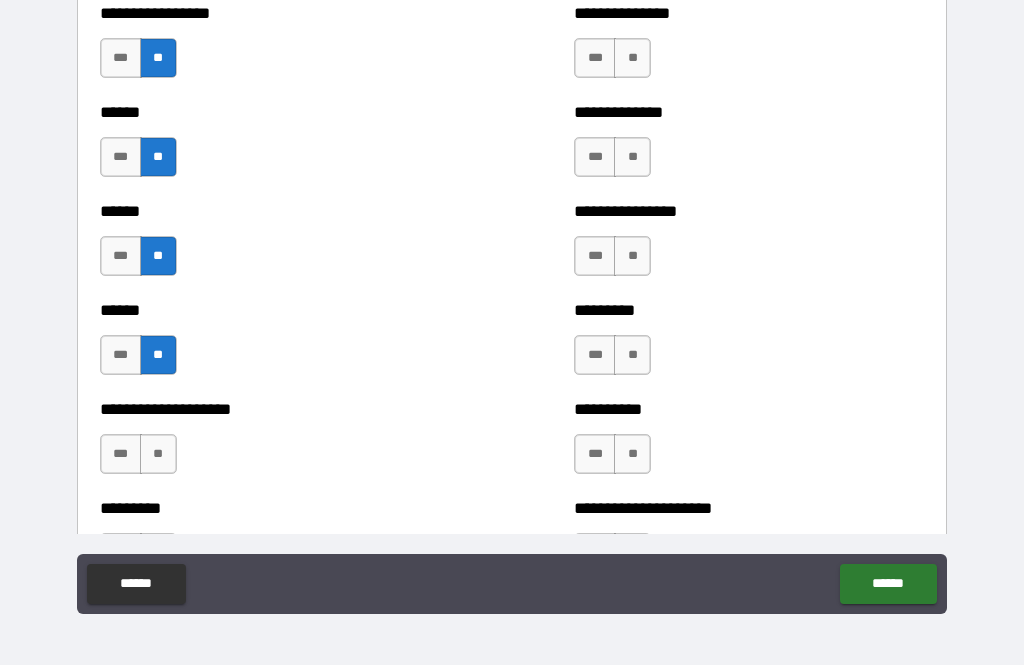 click on "**" at bounding box center [158, 454] 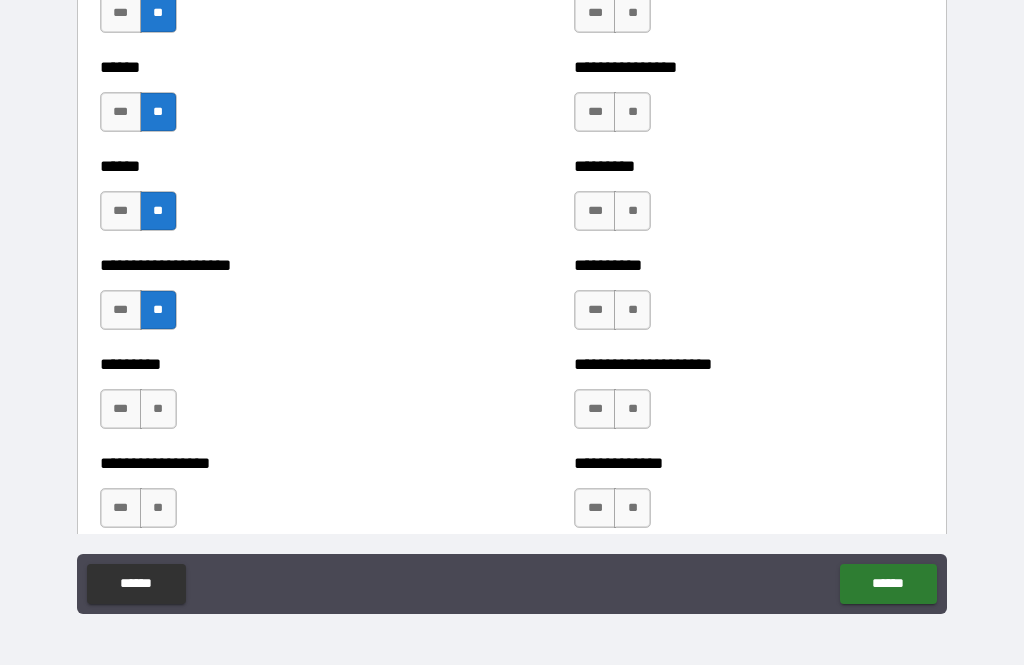 scroll, scrollTop: 3425, scrollLeft: 0, axis: vertical 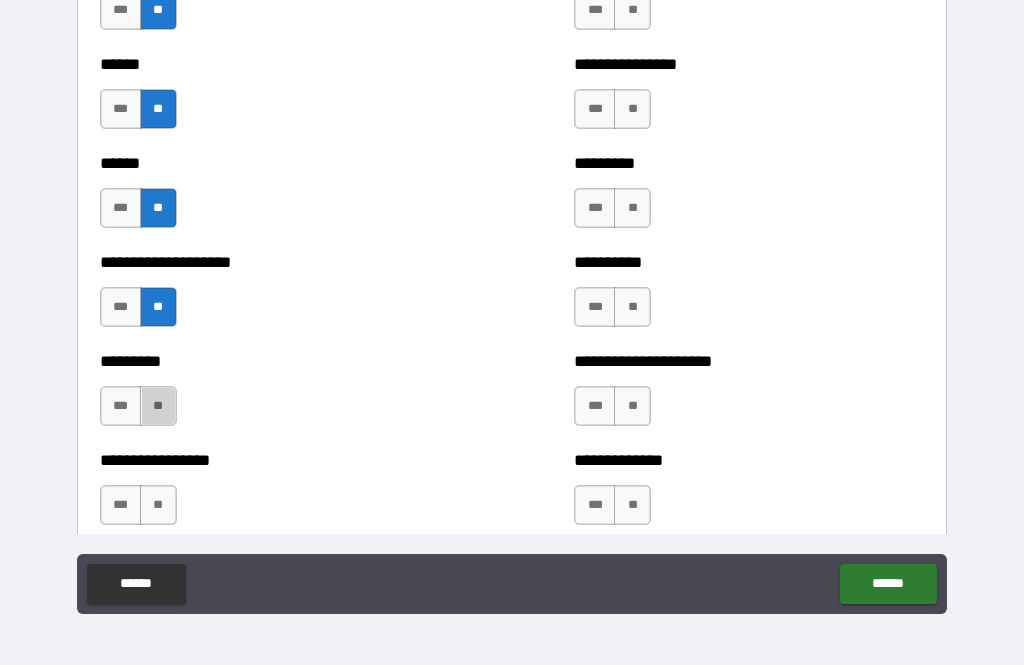 click on "**" at bounding box center (158, 406) 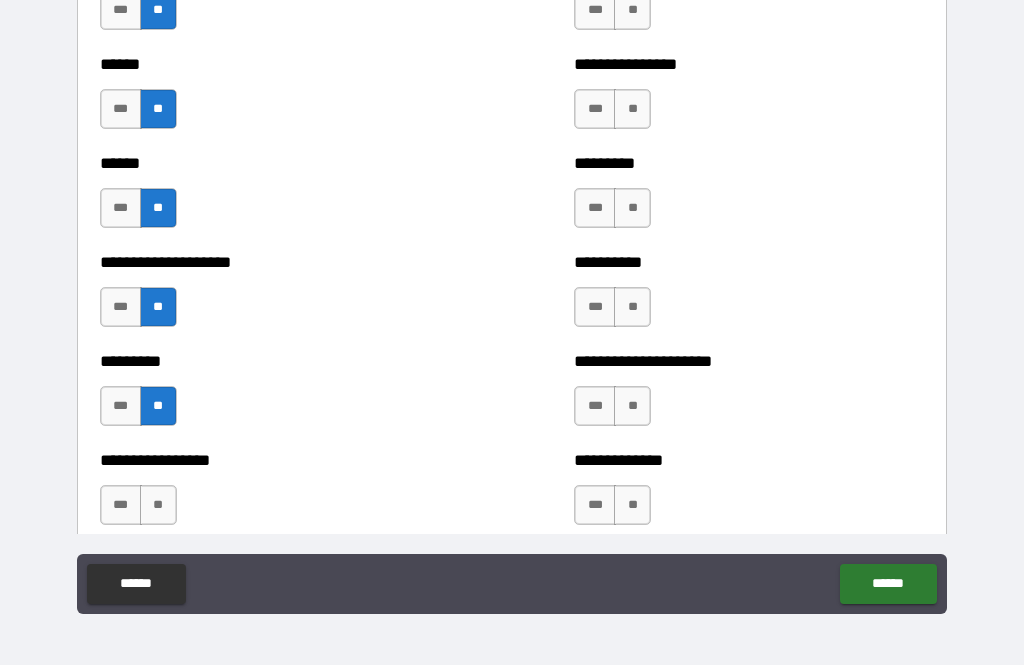 click on "**" at bounding box center (158, 505) 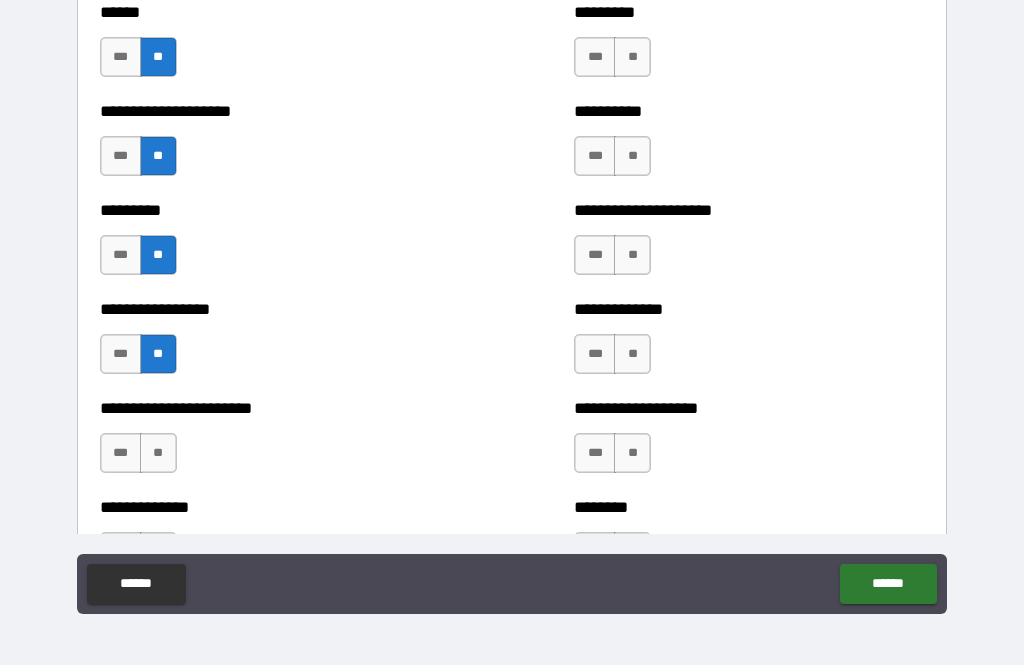 scroll, scrollTop: 3612, scrollLeft: 0, axis: vertical 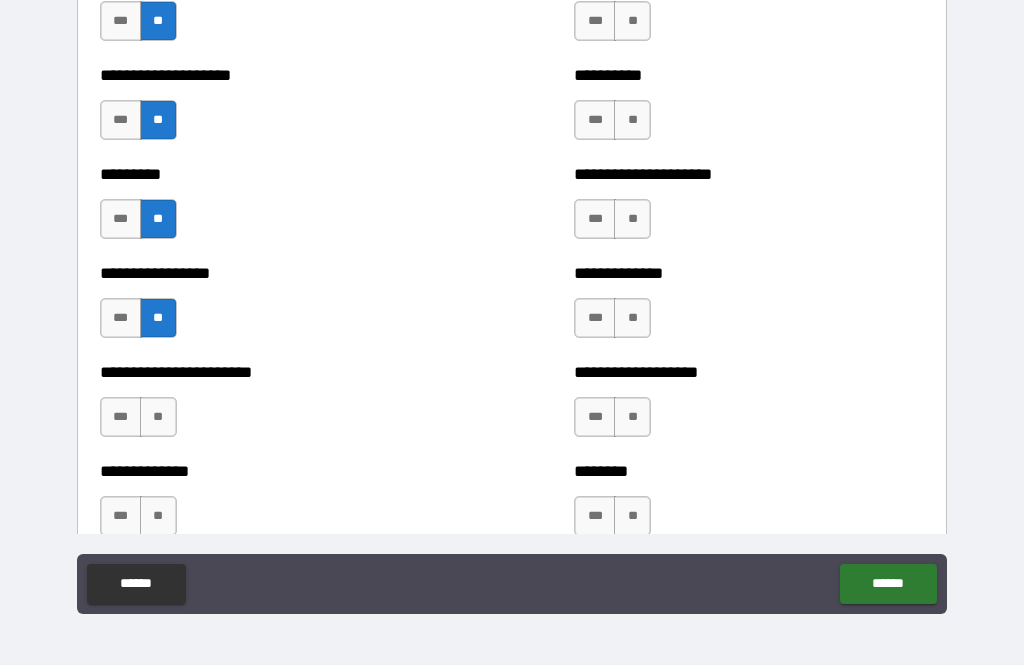 click on "**" at bounding box center (158, 417) 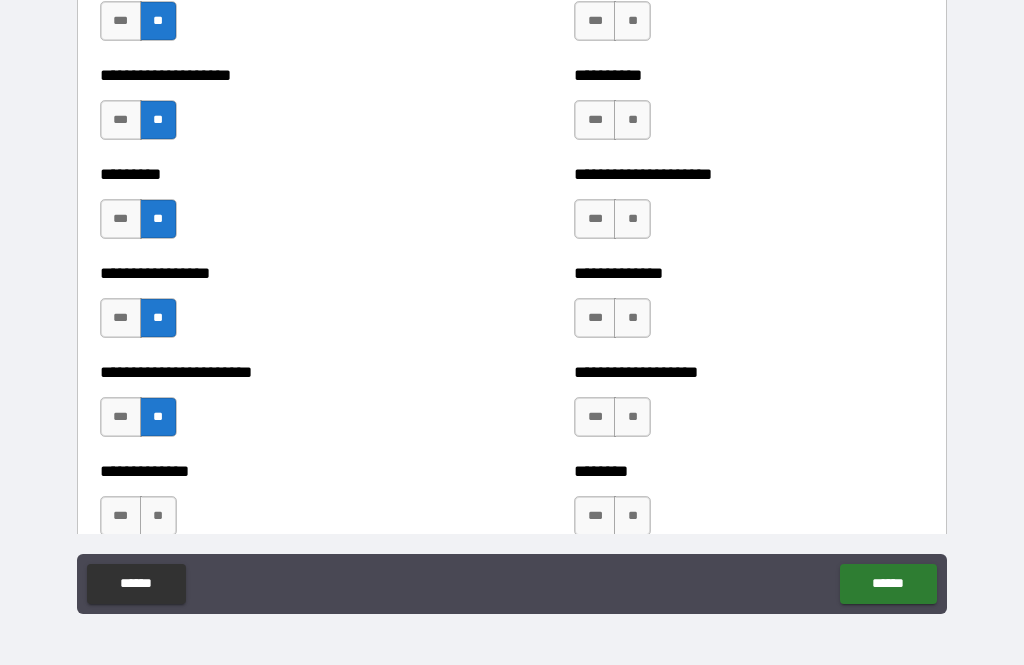 click on "***" at bounding box center (121, 516) 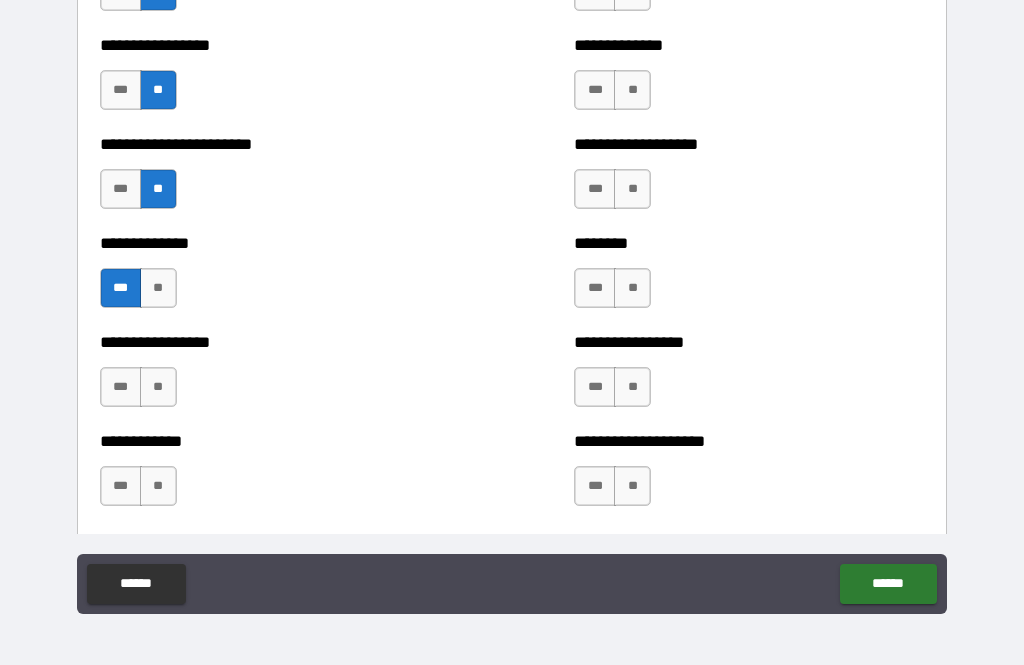 scroll, scrollTop: 3839, scrollLeft: 0, axis: vertical 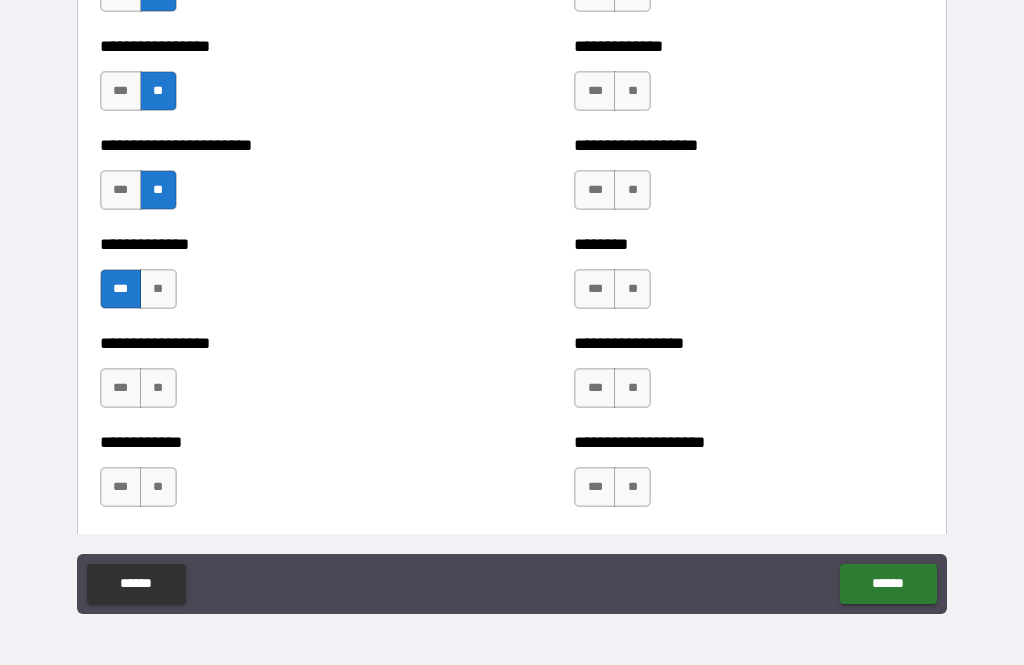 click on "**" at bounding box center [158, 388] 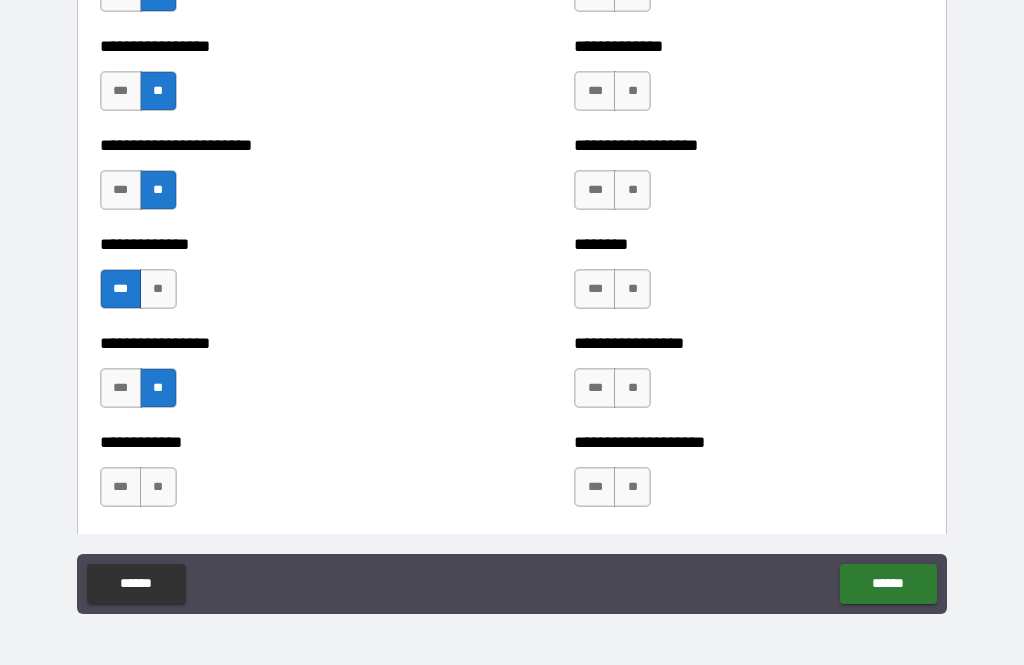 click on "**" at bounding box center (158, 487) 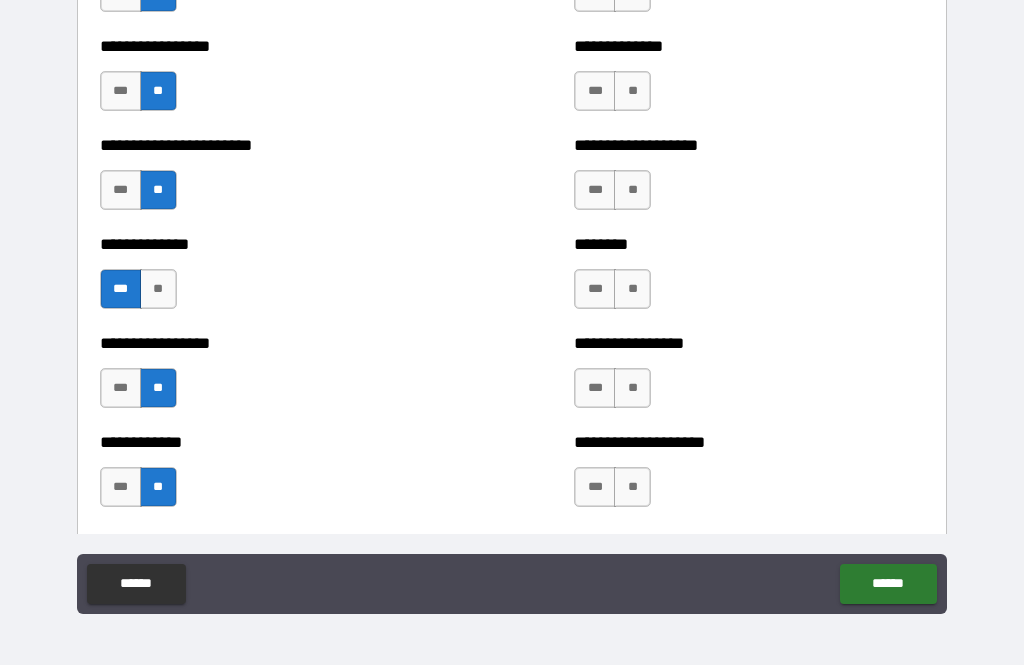 click on "**" at bounding box center [632, 487] 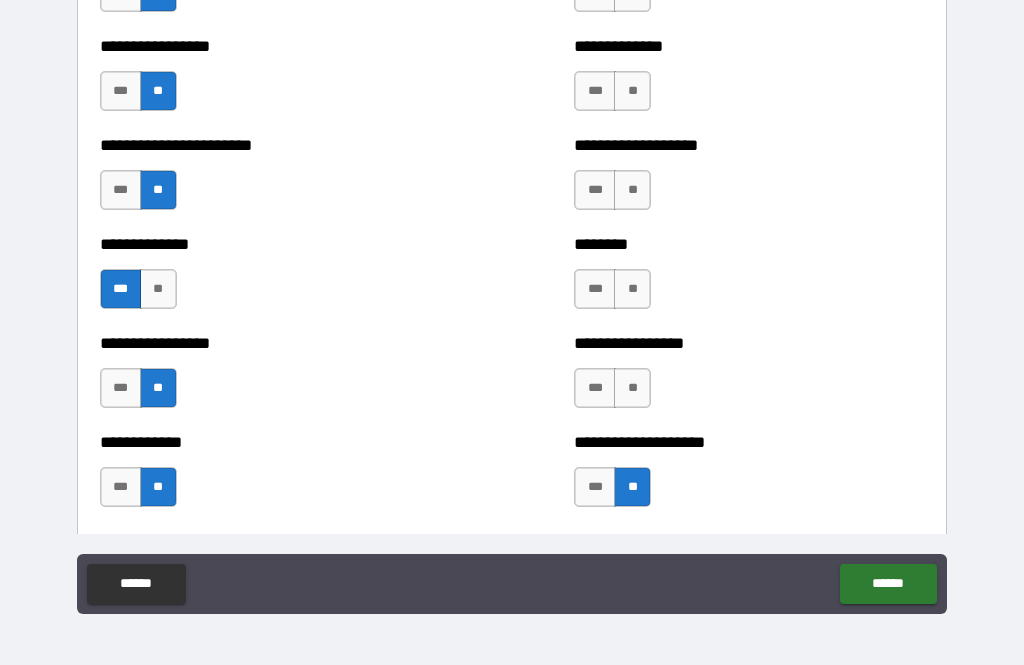 scroll, scrollTop: 3795, scrollLeft: 0, axis: vertical 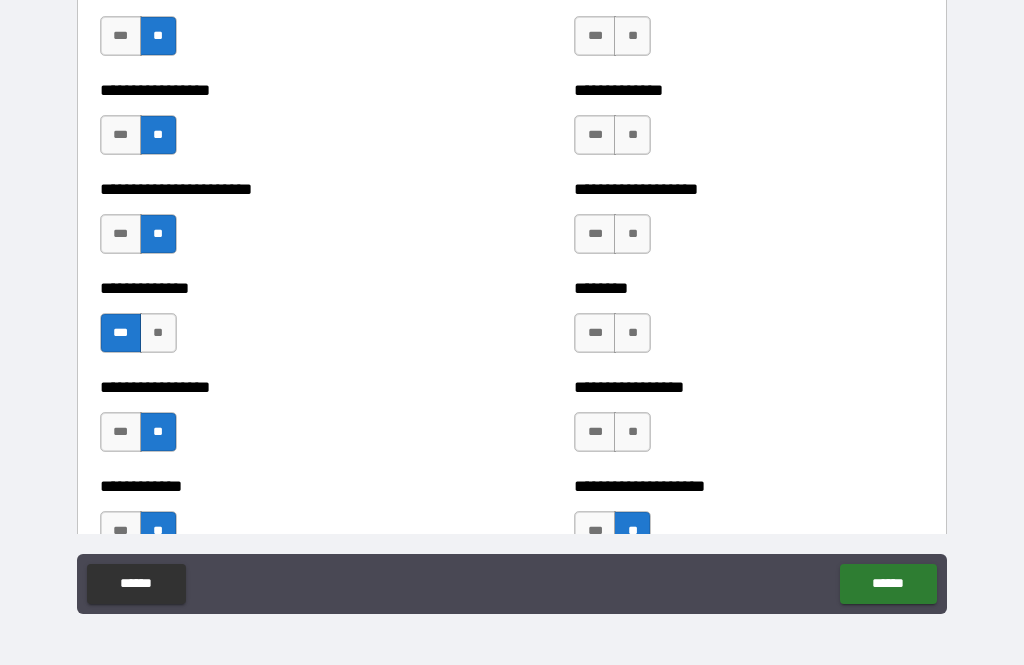 click on "**" at bounding box center (632, 432) 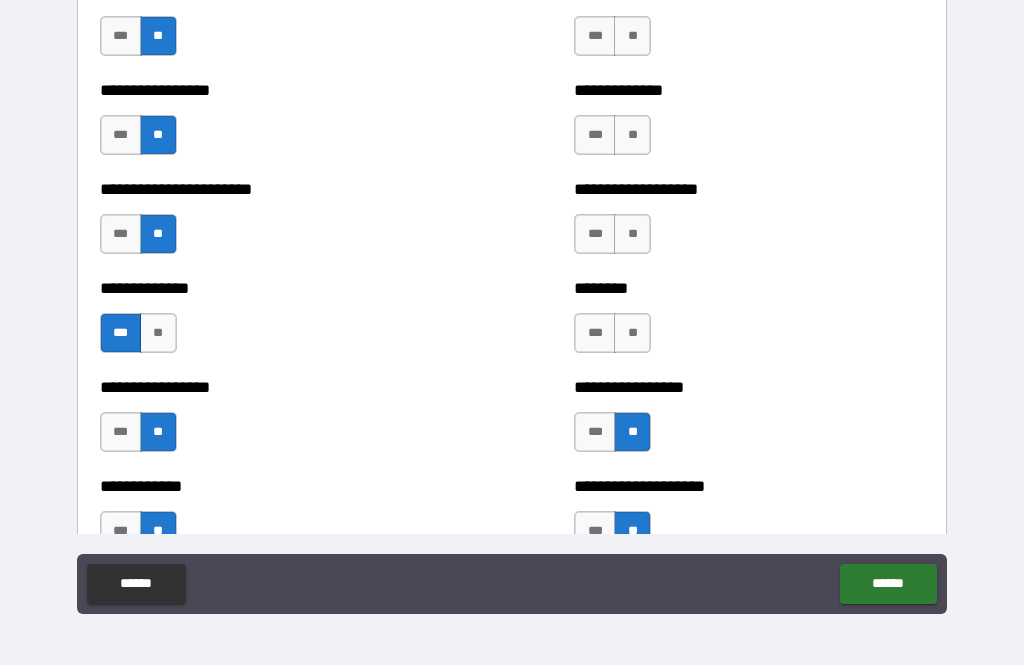 click on "***" at bounding box center (595, 333) 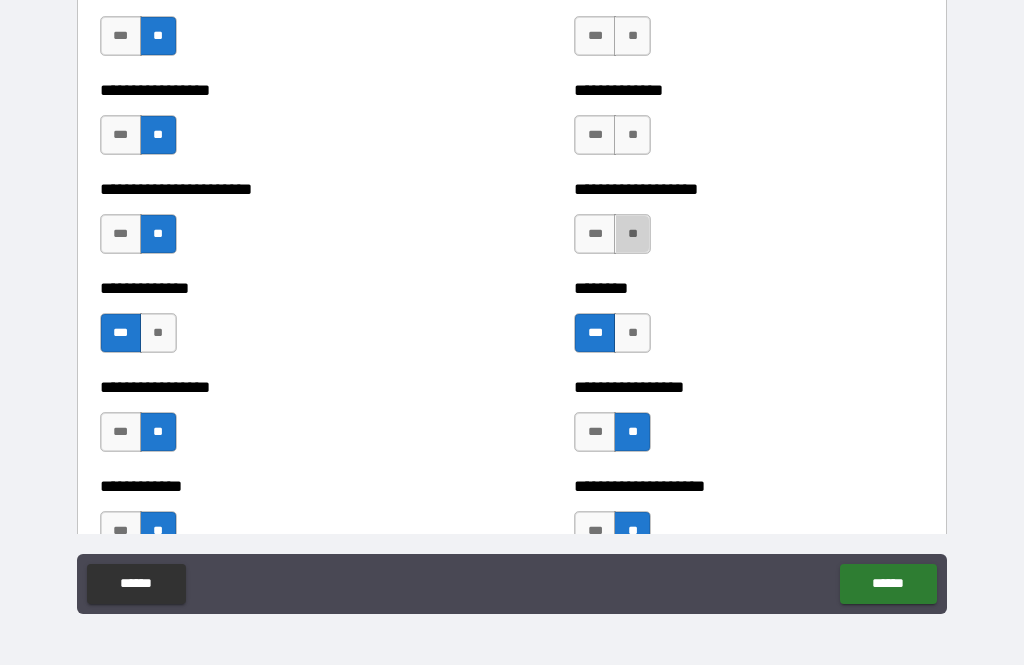 click on "**" at bounding box center [632, 234] 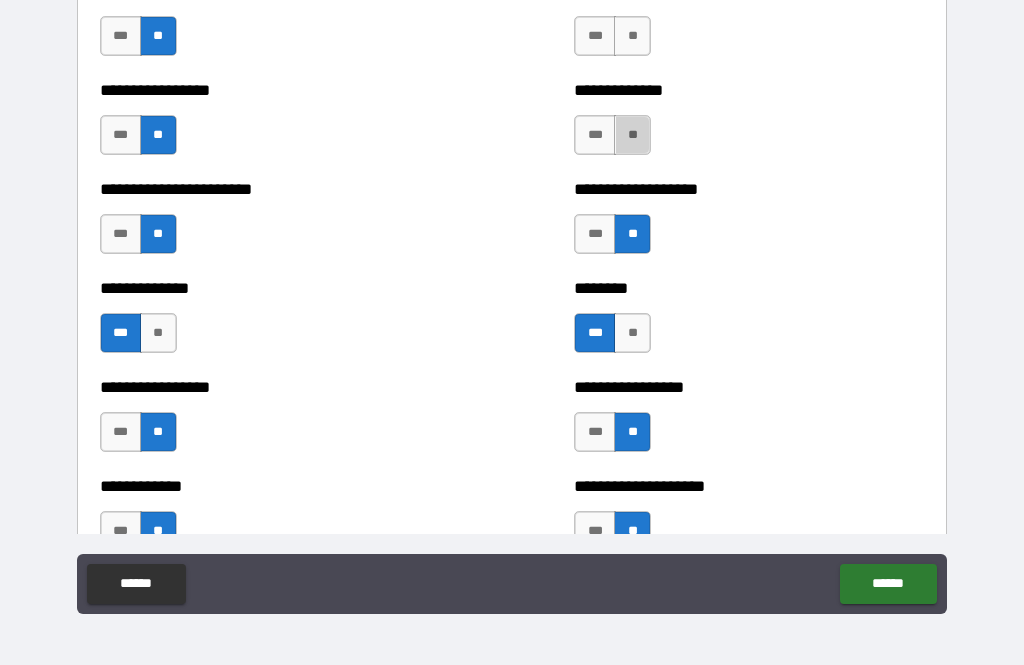 click on "**" at bounding box center (632, 135) 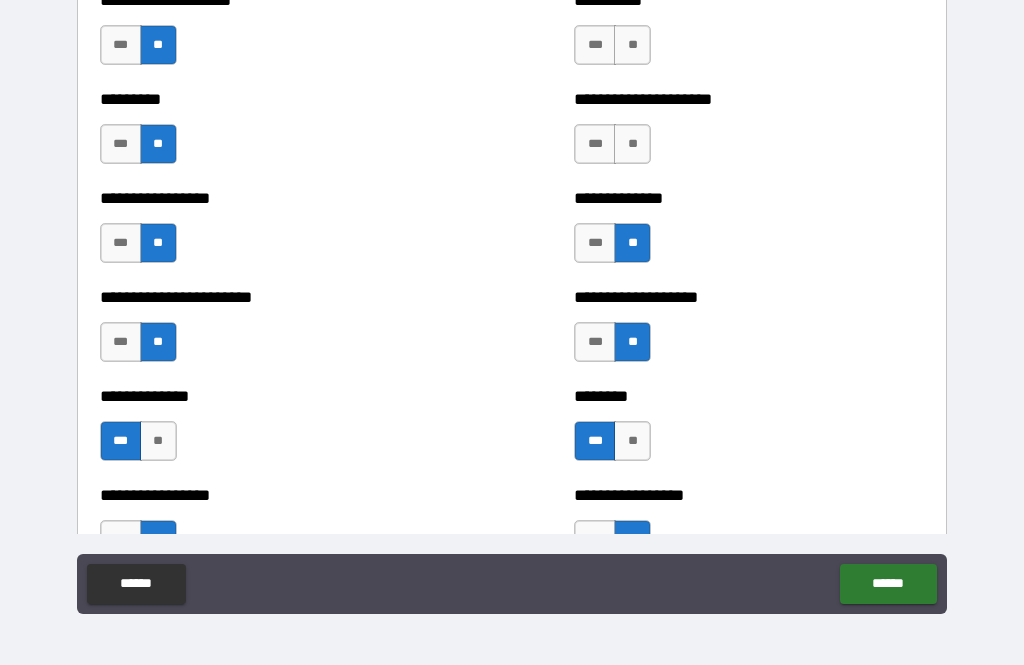 scroll, scrollTop: 3683, scrollLeft: 0, axis: vertical 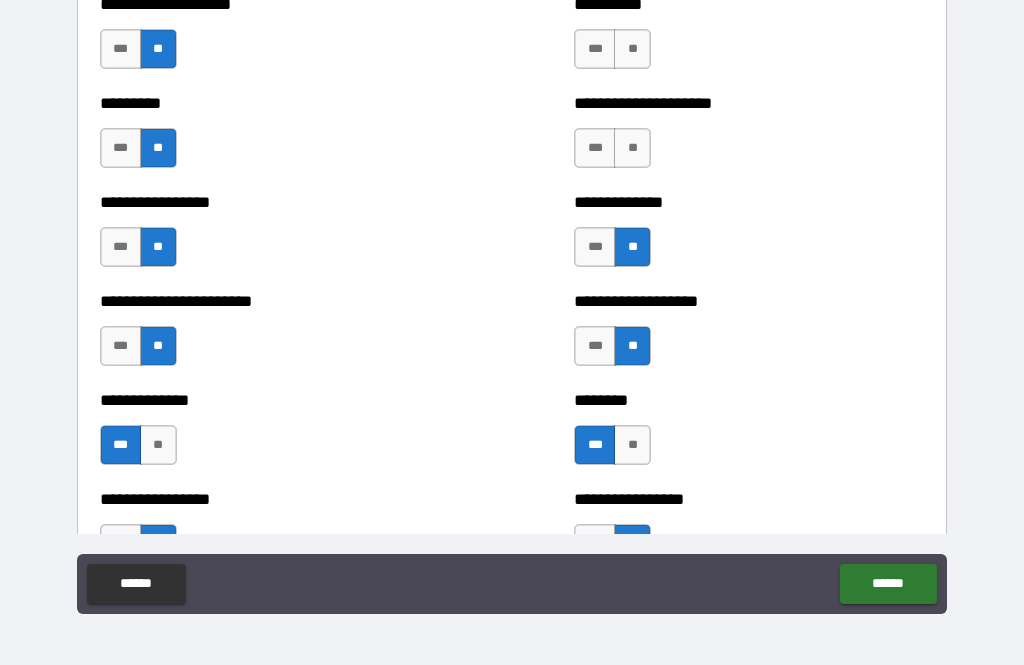 click on "**" at bounding box center [632, 148] 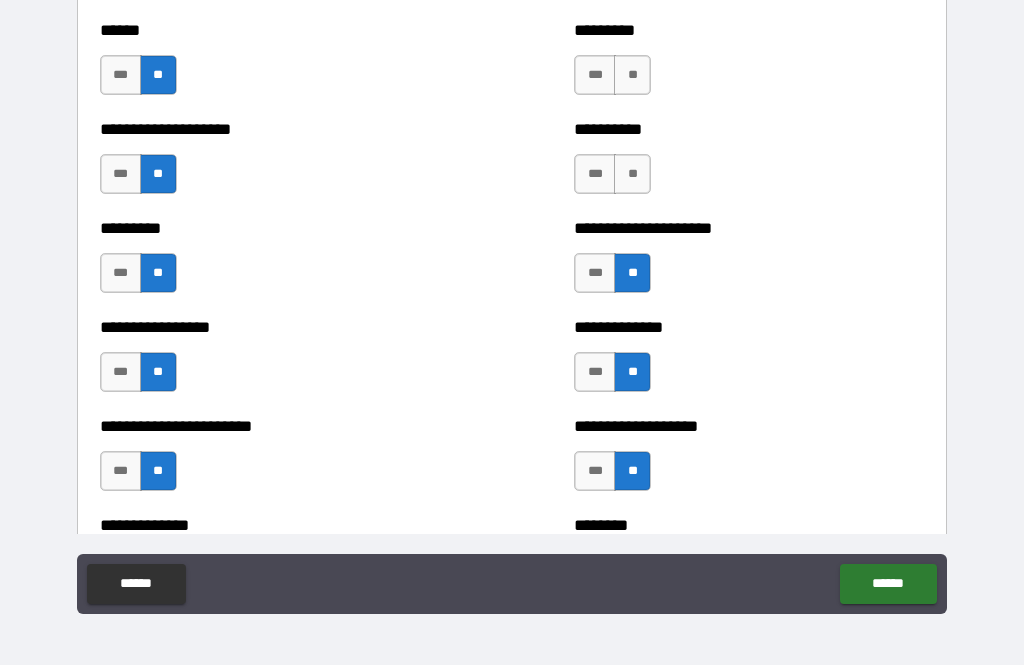 scroll, scrollTop: 3557, scrollLeft: 0, axis: vertical 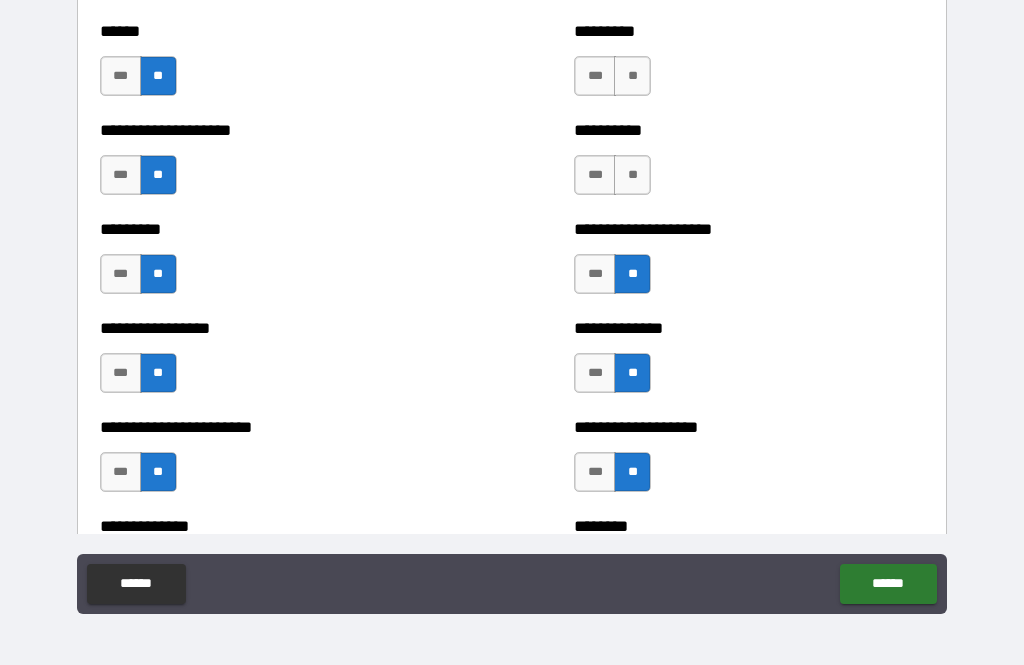 click on "**" at bounding box center [632, 175] 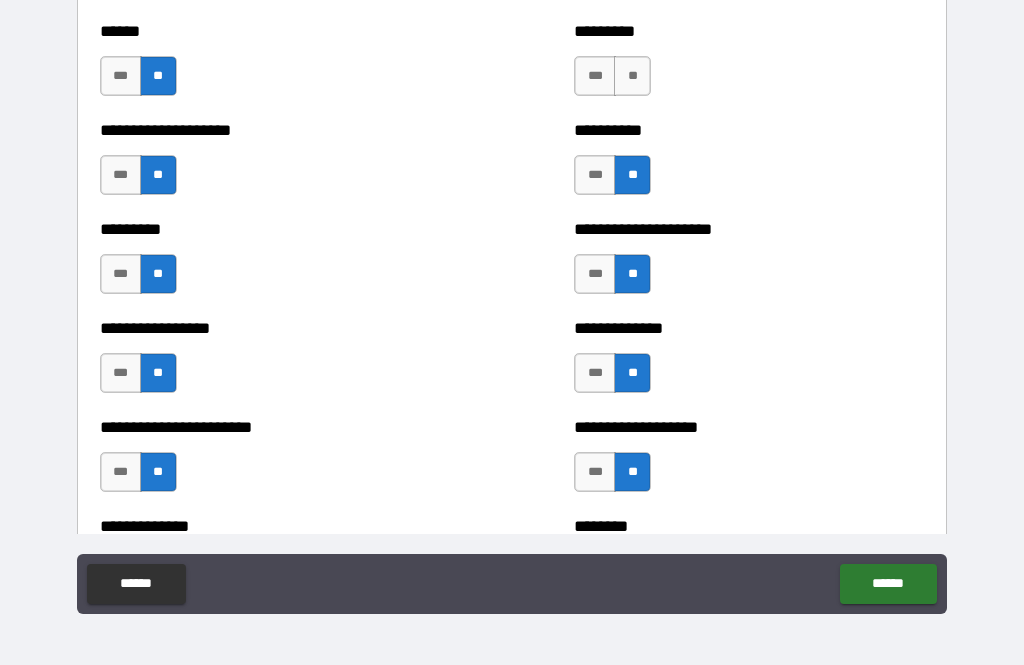 click on "**" at bounding box center [632, 76] 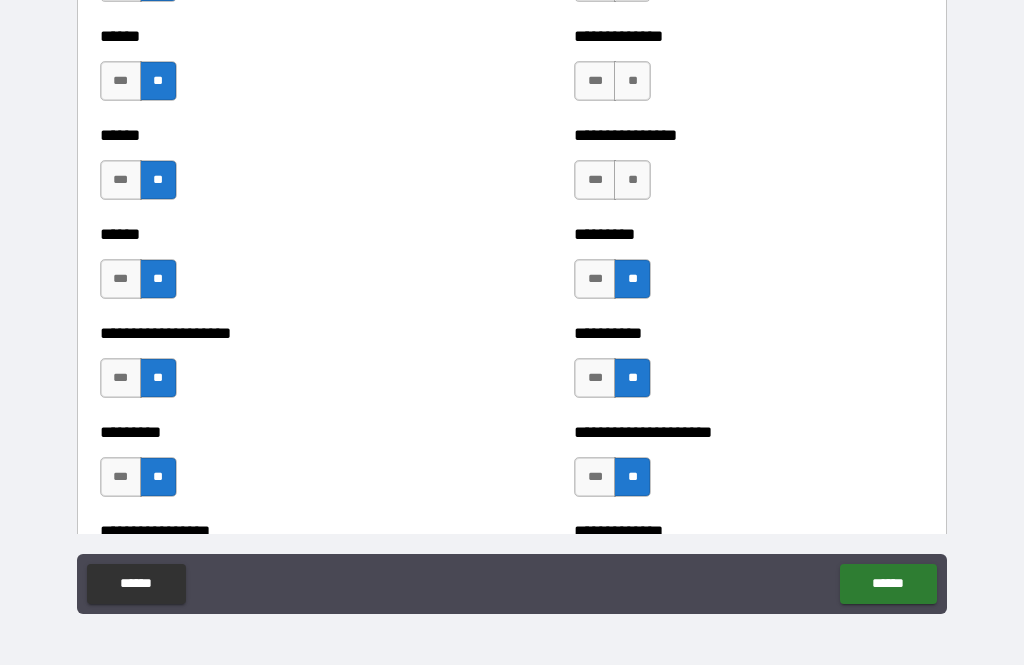 scroll, scrollTop: 3341, scrollLeft: 0, axis: vertical 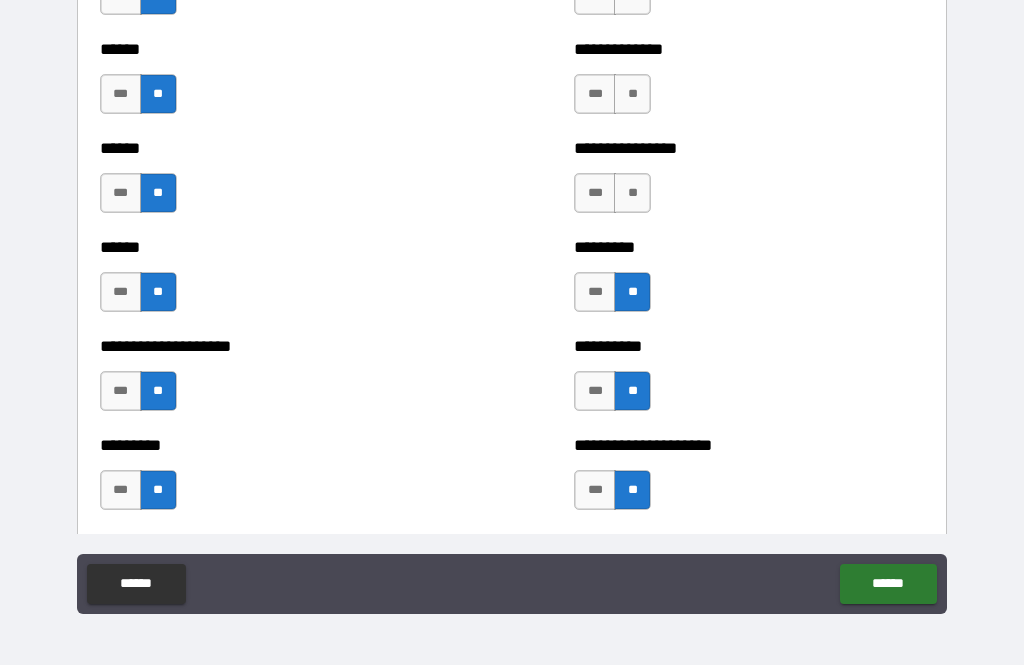 click on "**" at bounding box center [632, 193] 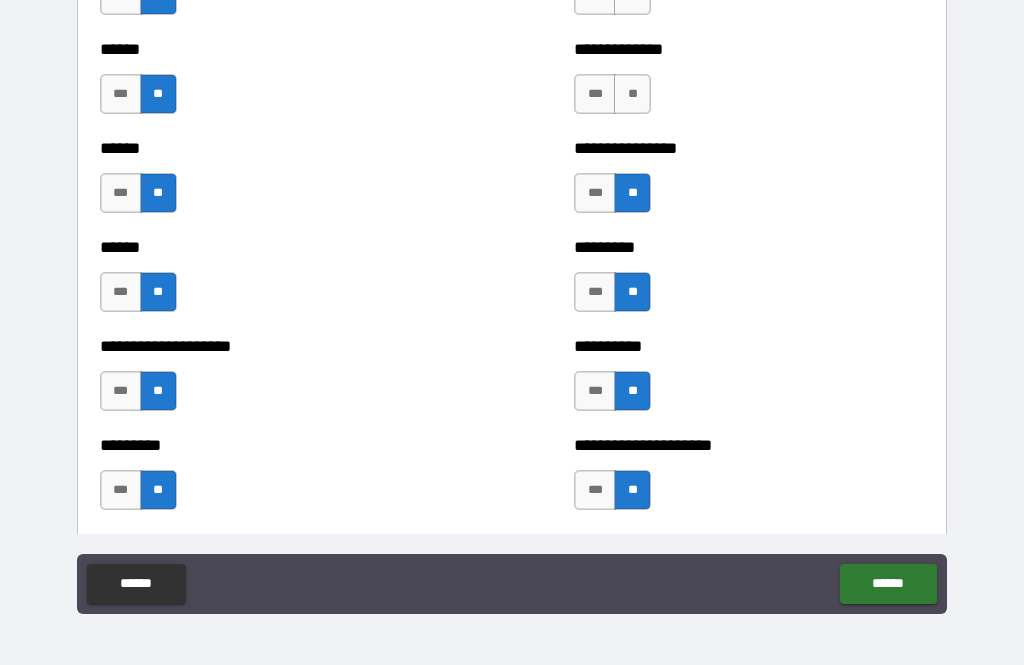 click on "**" at bounding box center (632, 94) 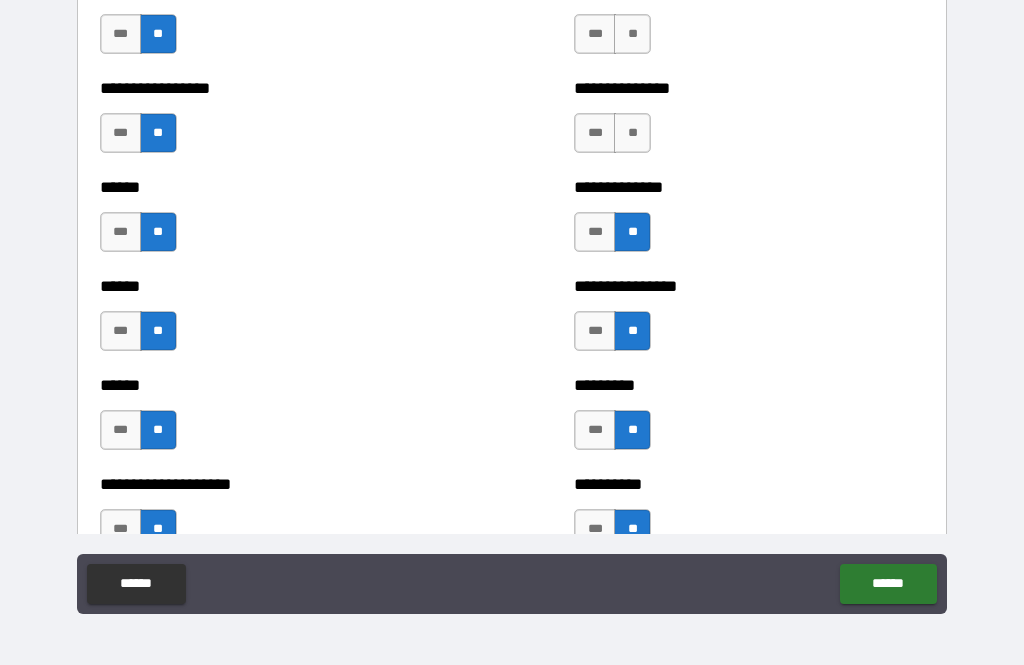 scroll, scrollTop: 3152, scrollLeft: 0, axis: vertical 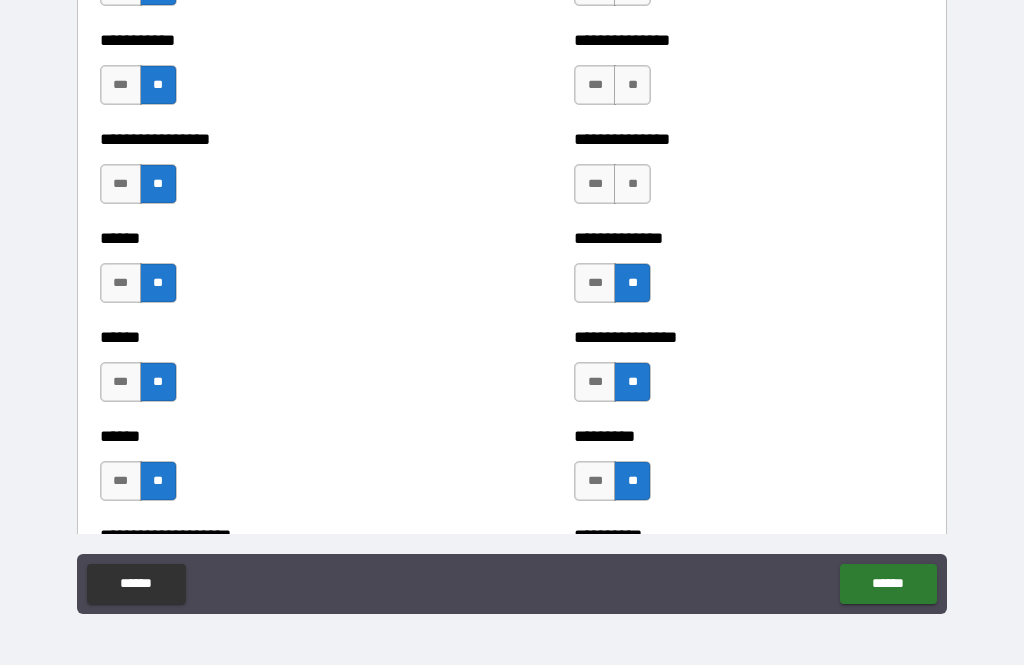 click on "**" at bounding box center [632, 184] 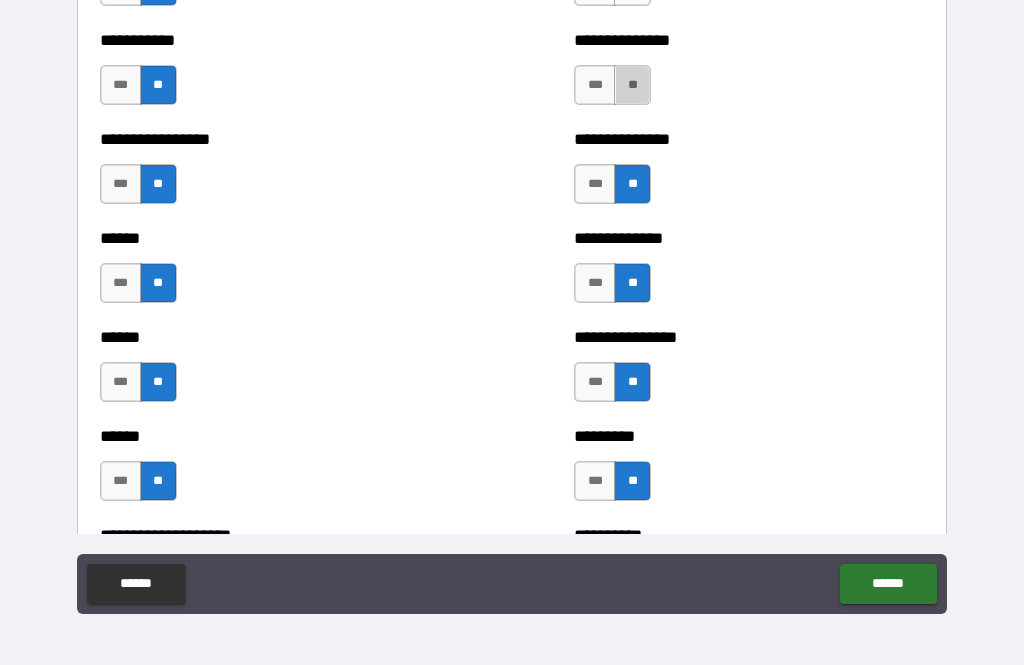 click on "**" at bounding box center [632, 85] 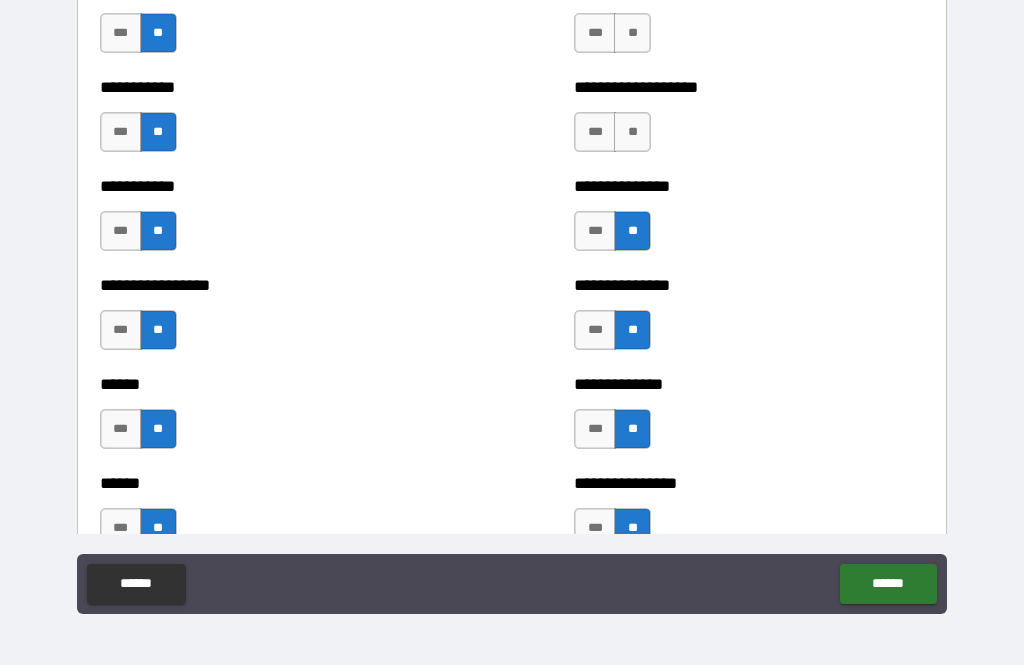 scroll, scrollTop: 2993, scrollLeft: 0, axis: vertical 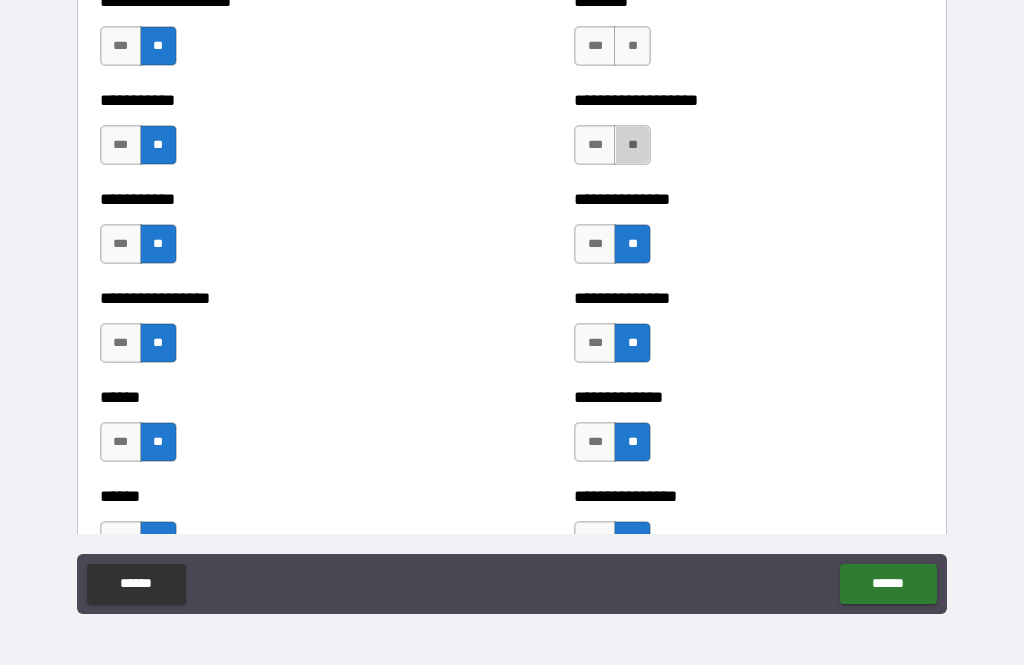 click on "**" at bounding box center (632, 145) 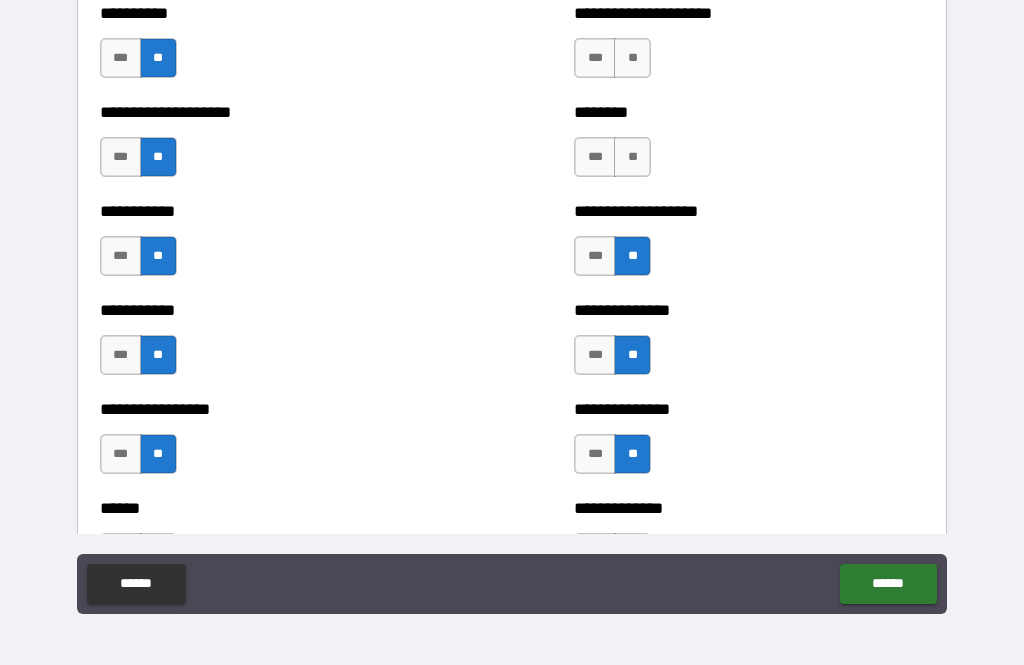 scroll, scrollTop: 2839, scrollLeft: 0, axis: vertical 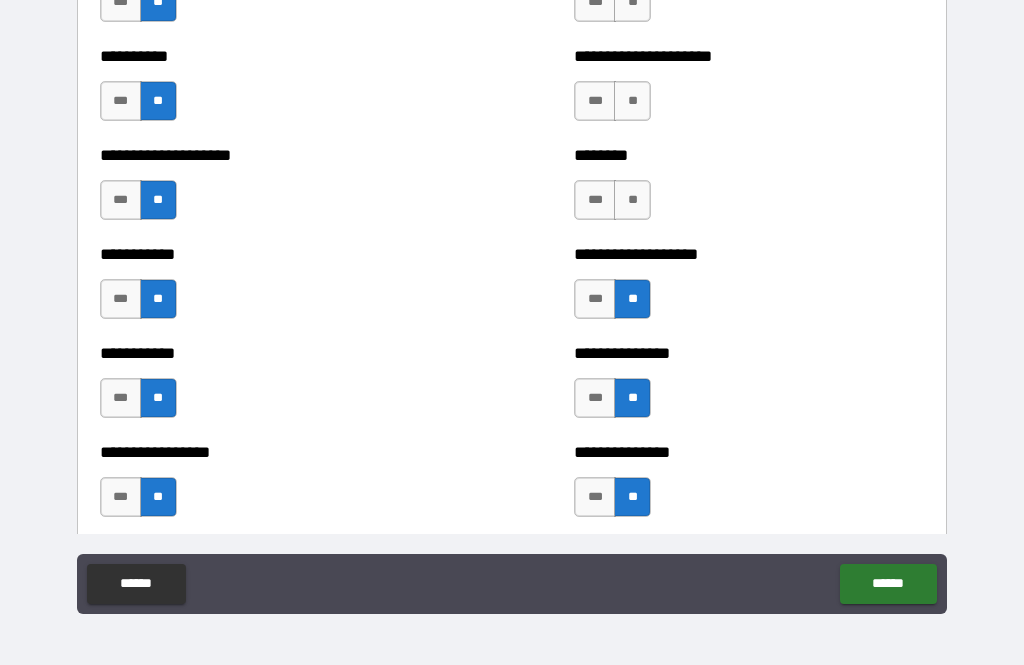 click on "**" at bounding box center (632, 200) 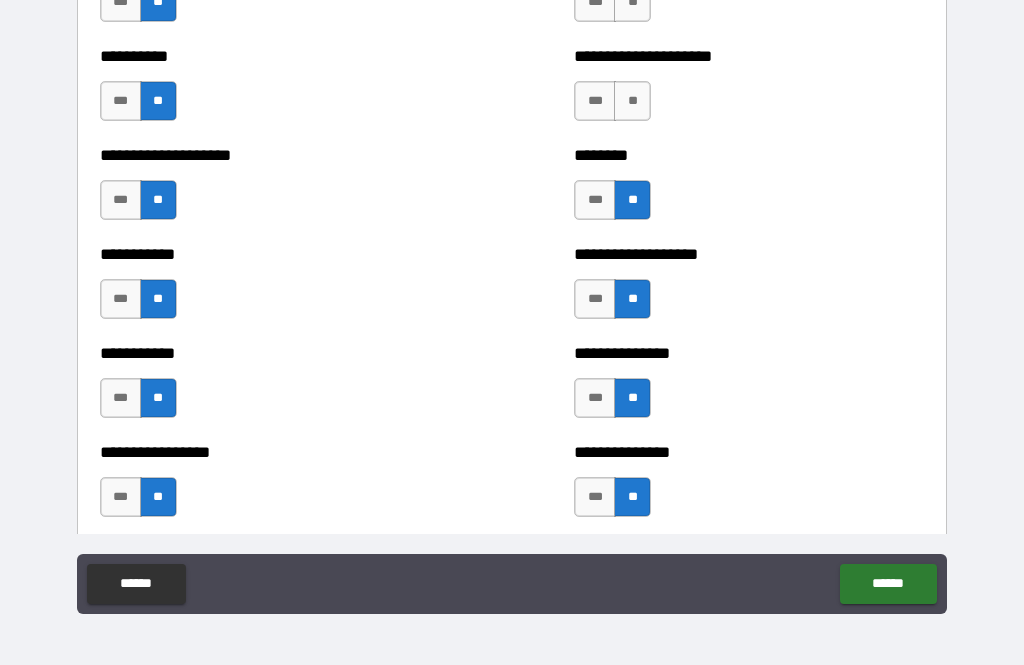 click on "**" at bounding box center [632, 101] 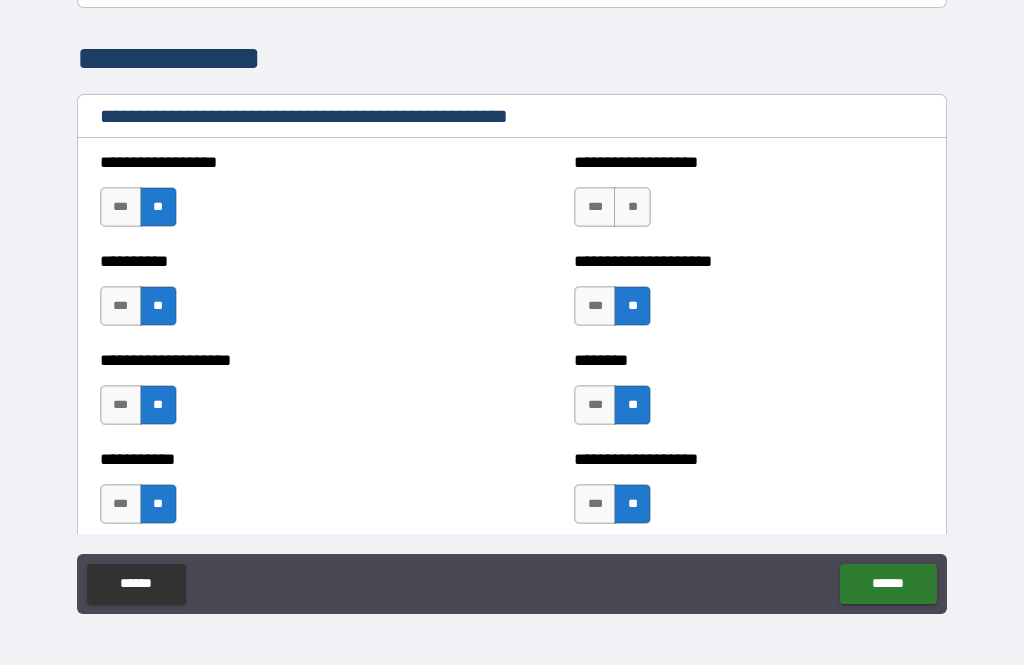 scroll, scrollTop: 2631, scrollLeft: 0, axis: vertical 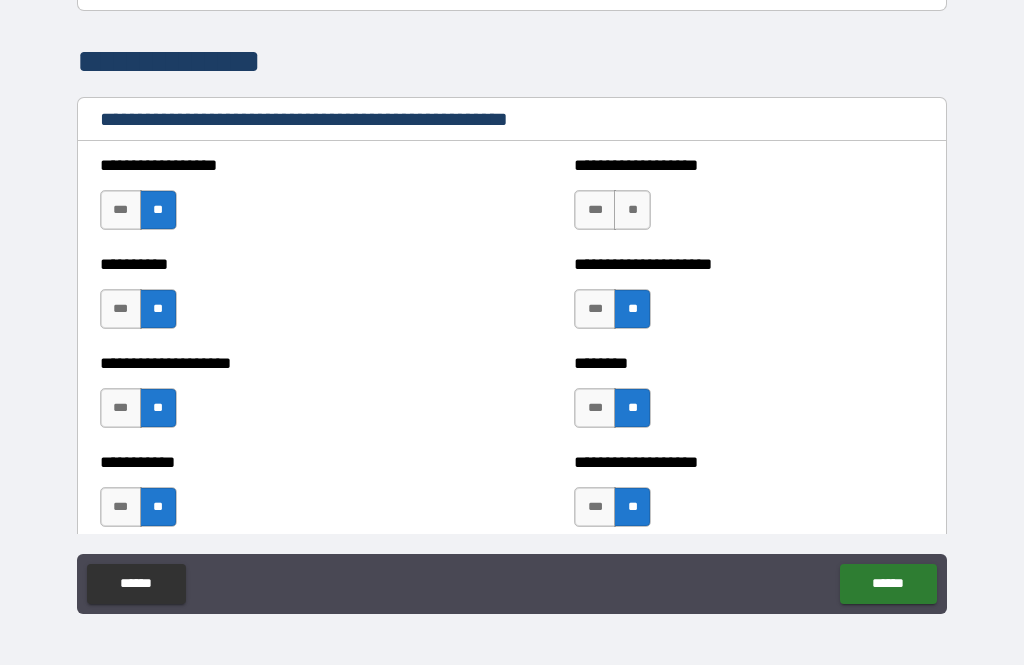 click on "**" at bounding box center [632, 210] 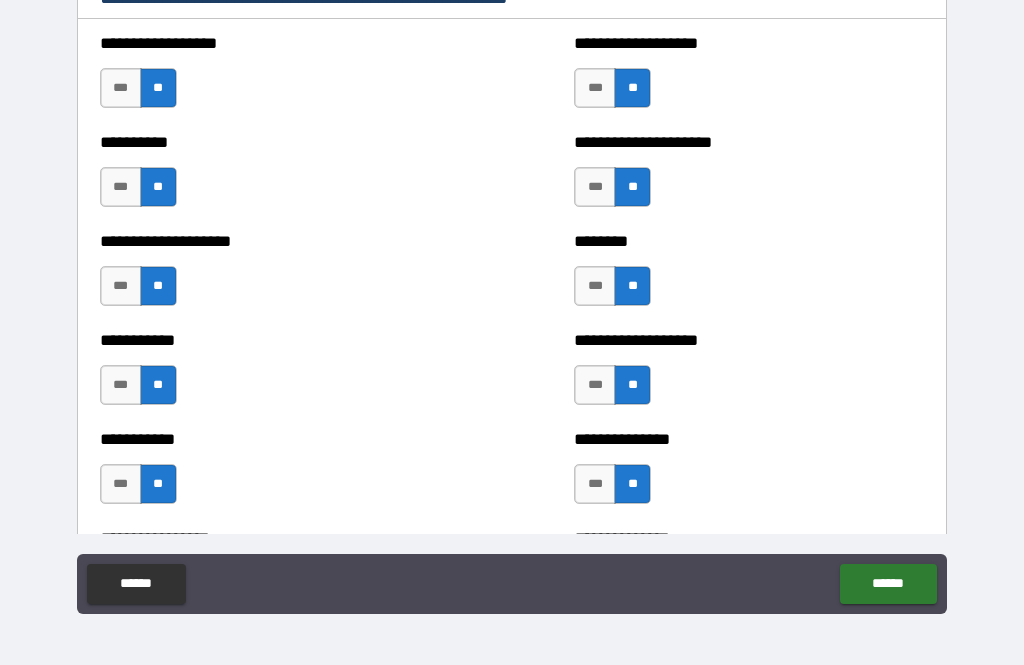 scroll, scrollTop: 2754, scrollLeft: 0, axis: vertical 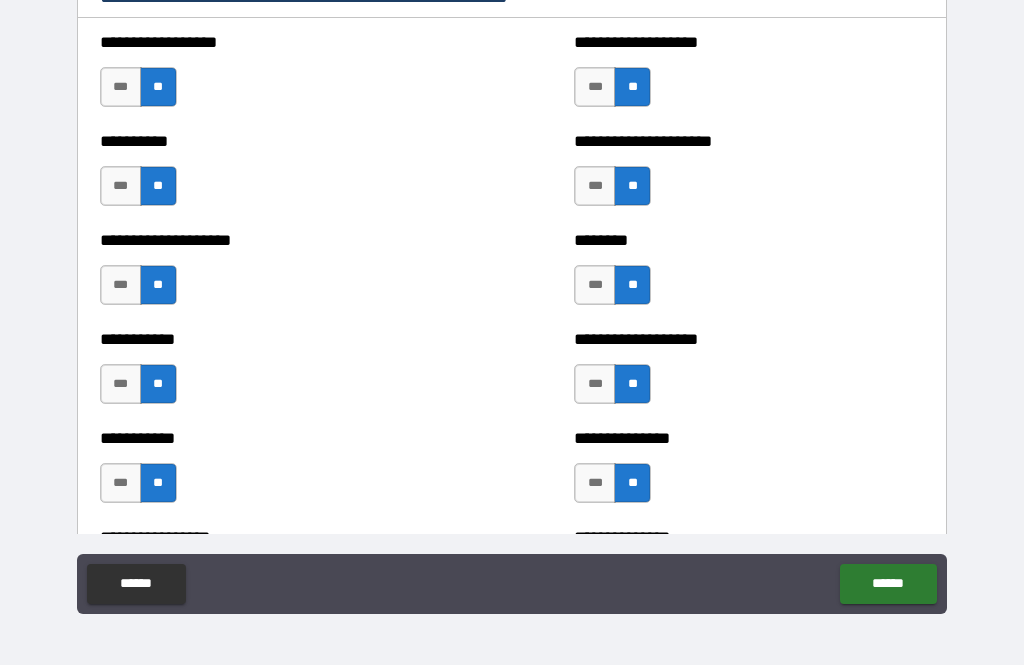 click on "***" at bounding box center [595, 87] 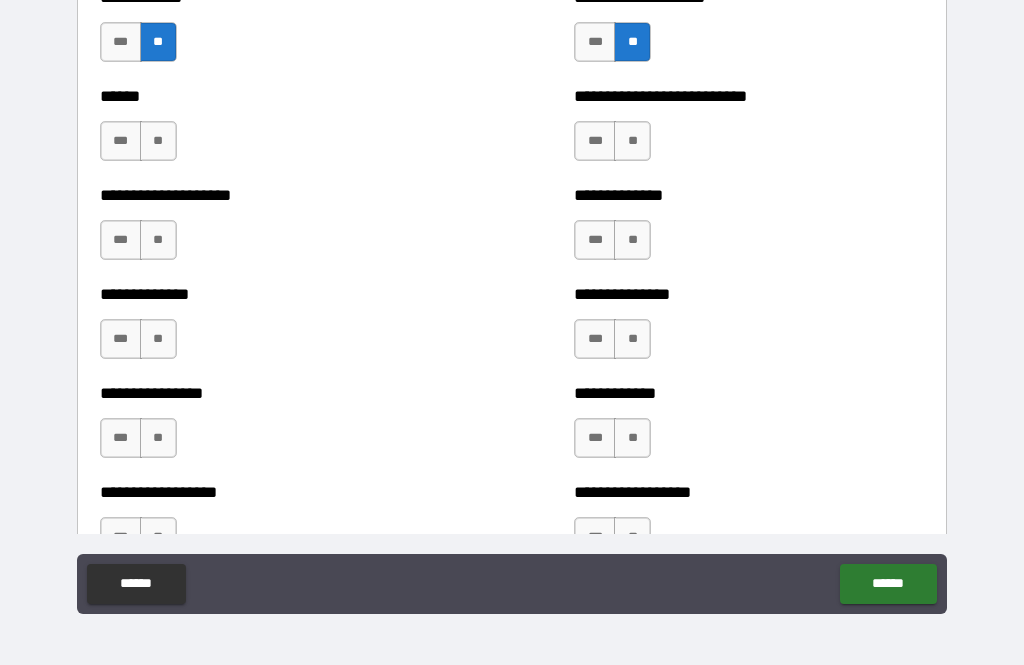 scroll, scrollTop: 4289, scrollLeft: 0, axis: vertical 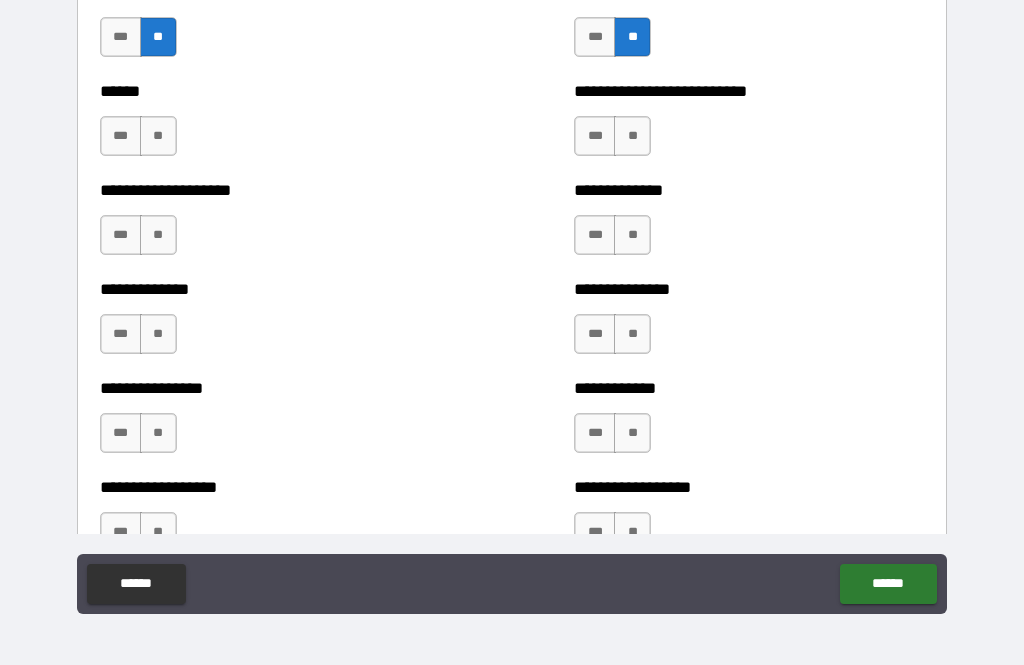 click on "***" at bounding box center [121, 136] 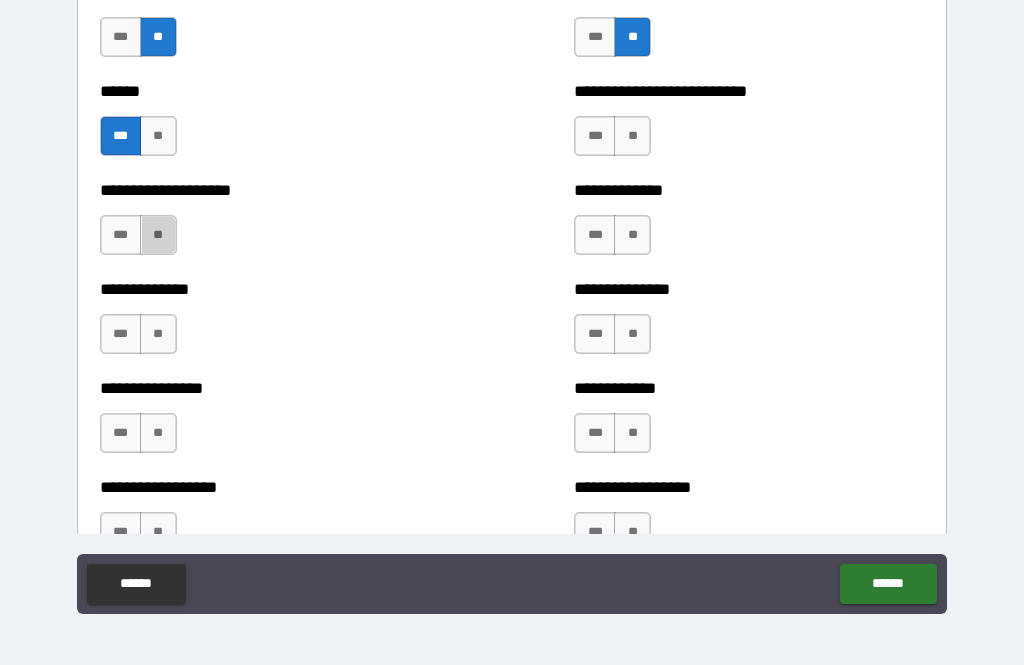 click on "**" at bounding box center [158, 235] 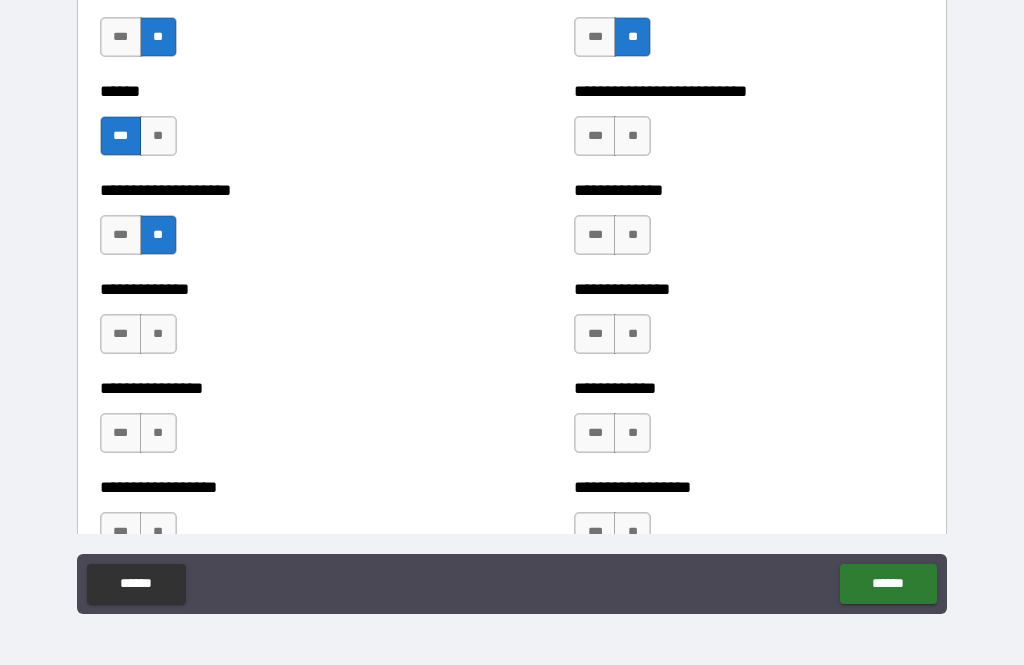 click on "**" at bounding box center [158, 334] 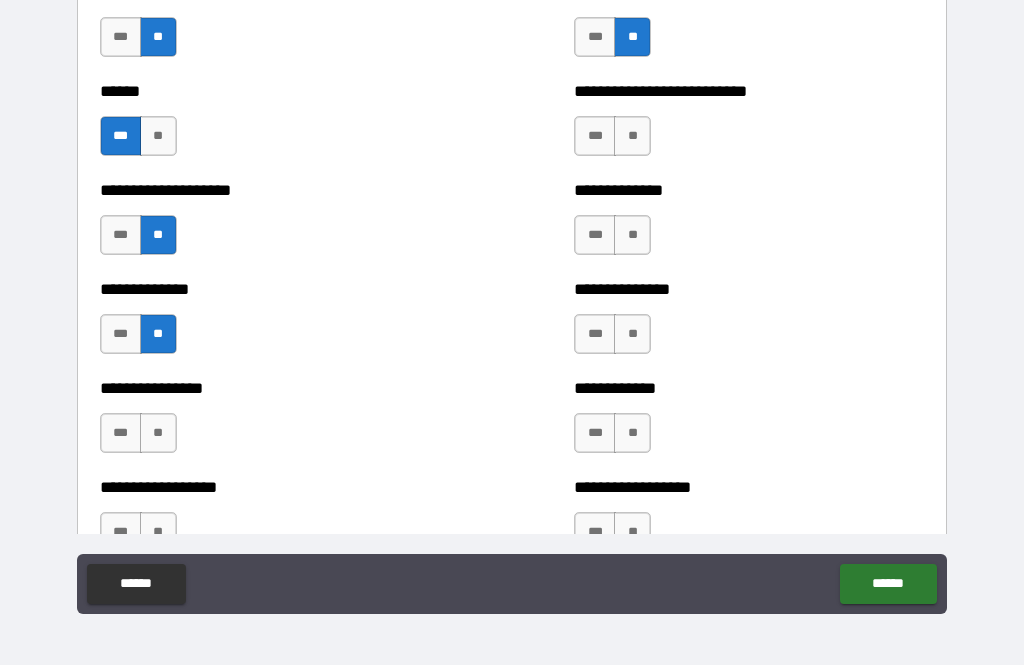 click on "**" at bounding box center (158, 433) 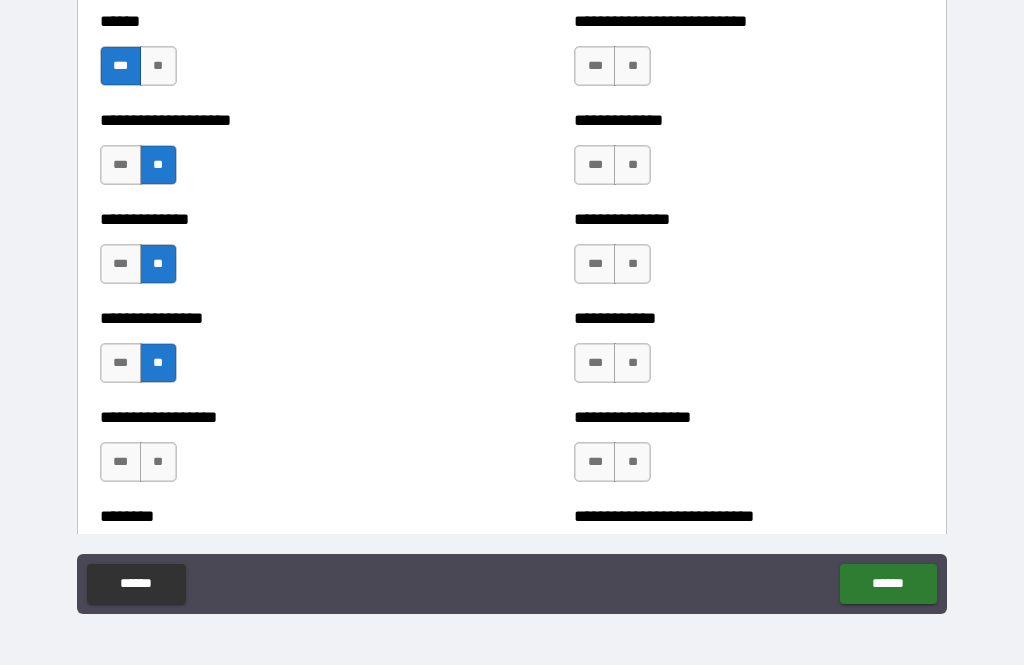 scroll, scrollTop: 4360, scrollLeft: 0, axis: vertical 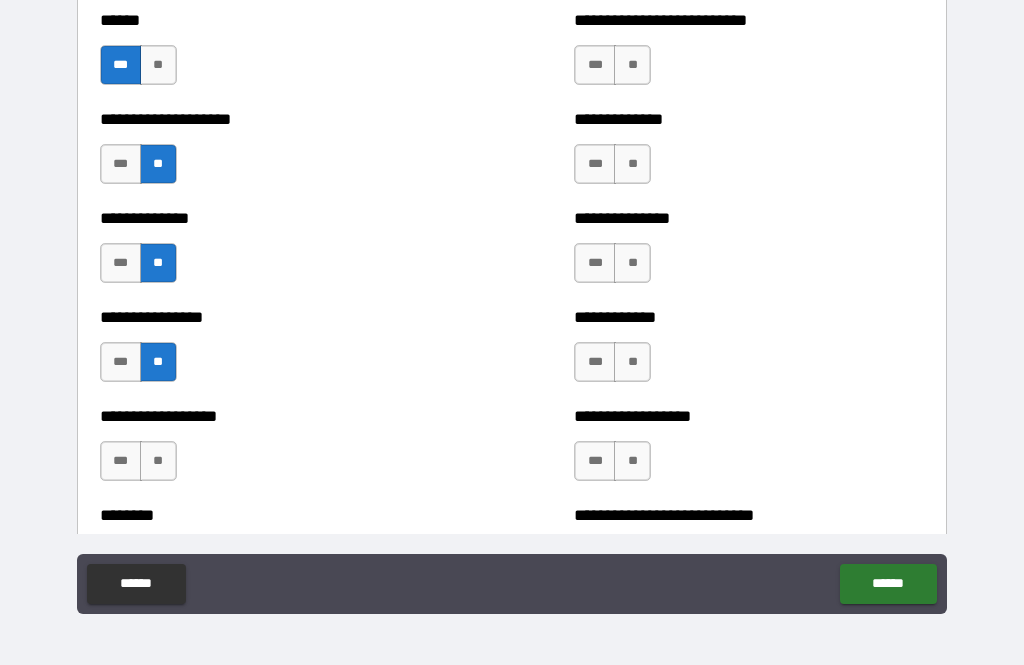 click on "***" at bounding box center [595, 65] 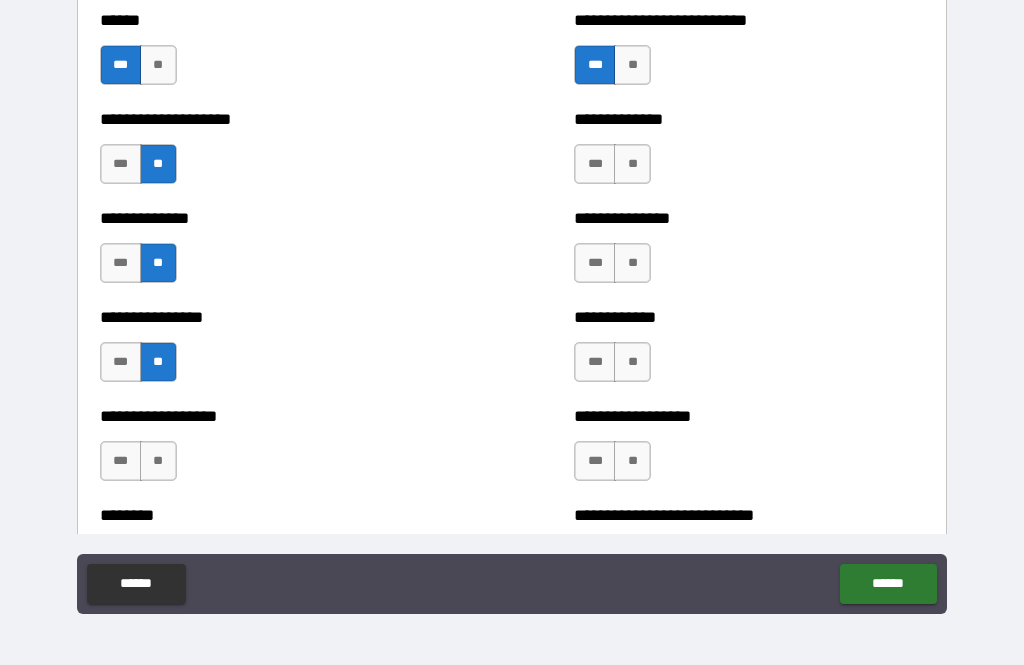 click on "***" at bounding box center [595, 164] 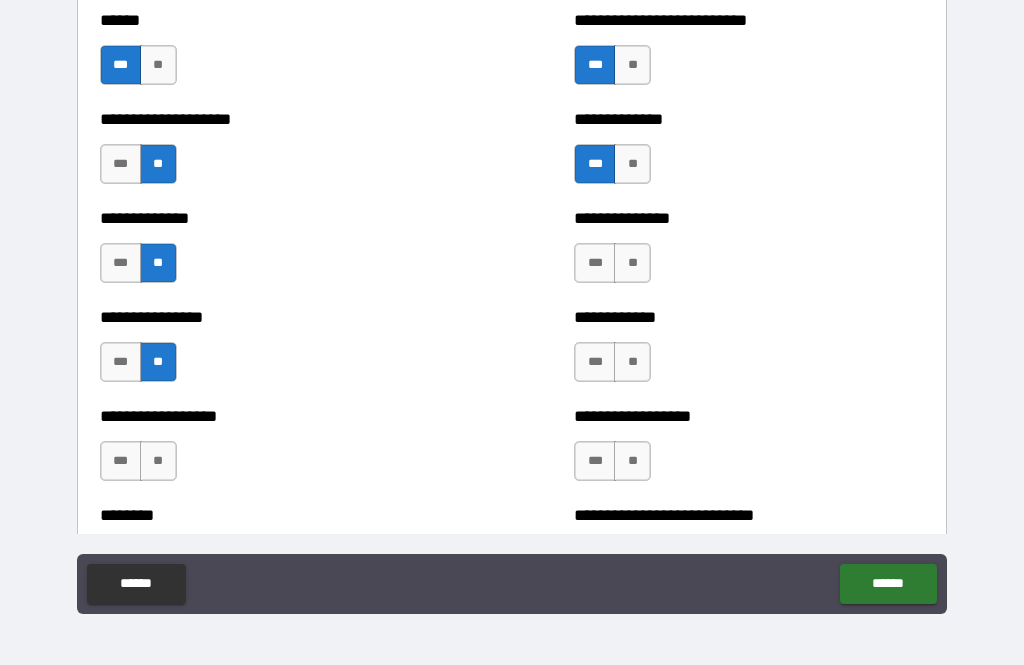 click on "**" at bounding box center (632, 263) 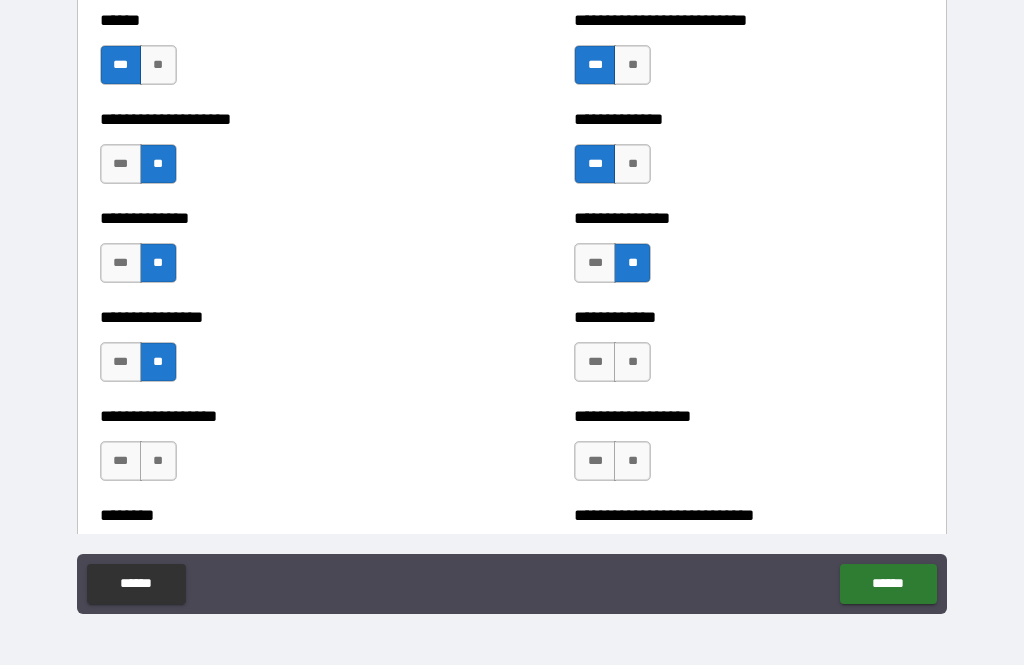 click on "**" at bounding box center [632, 362] 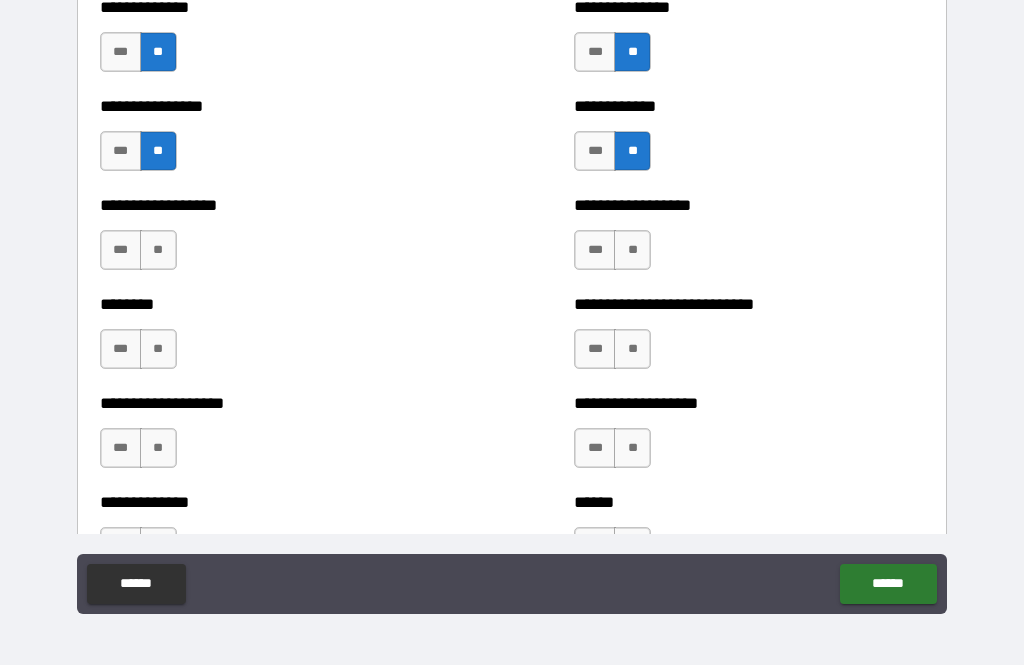 click on "***" at bounding box center (595, 250) 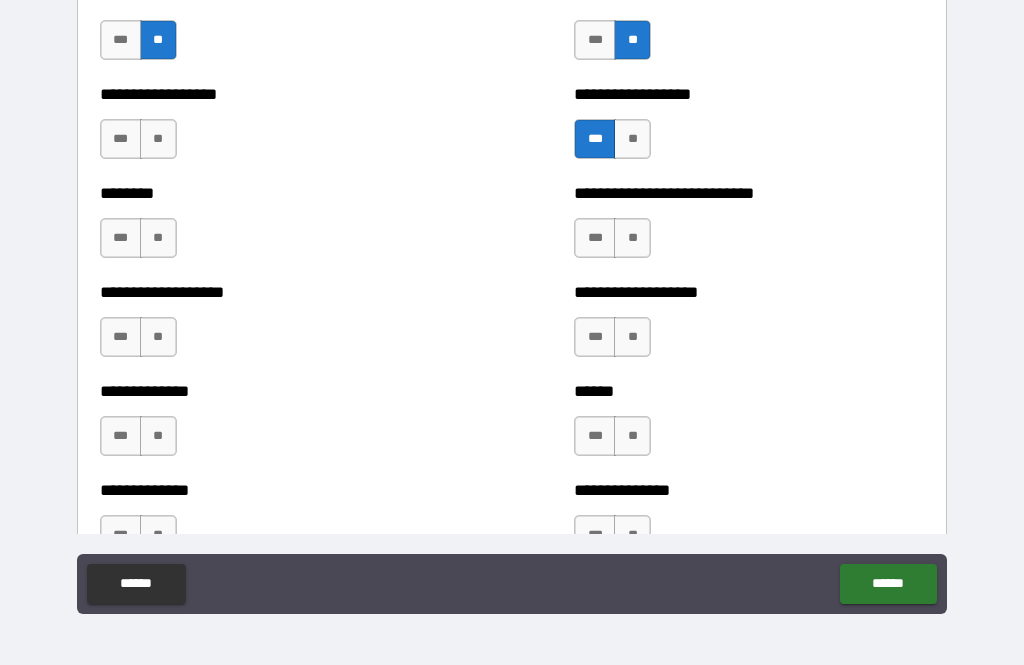 scroll, scrollTop: 4685, scrollLeft: 0, axis: vertical 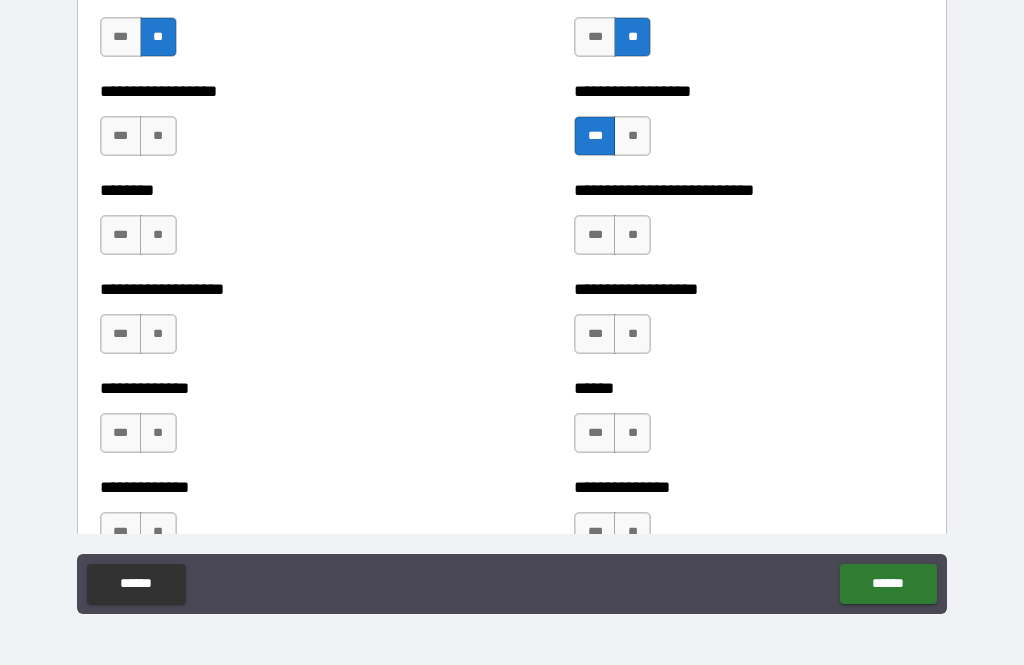 click on "***" at bounding box center [595, 235] 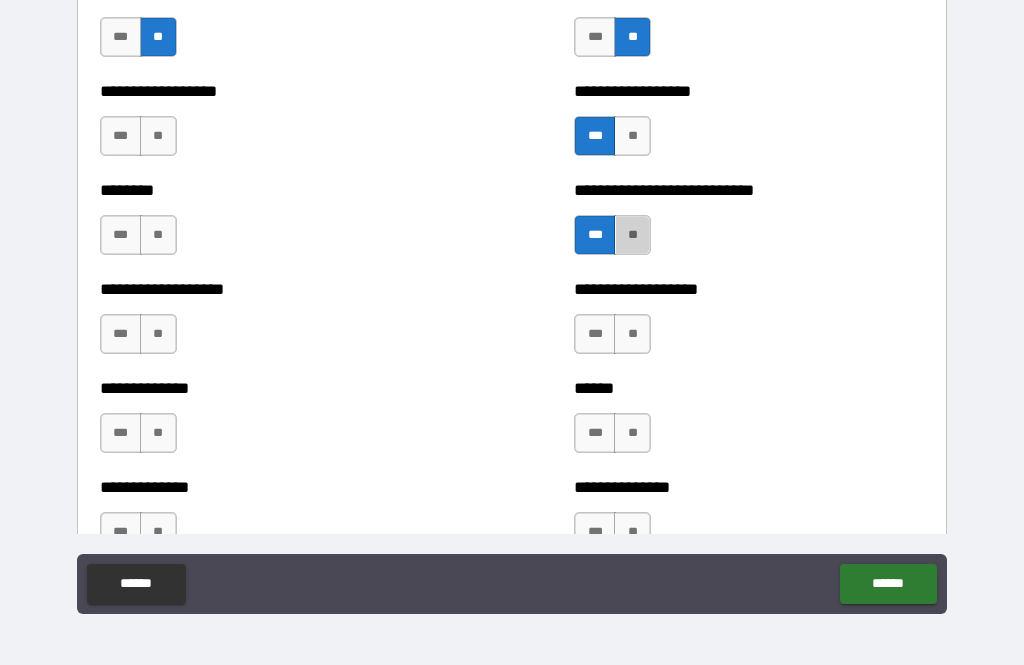 click on "**" at bounding box center (632, 235) 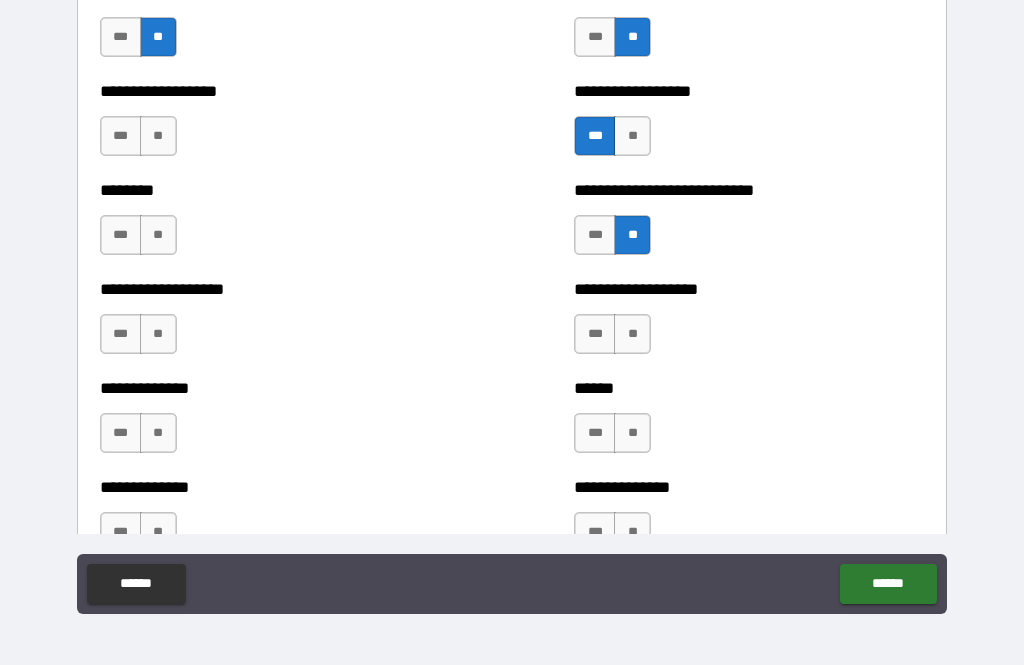 click on "**" at bounding box center (632, 235) 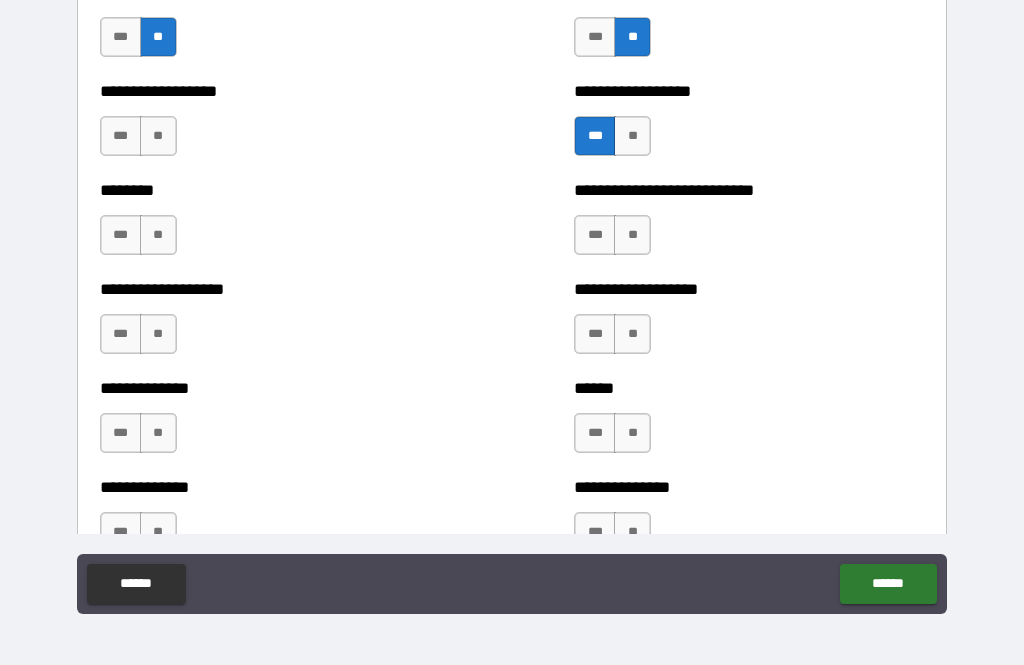 scroll, scrollTop: 4823, scrollLeft: 0, axis: vertical 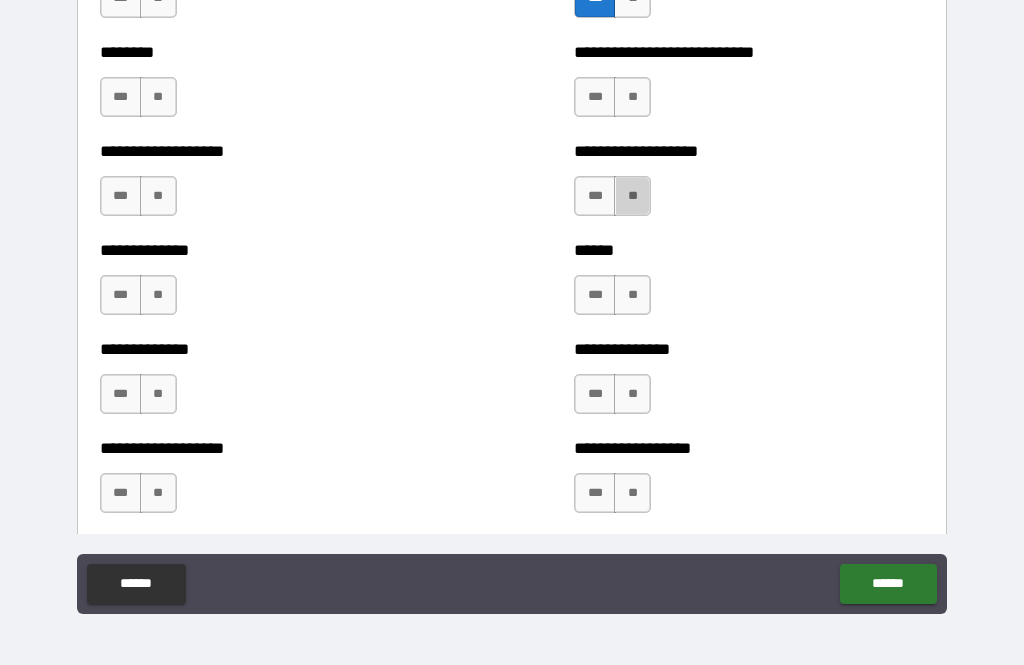 click on "**" at bounding box center [632, 196] 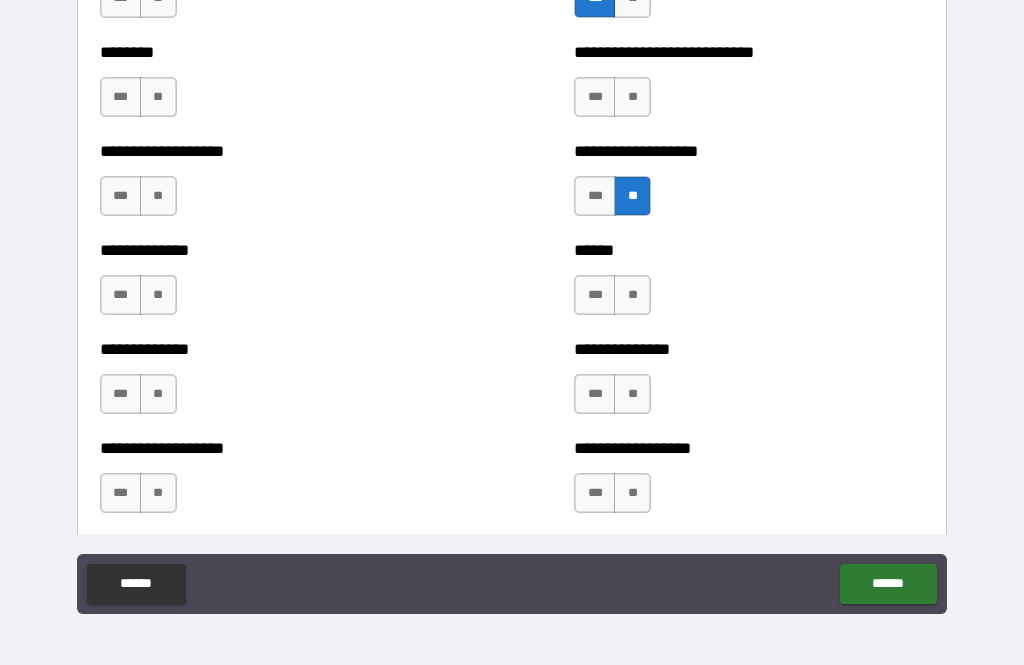 click on "**" at bounding box center [632, 97] 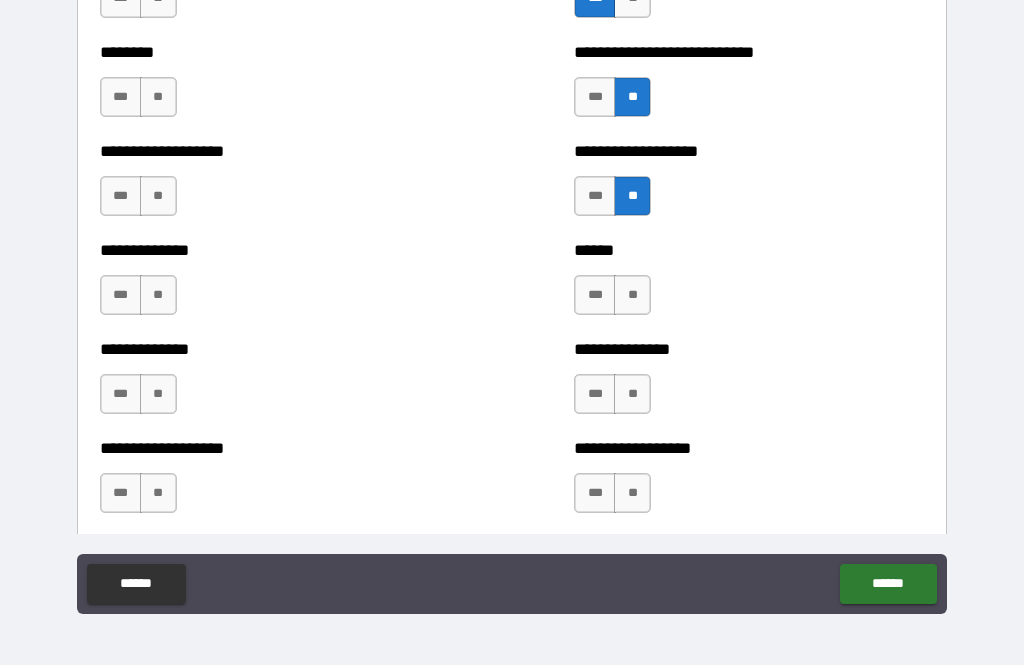 click on "**" at bounding box center (632, 295) 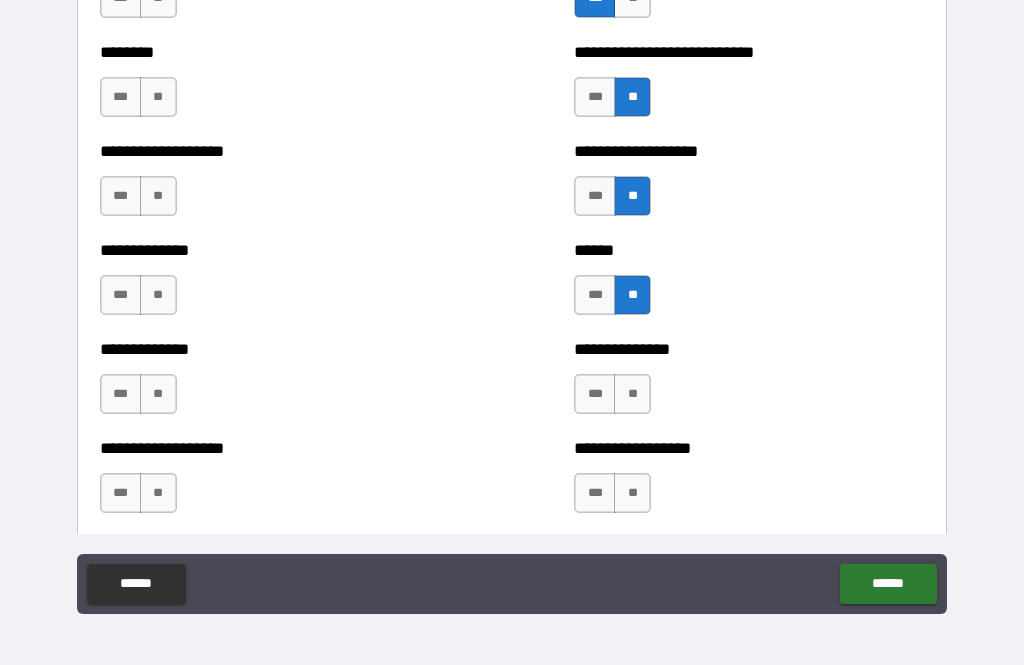 click on "**" at bounding box center [632, 394] 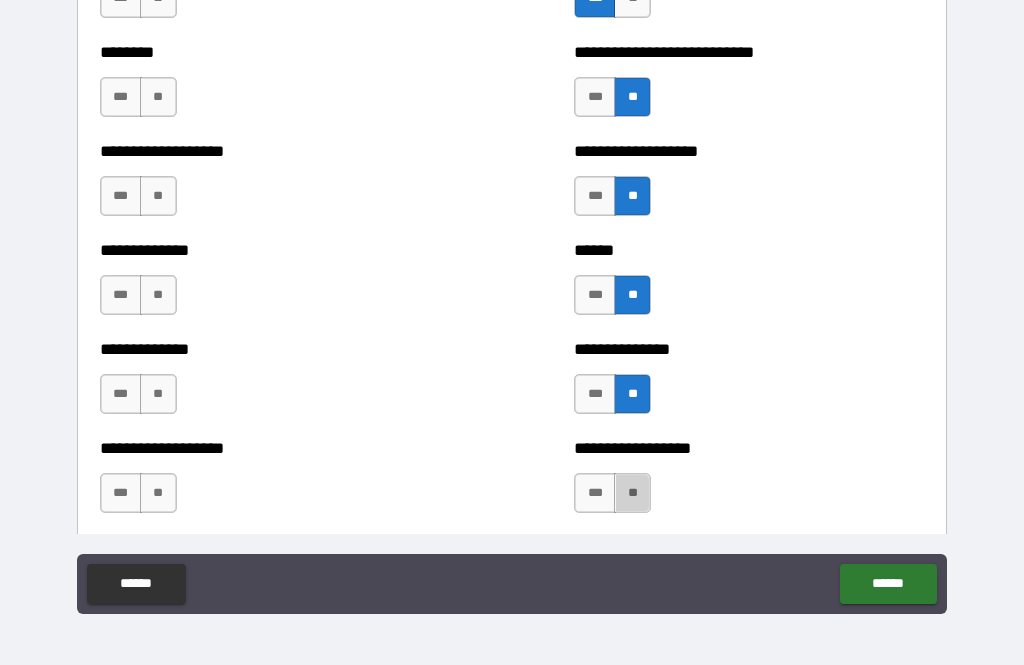 click on "**" at bounding box center (632, 493) 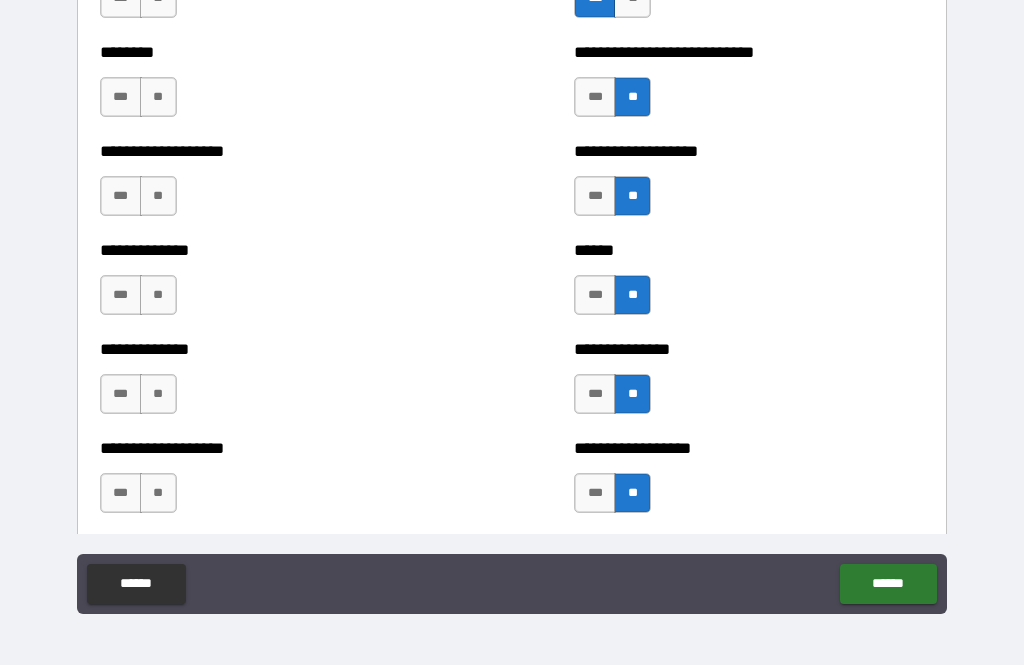 click on "***" at bounding box center (121, 196) 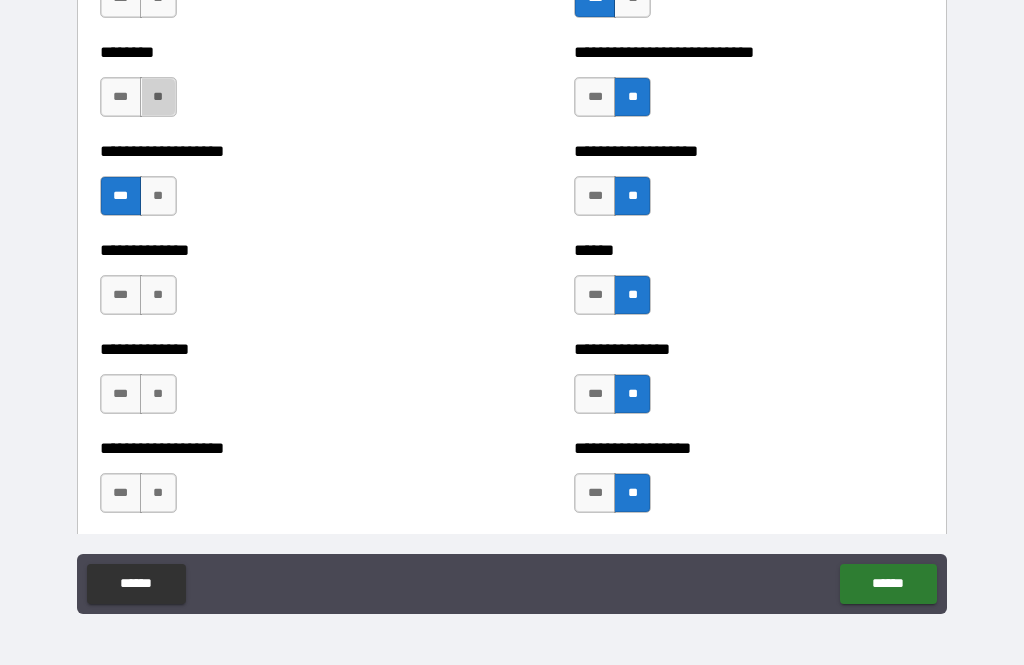 click on "**" at bounding box center (158, 97) 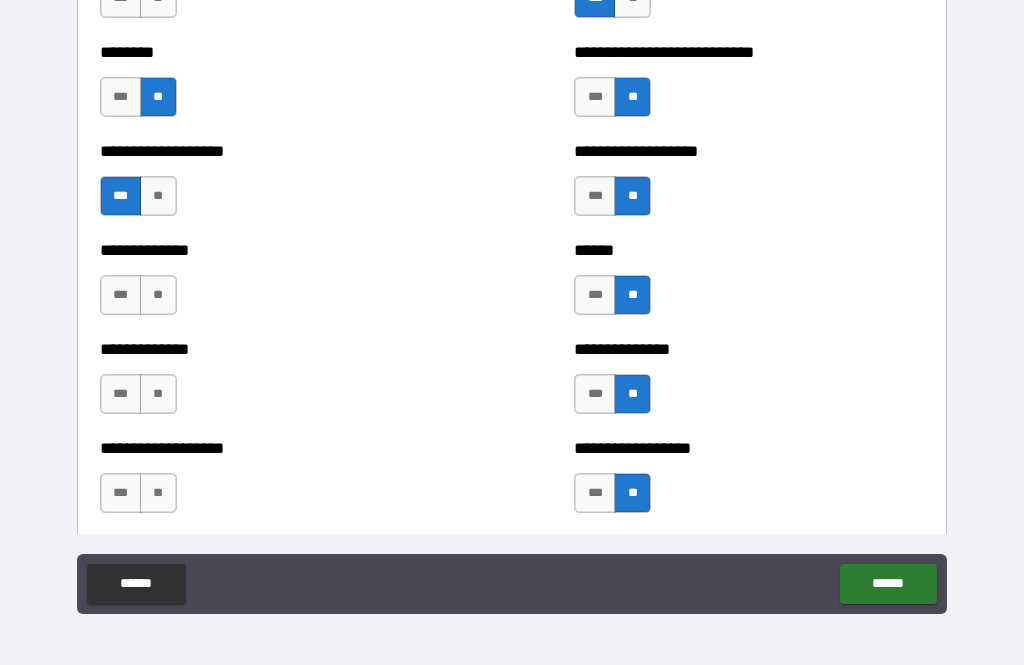 scroll, scrollTop: 4648, scrollLeft: 0, axis: vertical 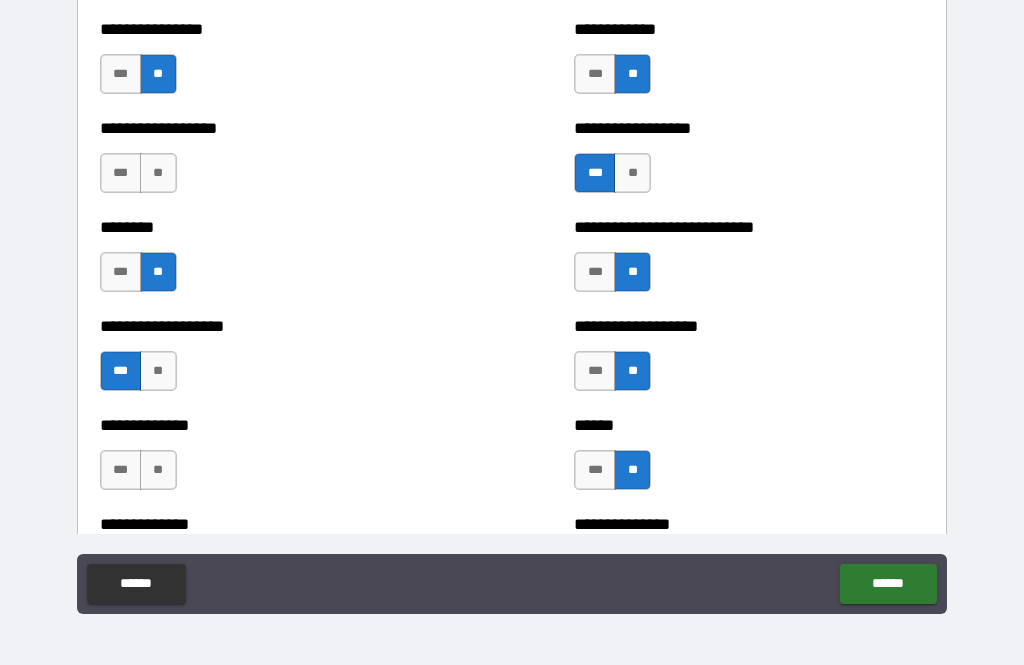 click on "**" at bounding box center (158, 173) 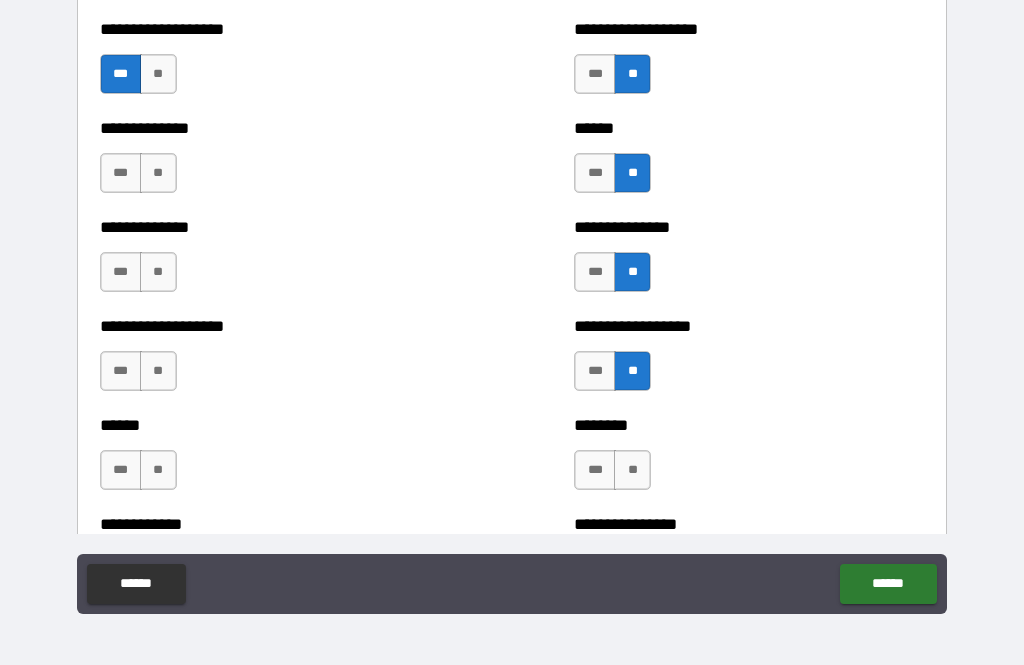 scroll, scrollTop: 4952, scrollLeft: 0, axis: vertical 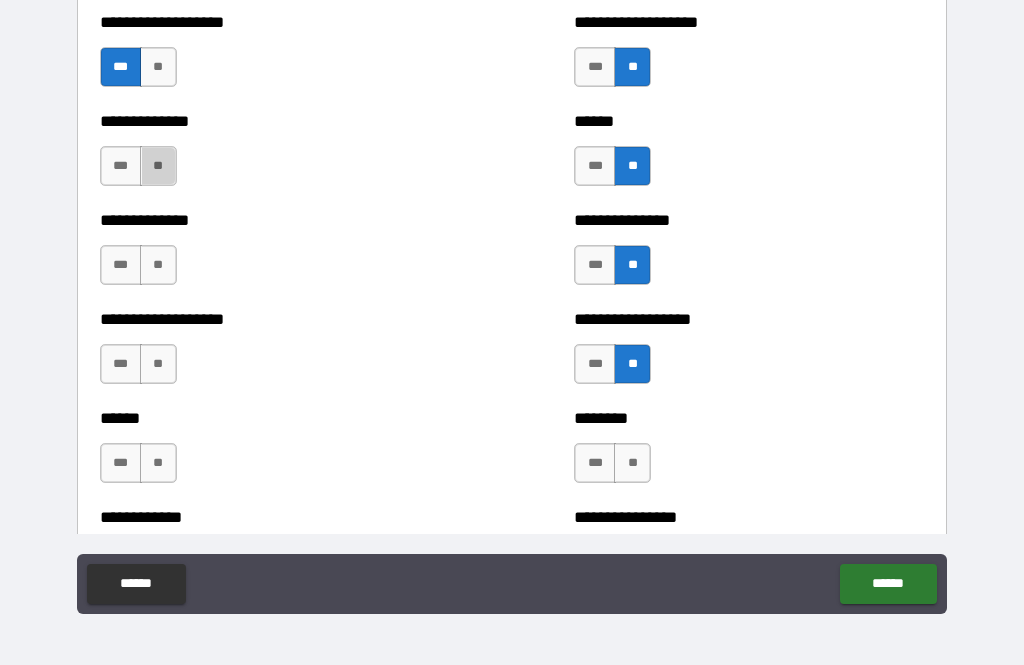 click on "**" at bounding box center (158, 166) 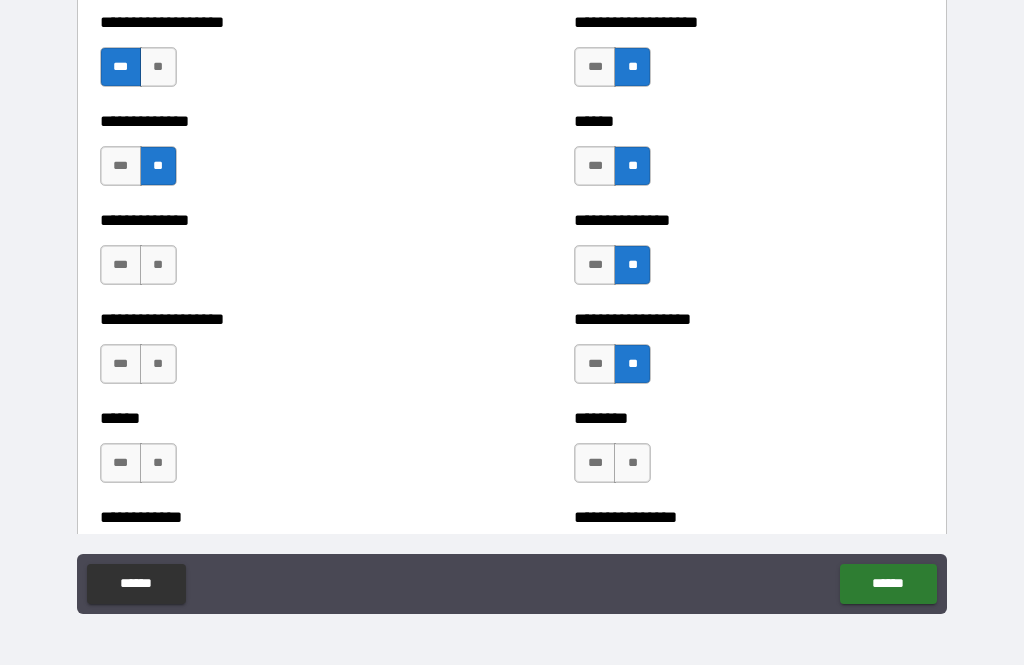 click on "**" at bounding box center (158, 265) 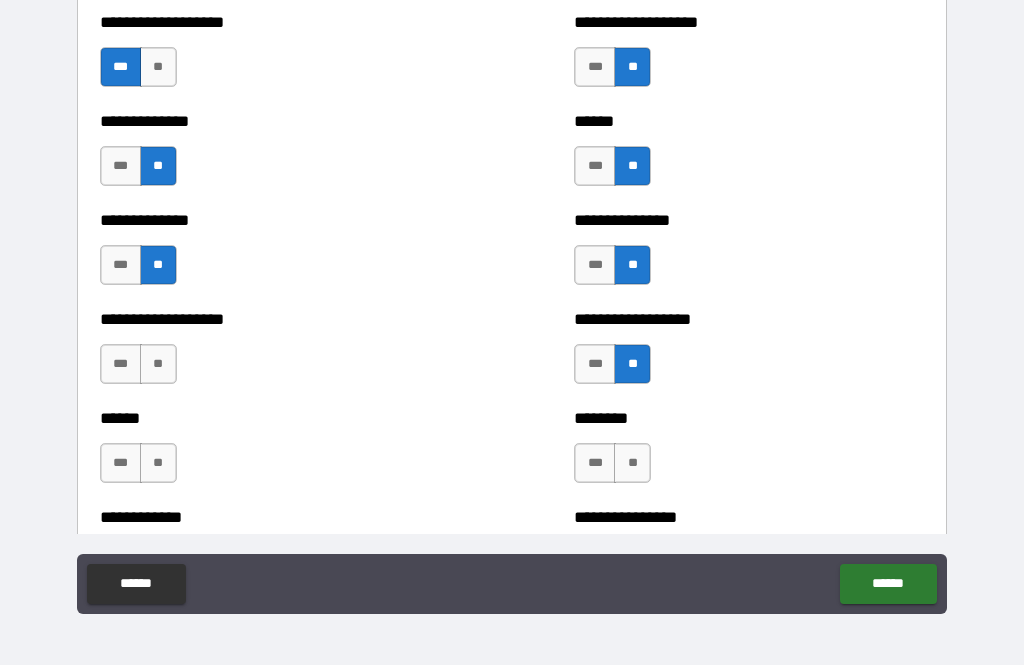 click on "**" at bounding box center (158, 364) 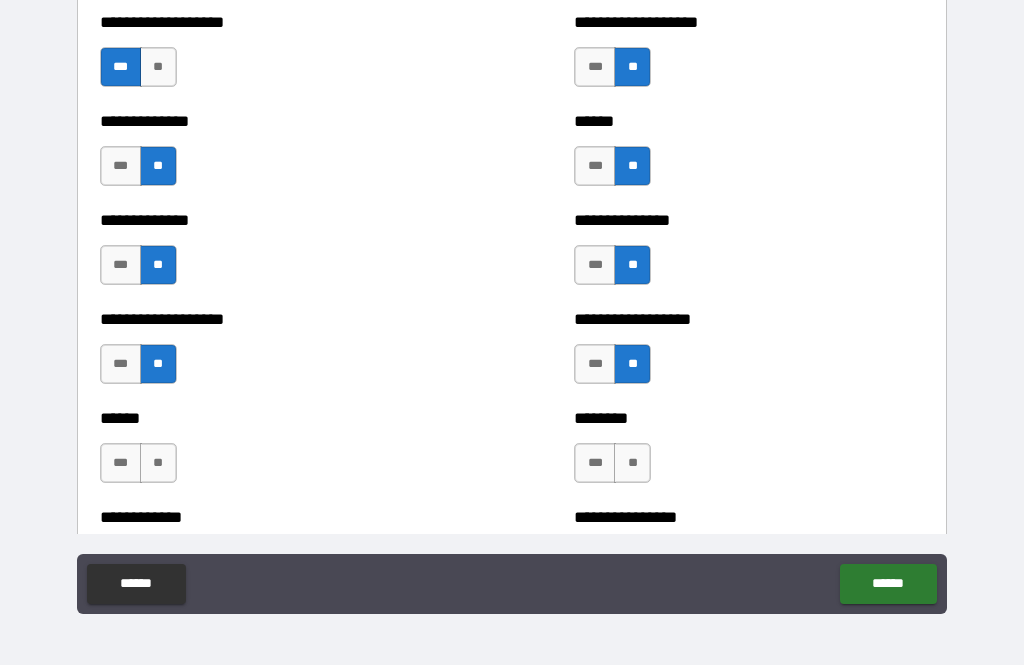 click on "**" at bounding box center (158, 463) 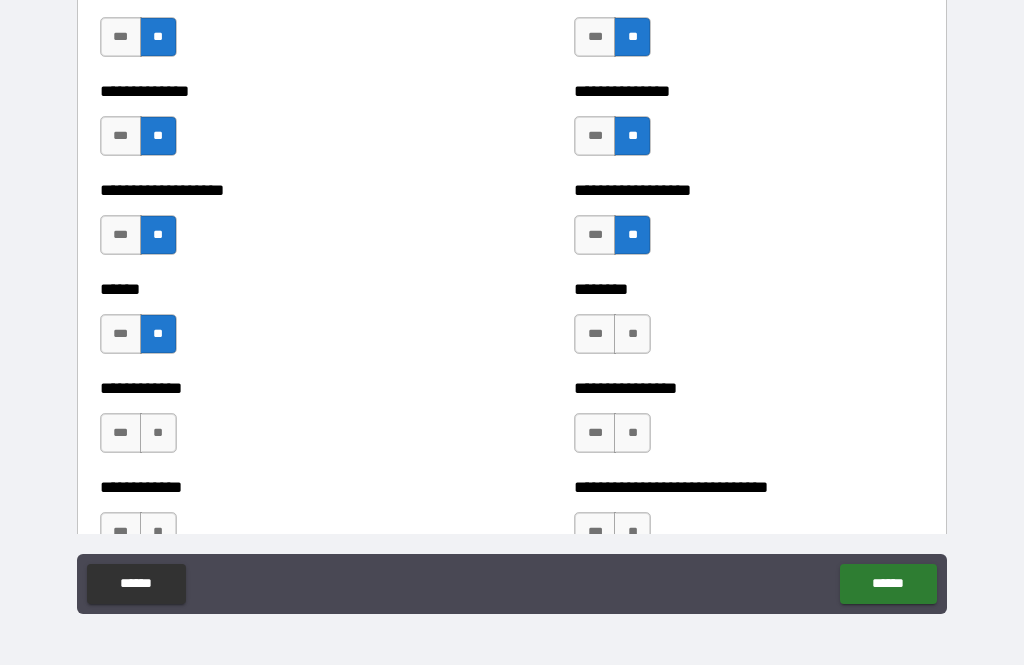 scroll, scrollTop: 5170, scrollLeft: 0, axis: vertical 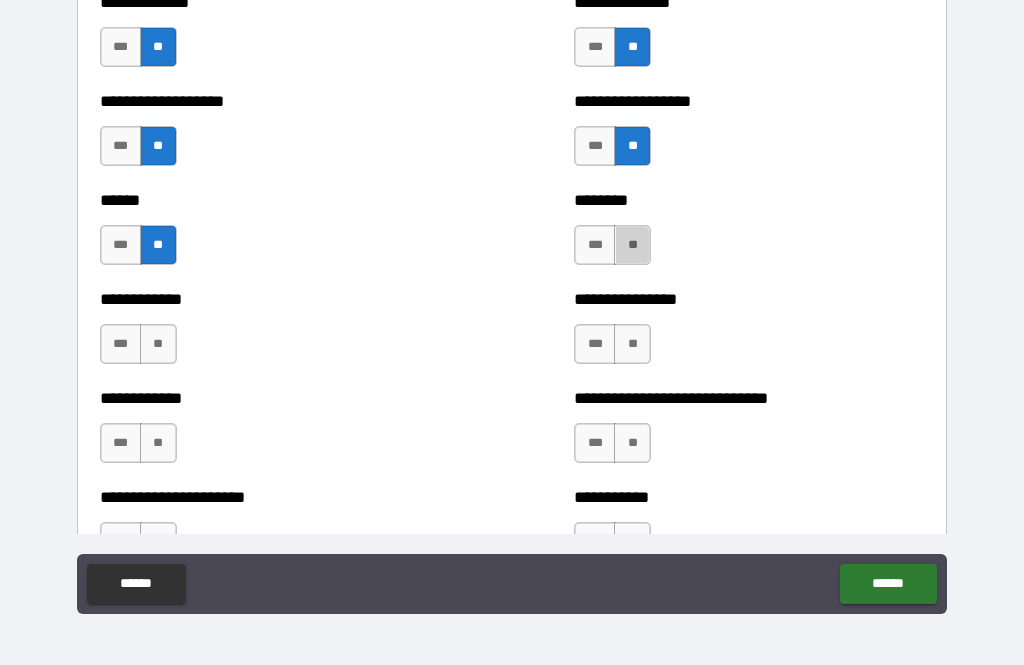 click on "**" at bounding box center (632, 245) 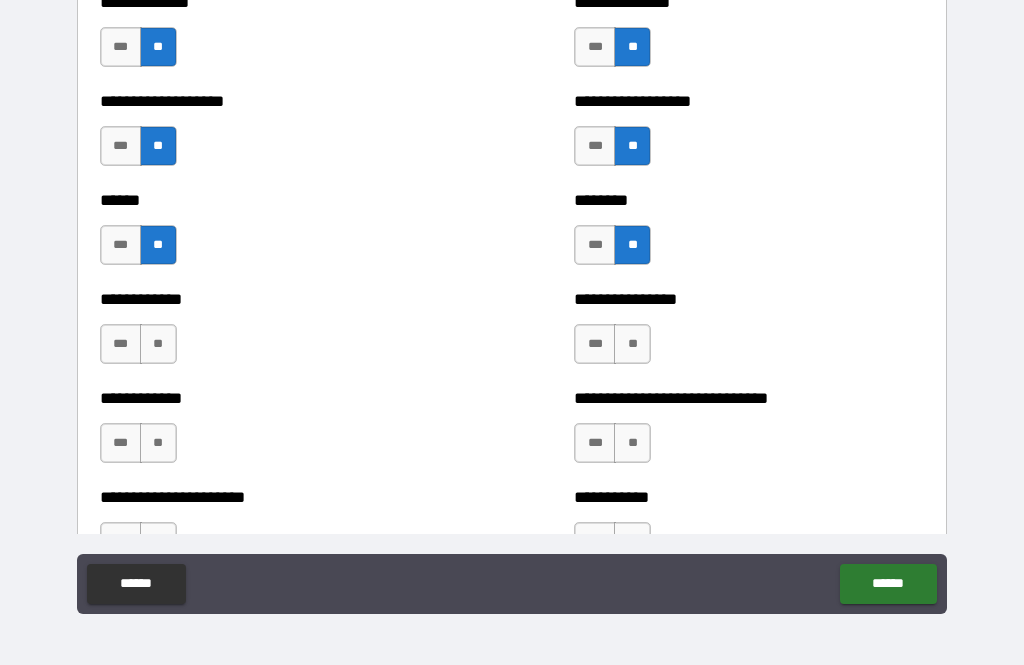click on "**" at bounding box center [632, 344] 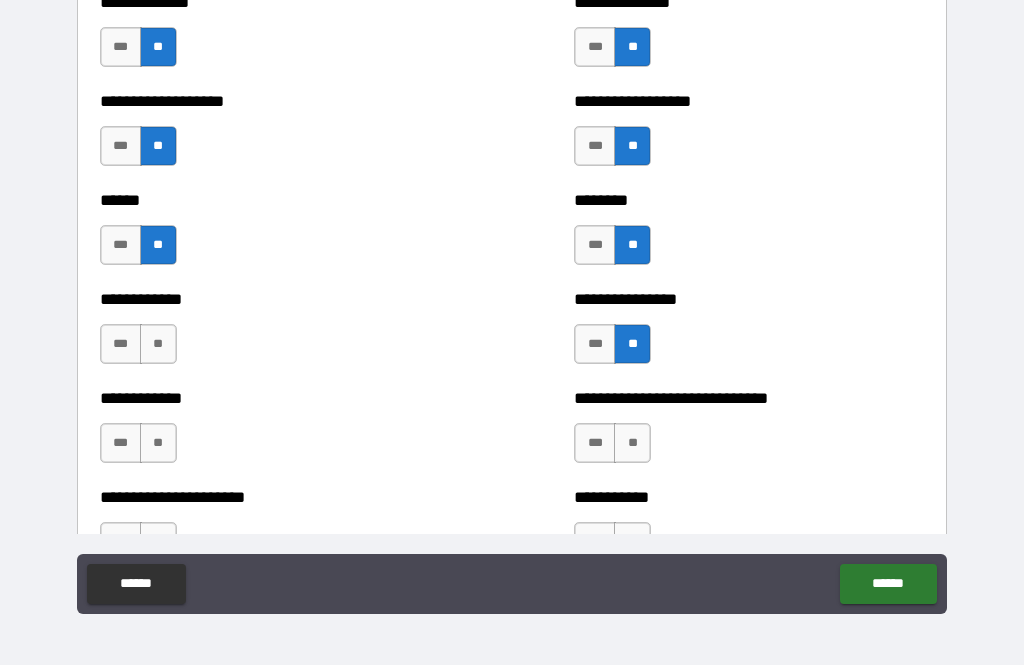 click on "***" at bounding box center (595, 443) 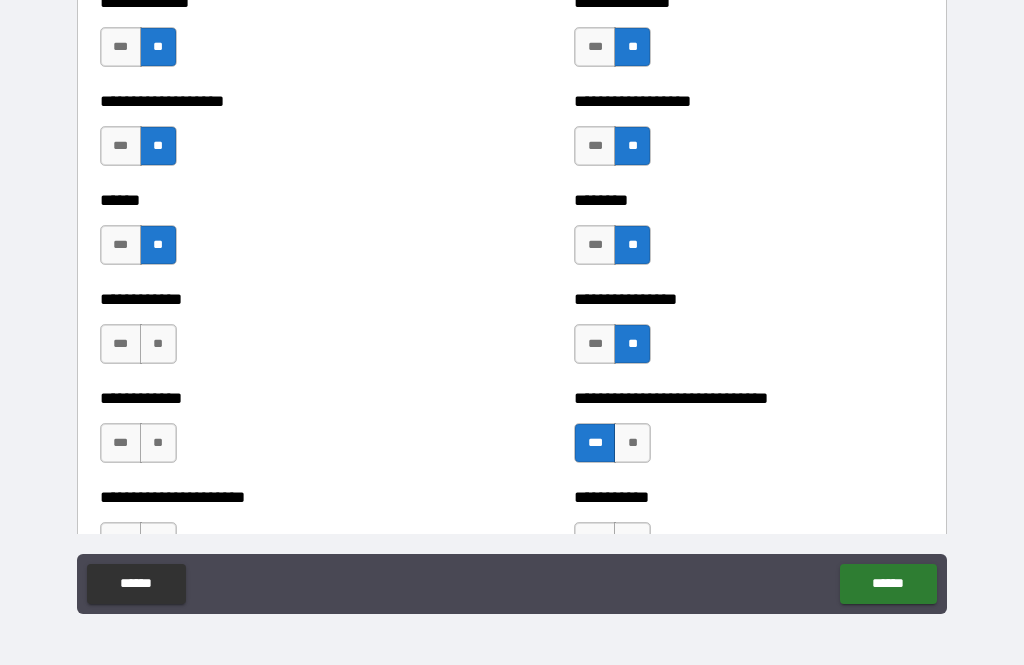 click on "**" at bounding box center [158, 344] 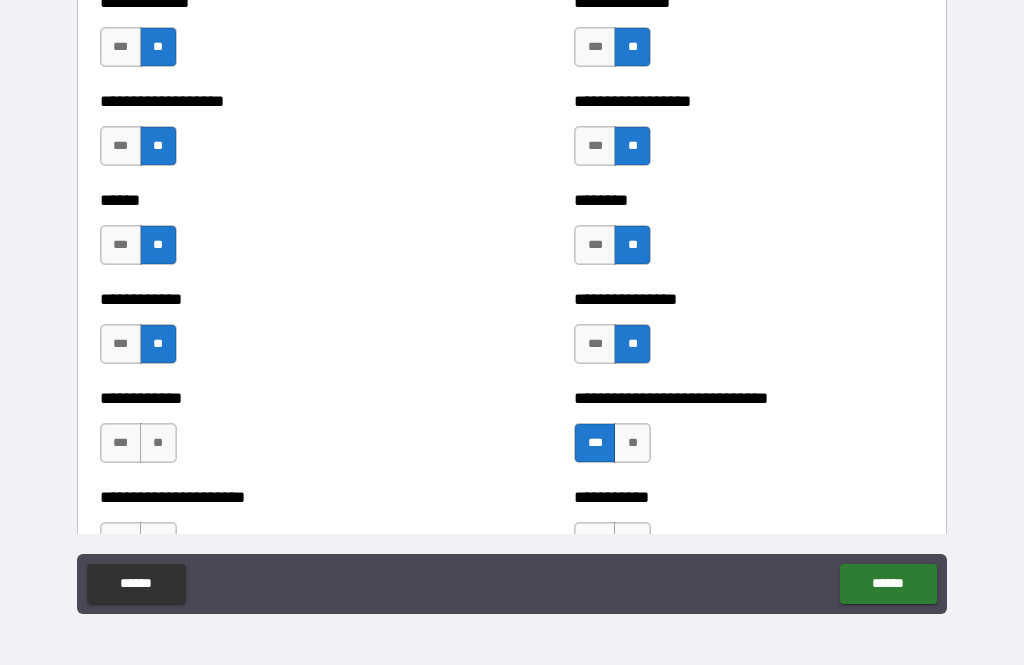 click on "**" at bounding box center (158, 443) 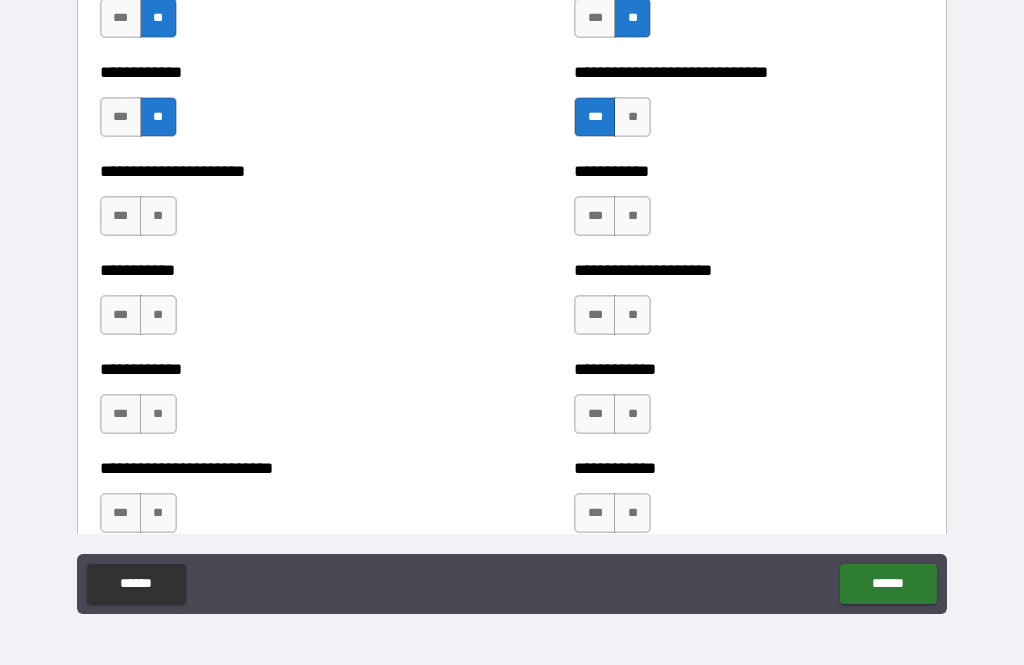 scroll, scrollTop: 5501, scrollLeft: 0, axis: vertical 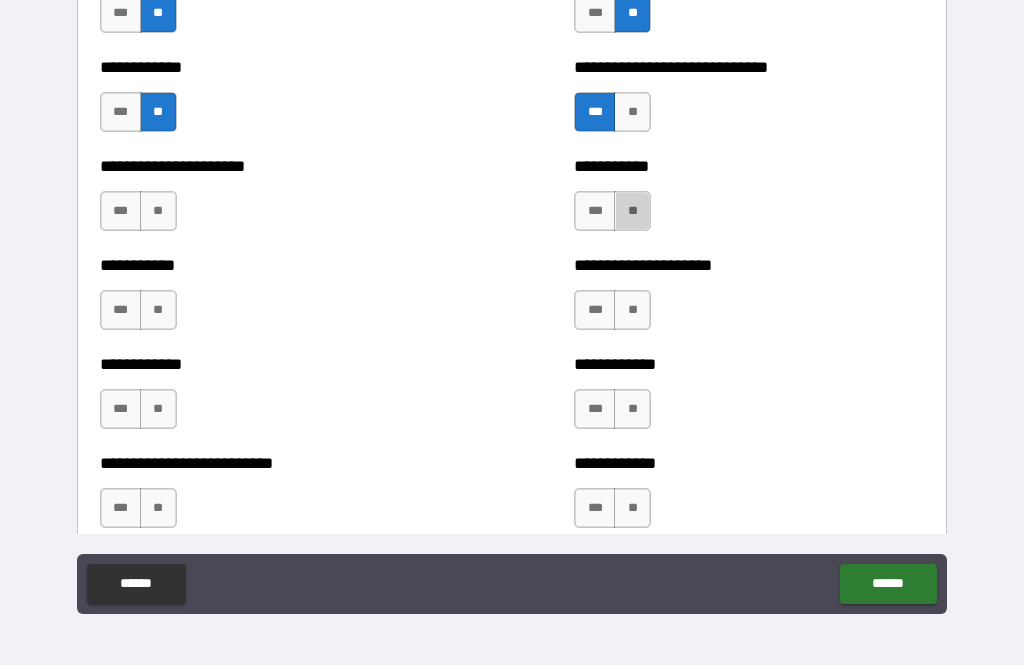 click on "**" at bounding box center (632, 211) 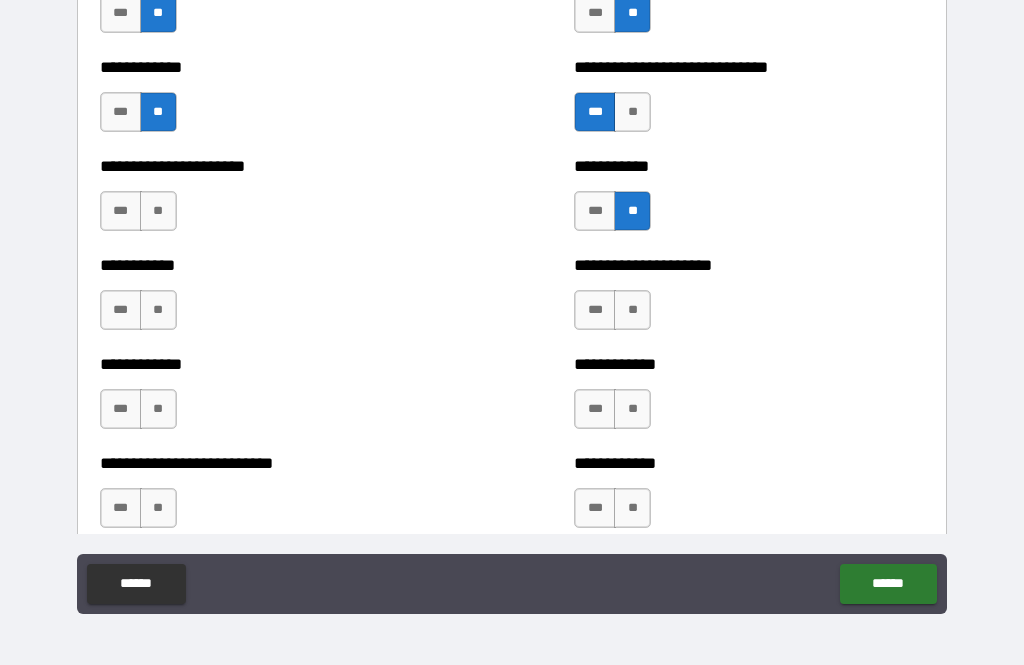 click on "**" at bounding box center (632, 310) 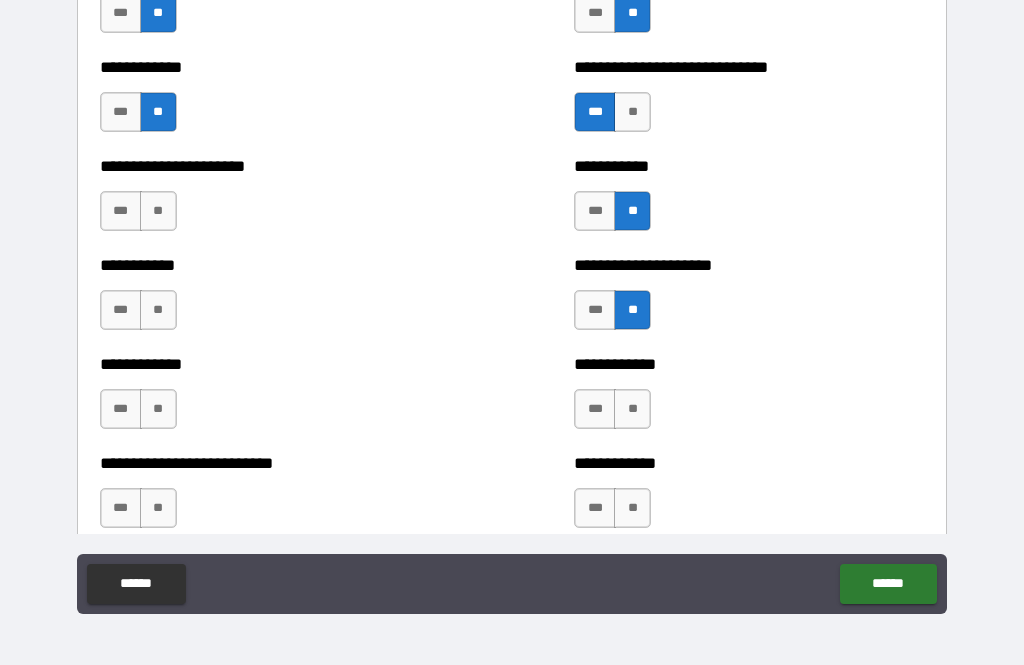 click on "**" at bounding box center (632, 409) 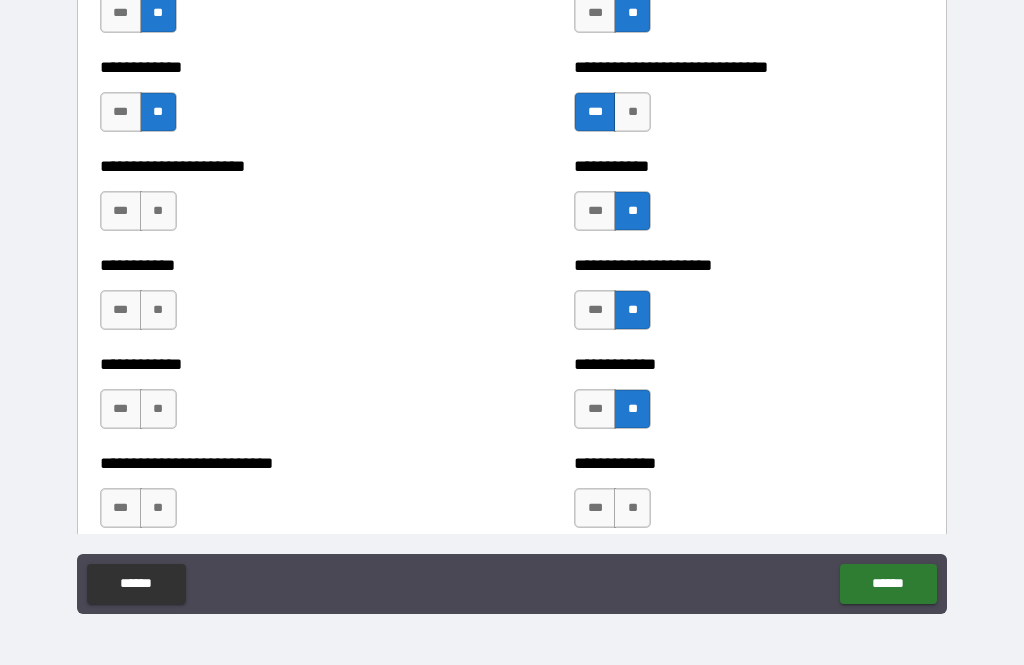 click on "**" at bounding box center [632, 508] 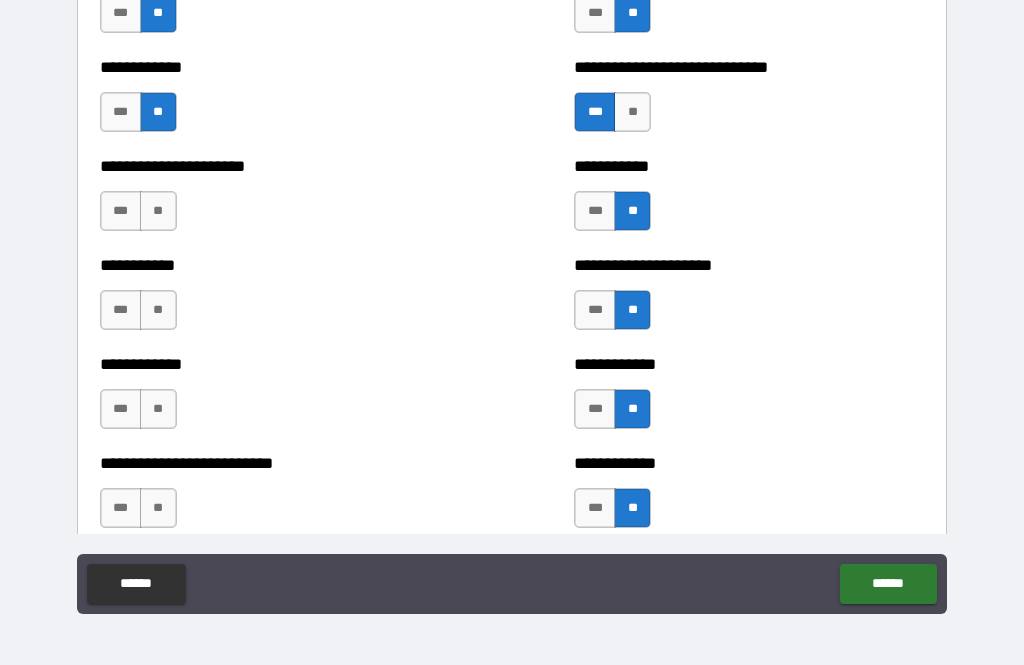 click on "**" at bounding box center (158, 508) 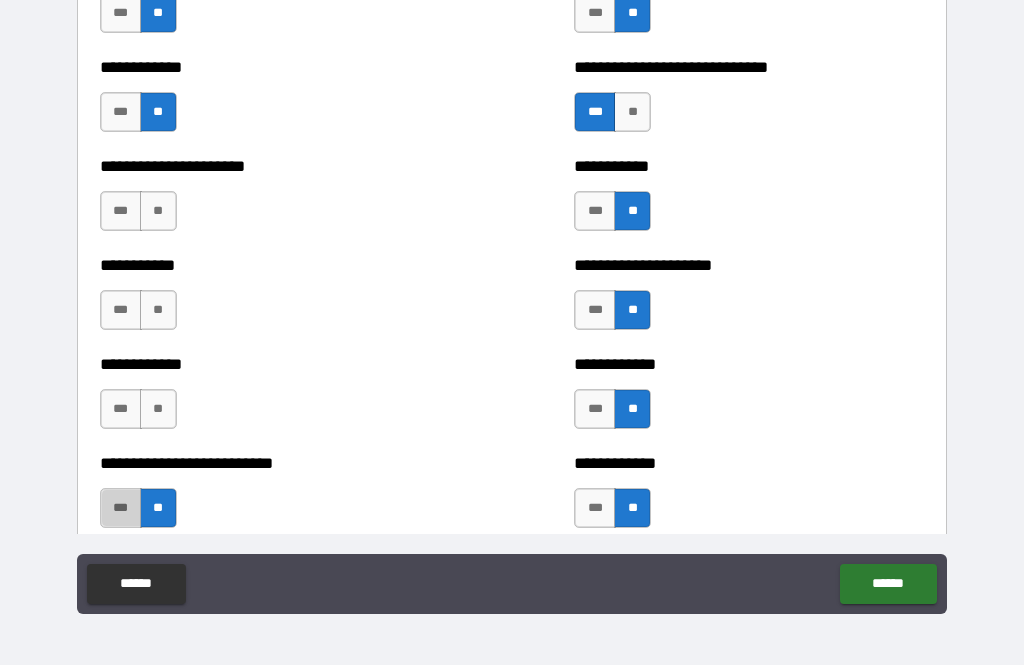 click on "***" at bounding box center [121, 508] 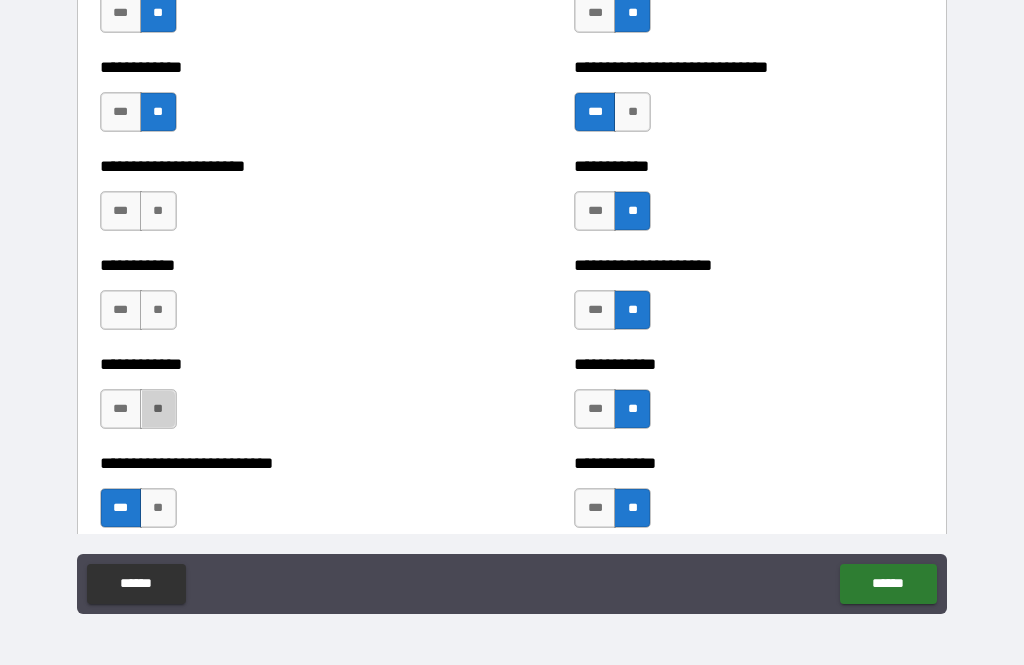 click on "**" at bounding box center (158, 409) 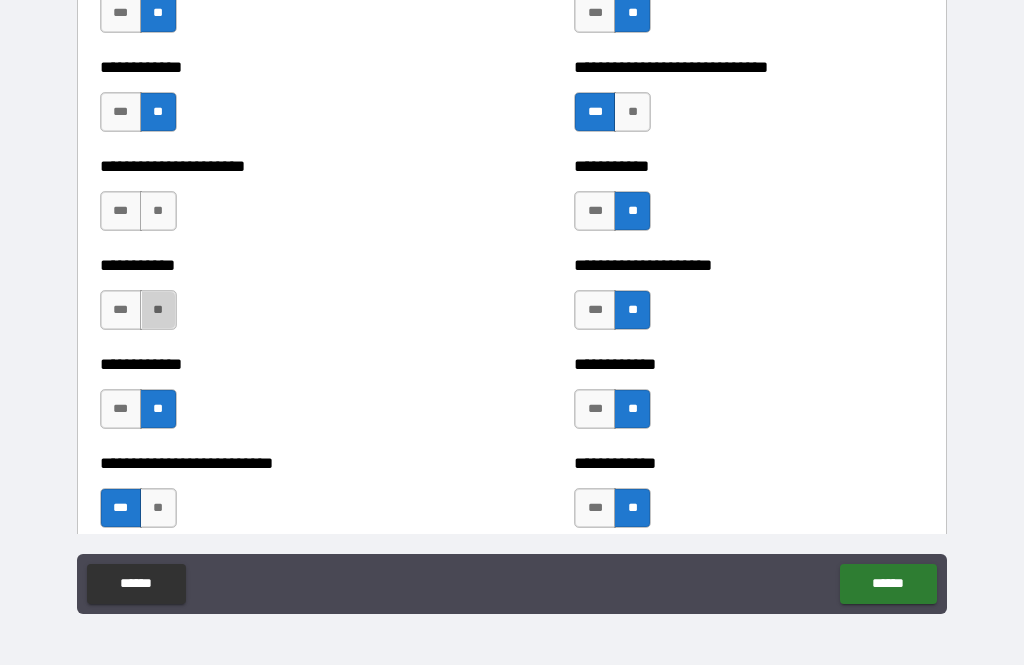 click on "**" at bounding box center (158, 310) 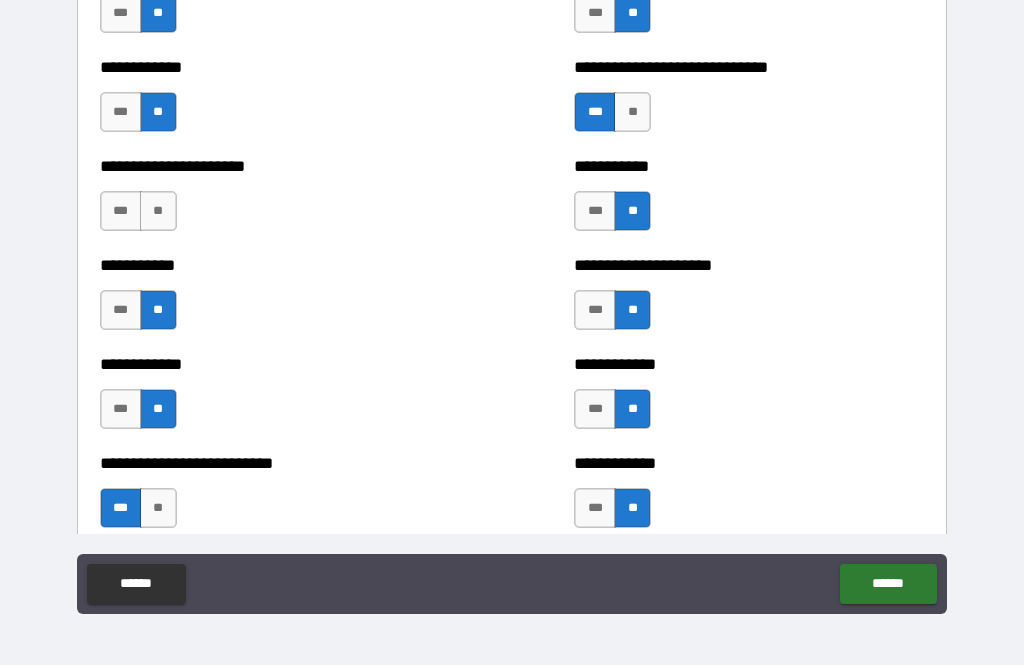 click on "**" at bounding box center [158, 211] 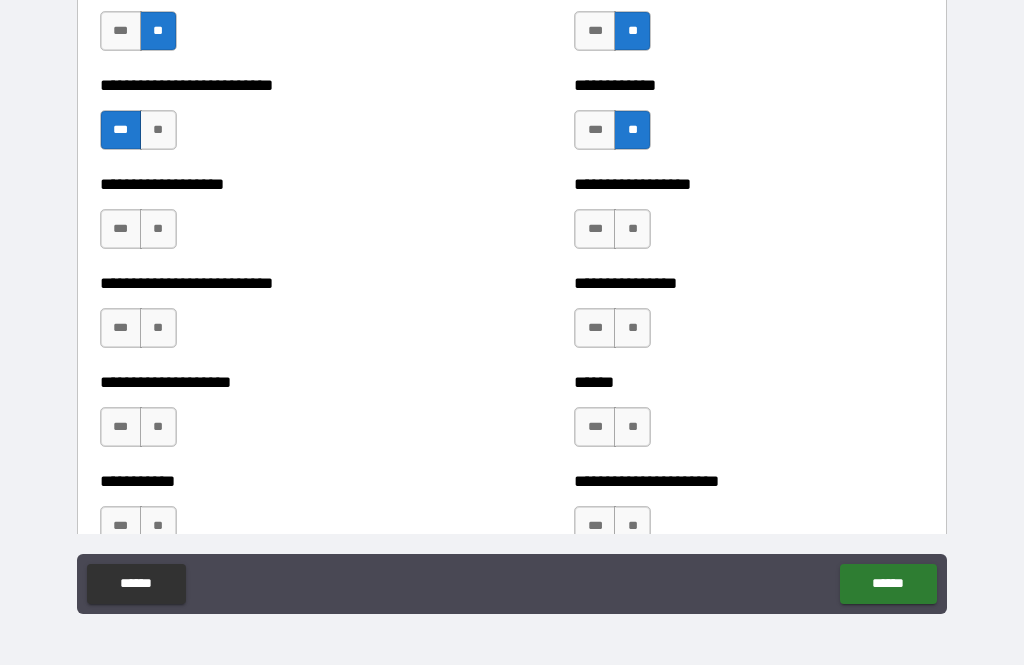 scroll, scrollTop: 5912, scrollLeft: 0, axis: vertical 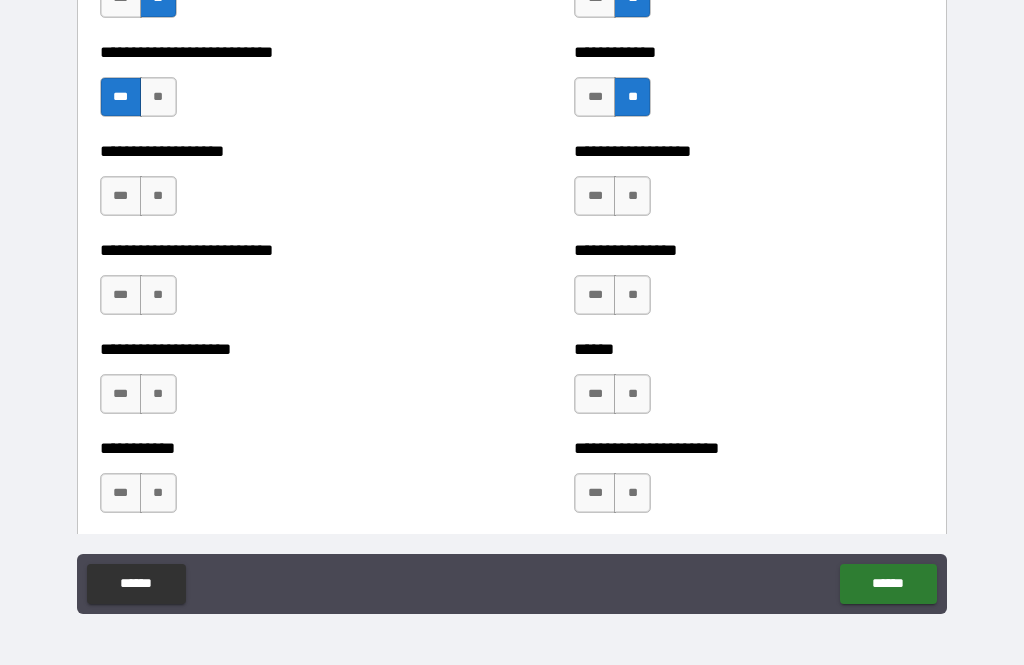 click on "***" at bounding box center [121, 196] 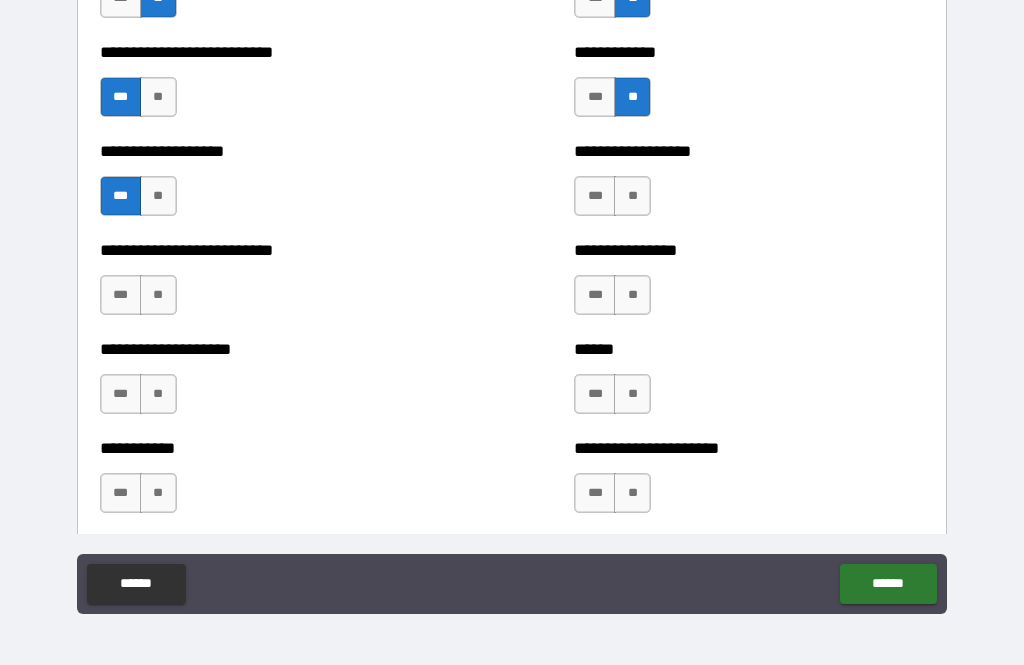 click on "**" at bounding box center [632, 196] 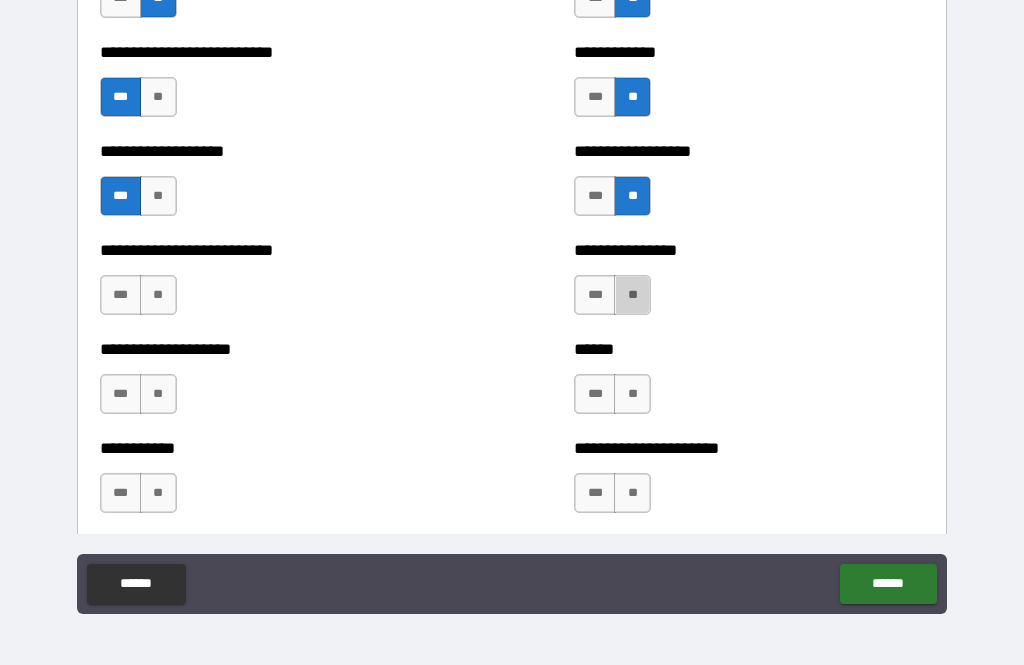 click on "**" at bounding box center [632, 295] 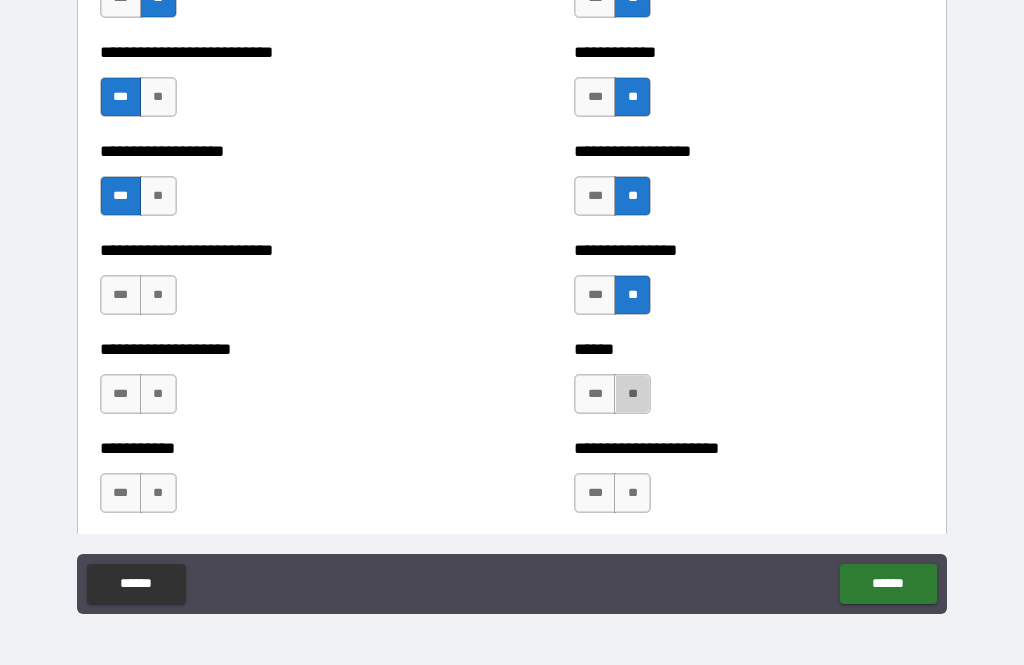 click on "**" at bounding box center (632, 394) 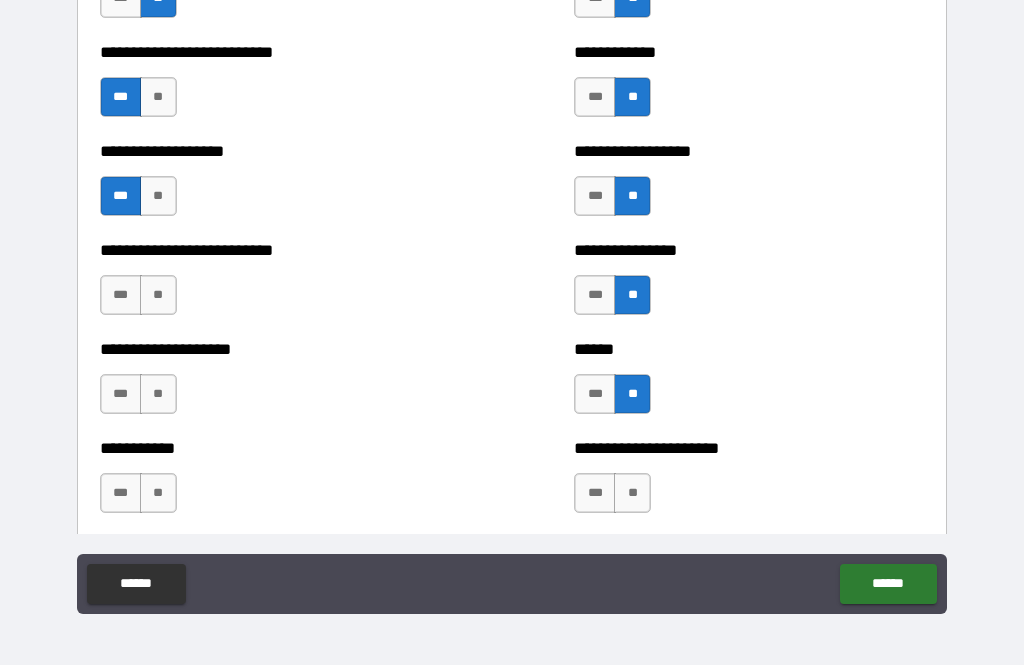 click on "**" at bounding box center [632, 493] 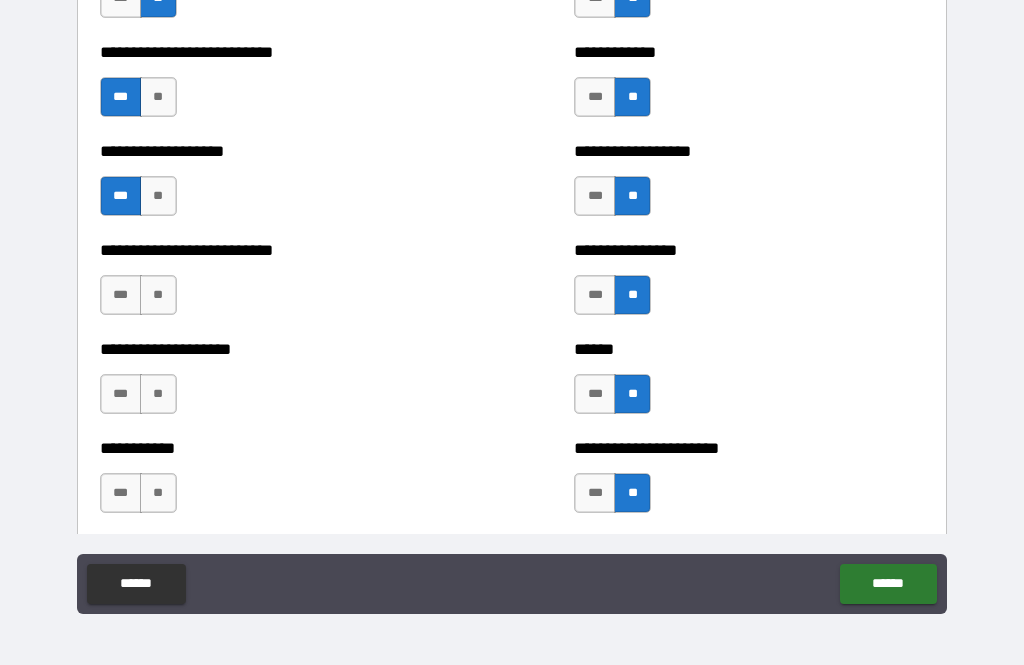 click on "**" at bounding box center [158, 493] 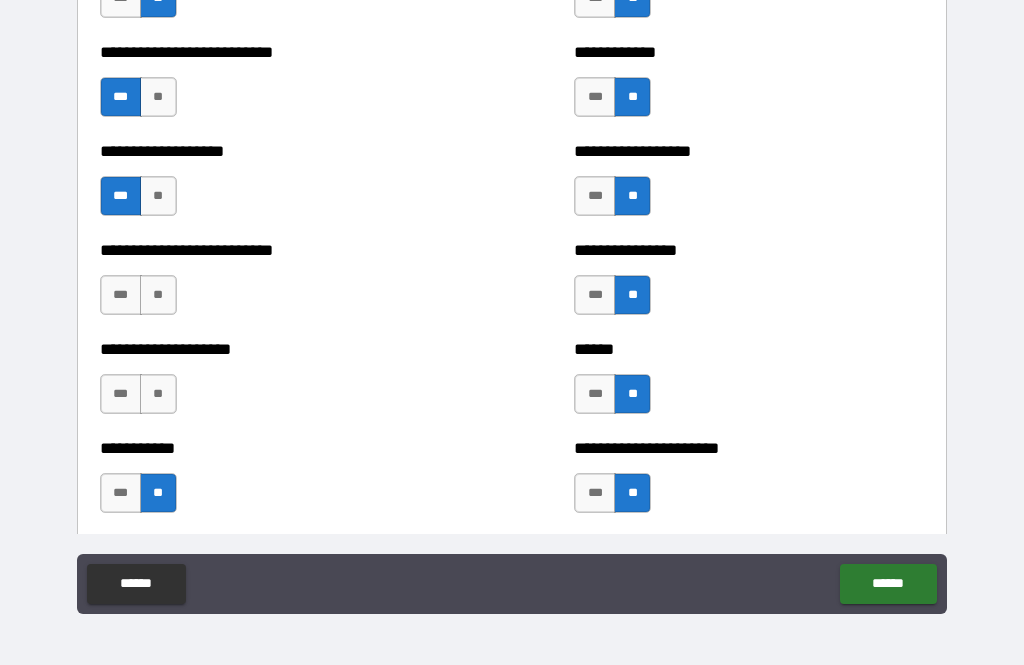 click on "**" at bounding box center (158, 394) 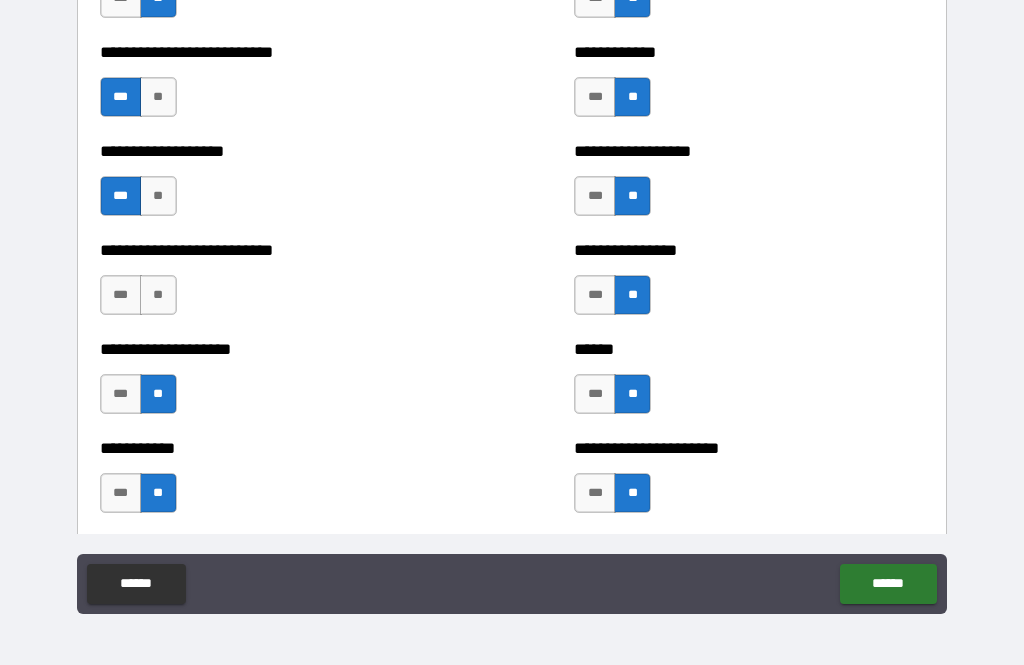 click on "**" at bounding box center (158, 295) 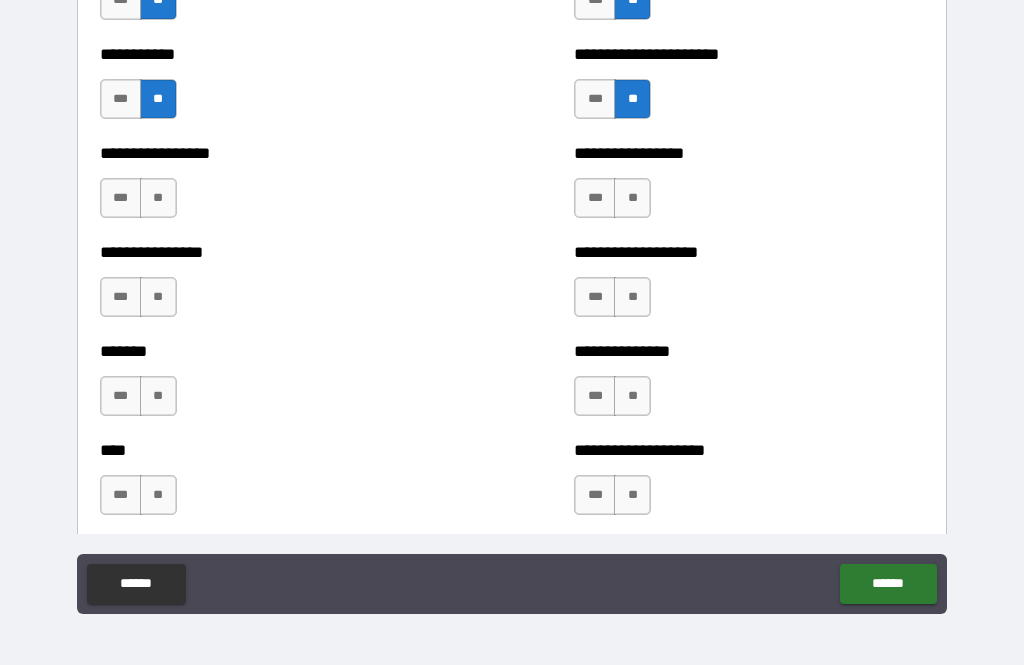scroll, scrollTop: 6307, scrollLeft: 0, axis: vertical 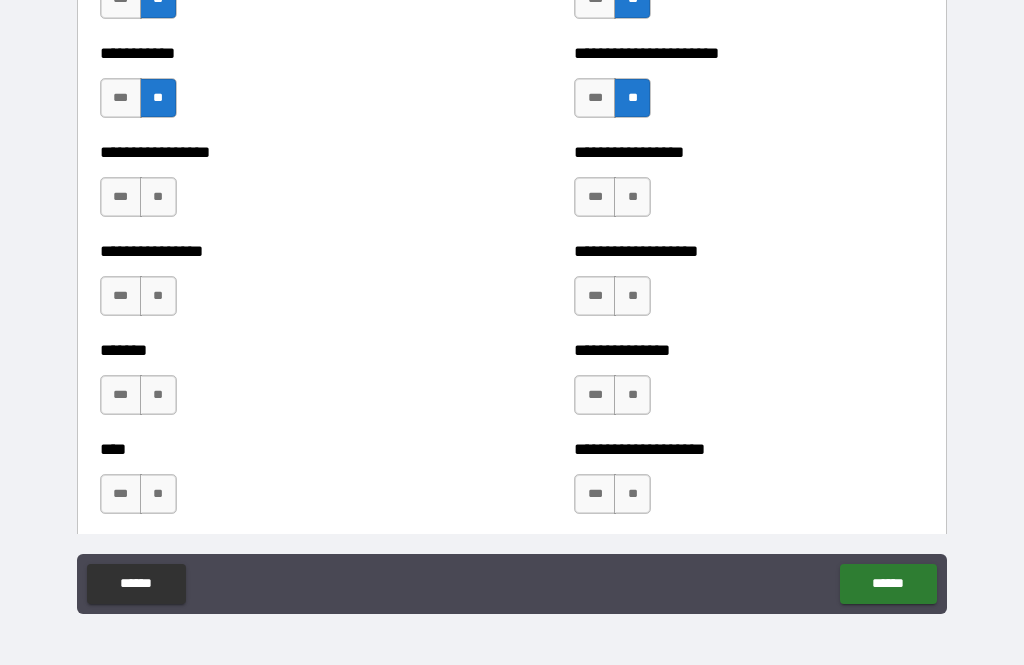 click on "**" at bounding box center (158, 197) 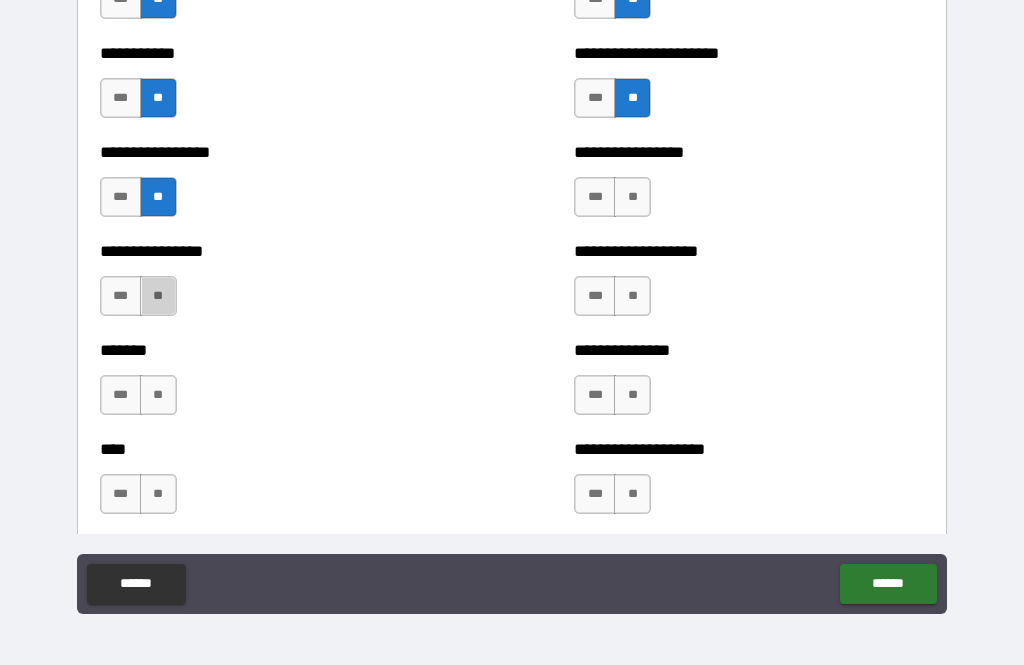 click on "**" at bounding box center [158, 296] 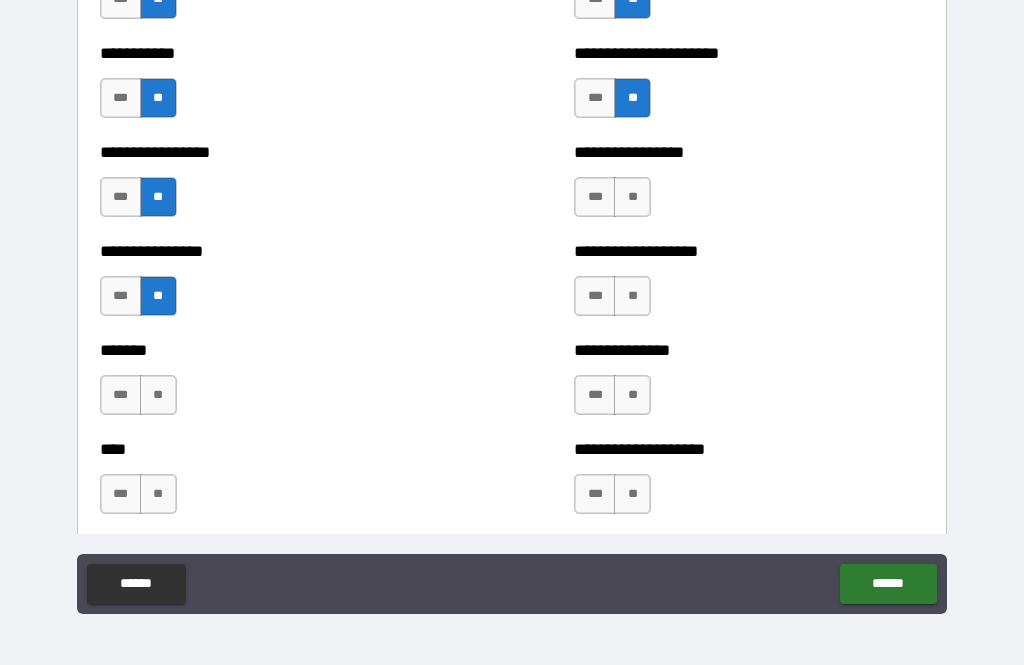 click on "***" at bounding box center (121, 395) 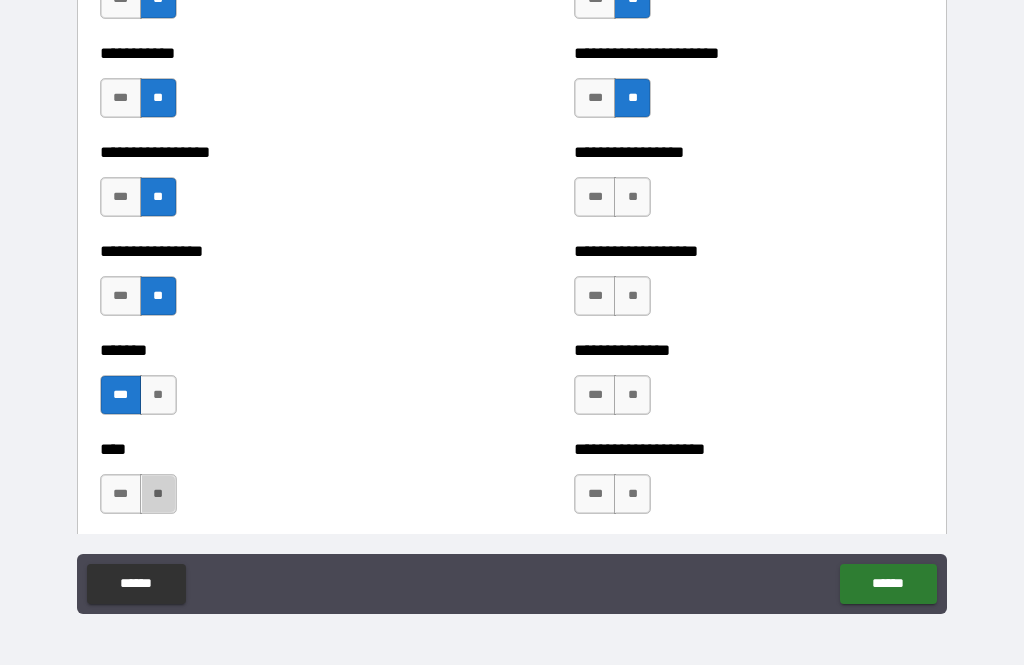click on "**" at bounding box center [158, 494] 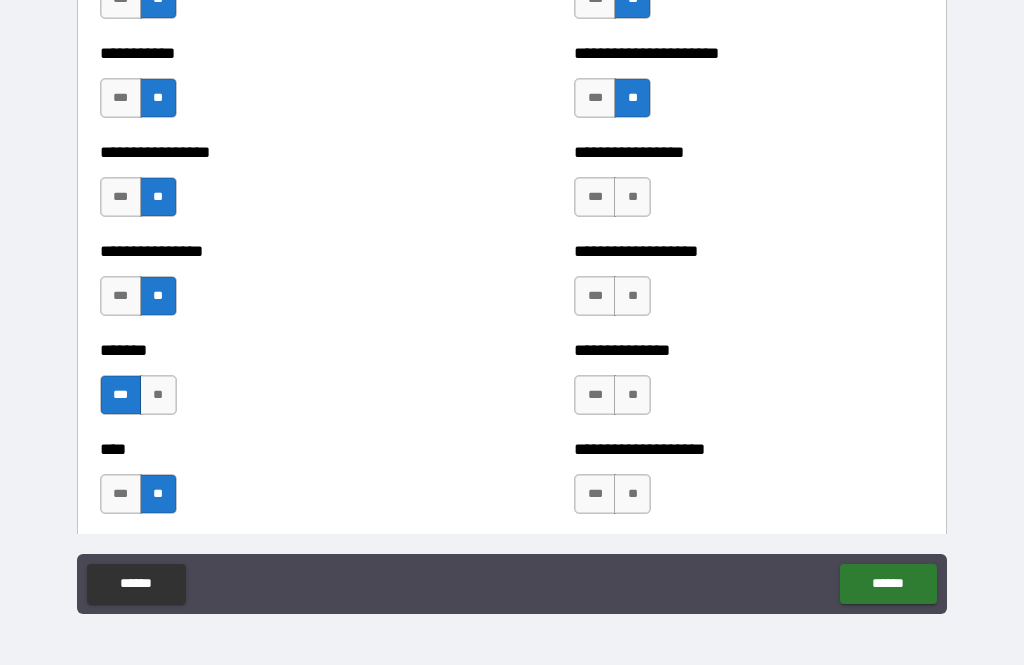 click on "***" at bounding box center [595, 296] 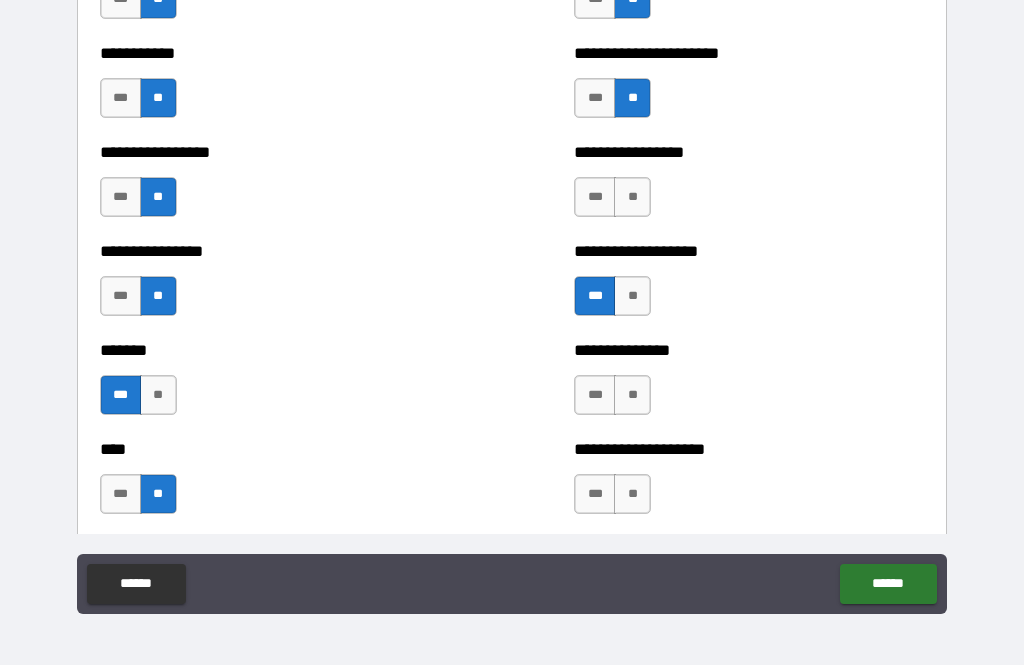 click on "**" at bounding box center [632, 197] 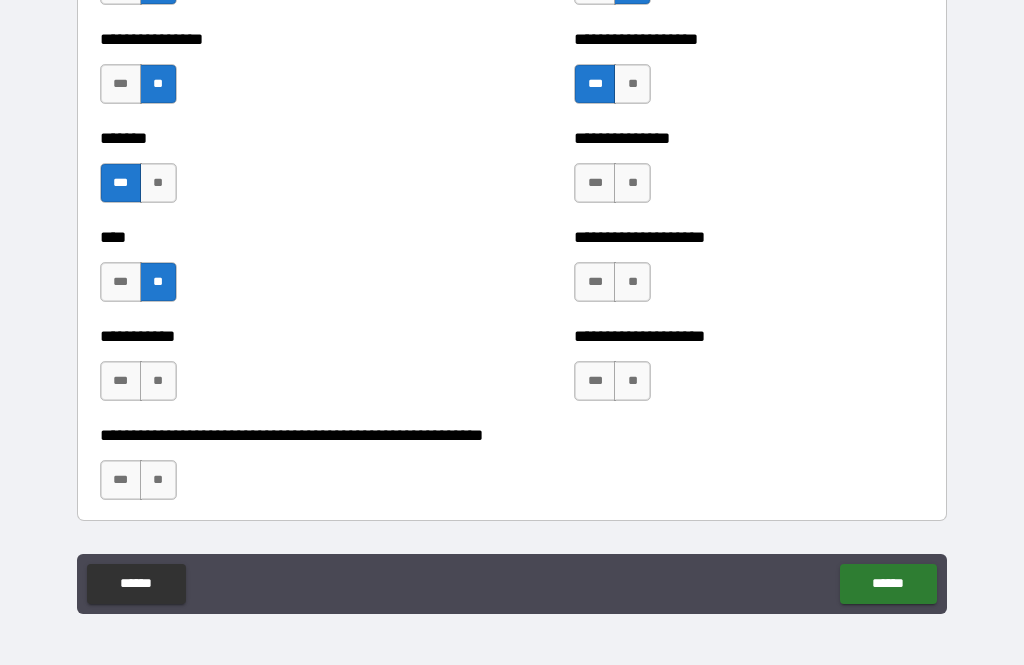 scroll, scrollTop: 6518, scrollLeft: 0, axis: vertical 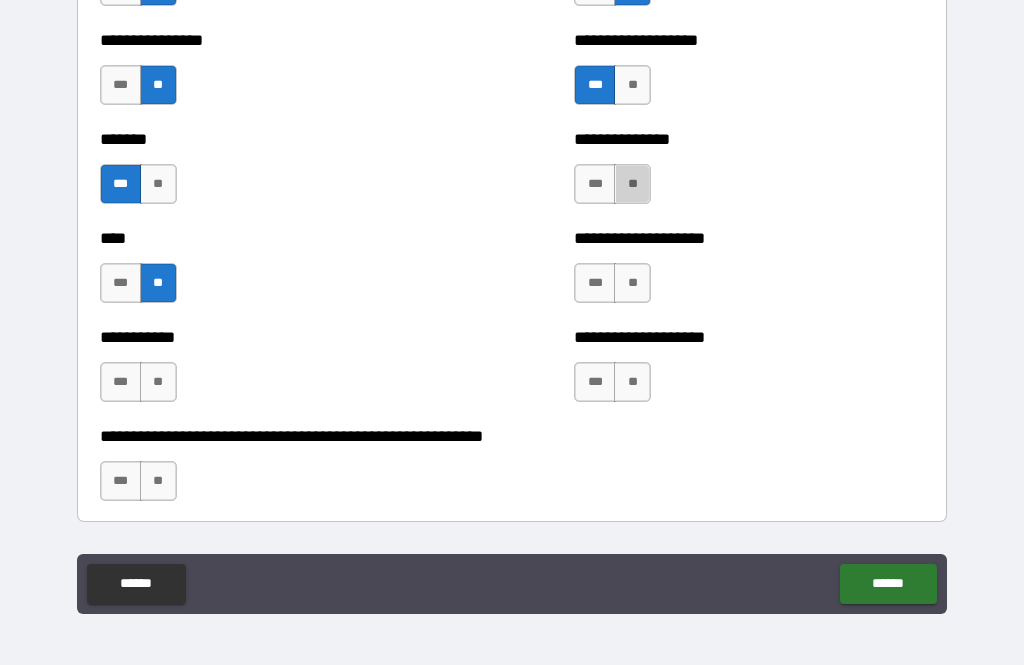 click on "**" at bounding box center [632, 184] 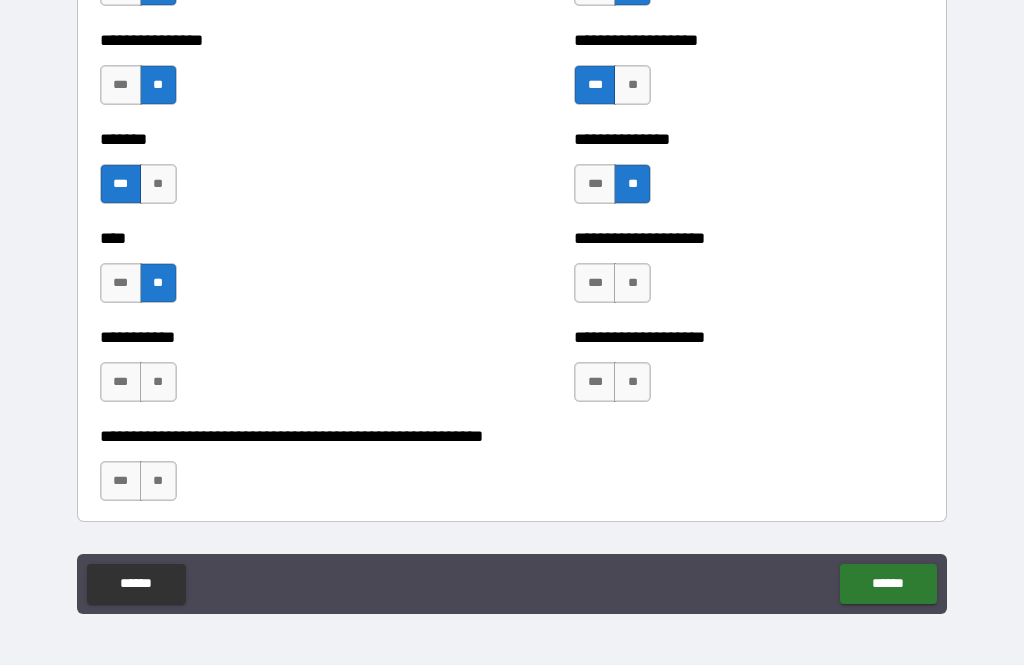 click on "**" at bounding box center [632, 283] 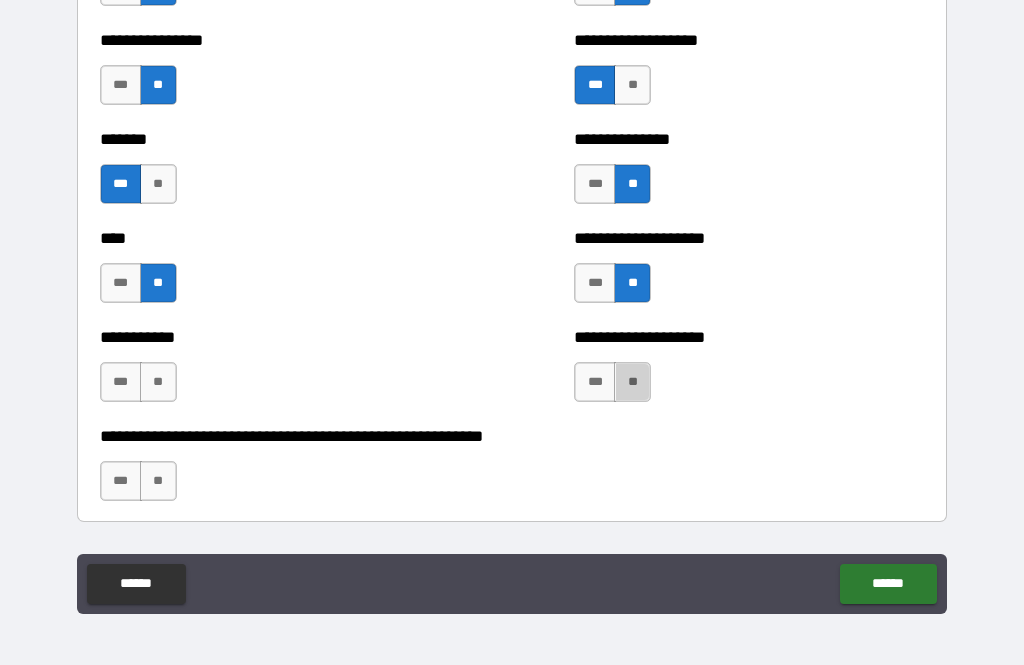 click on "**" at bounding box center [632, 382] 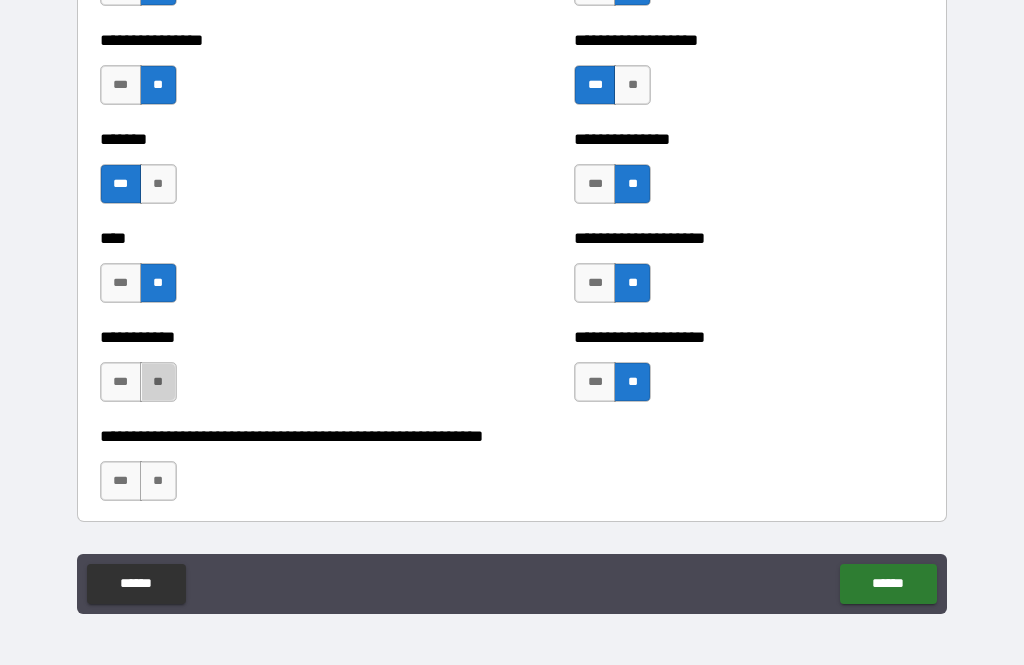 click on "**" at bounding box center (158, 382) 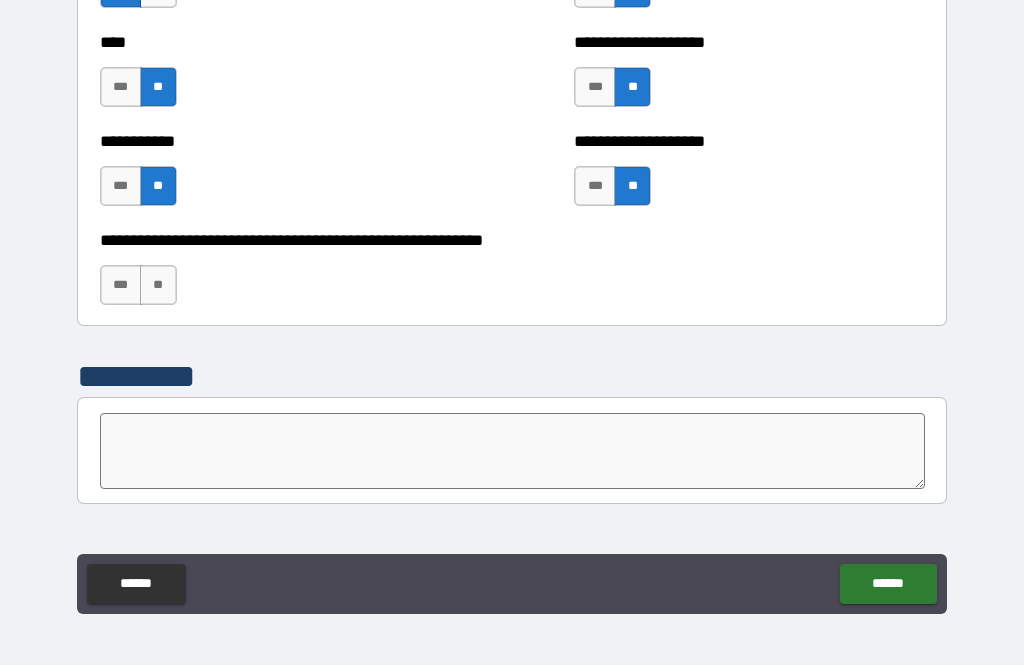 scroll, scrollTop: 6721, scrollLeft: 0, axis: vertical 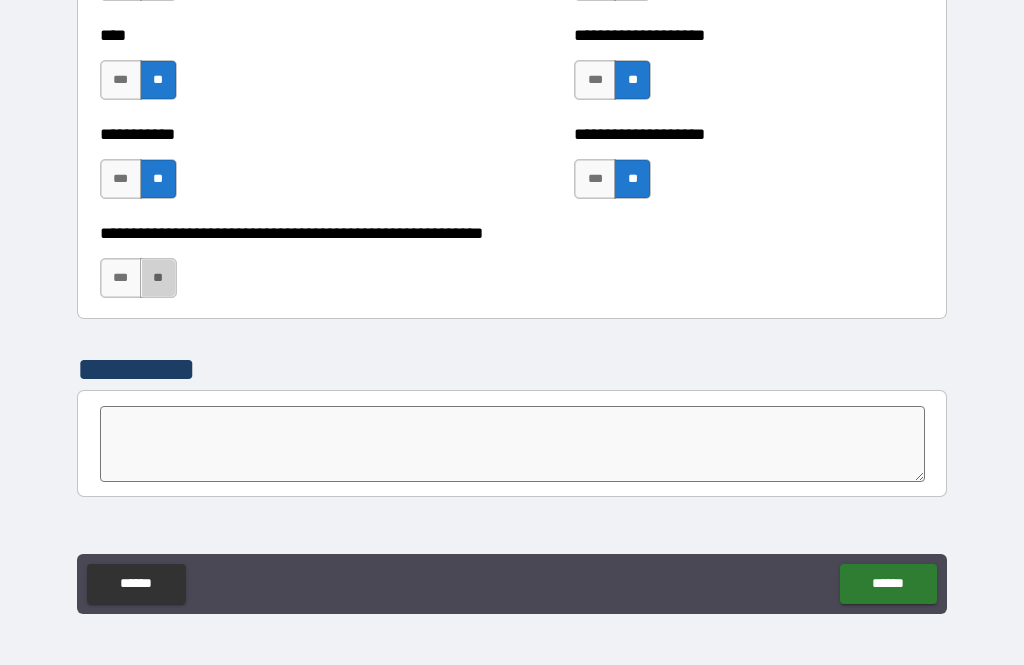 click on "**" at bounding box center (158, 278) 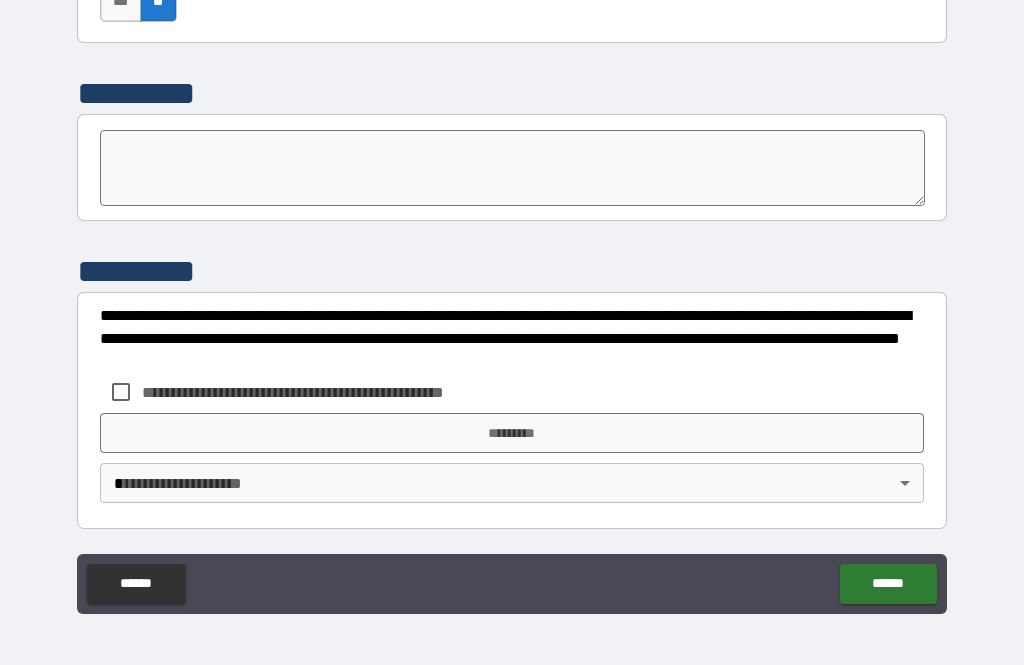 scroll, scrollTop: 6997, scrollLeft: 0, axis: vertical 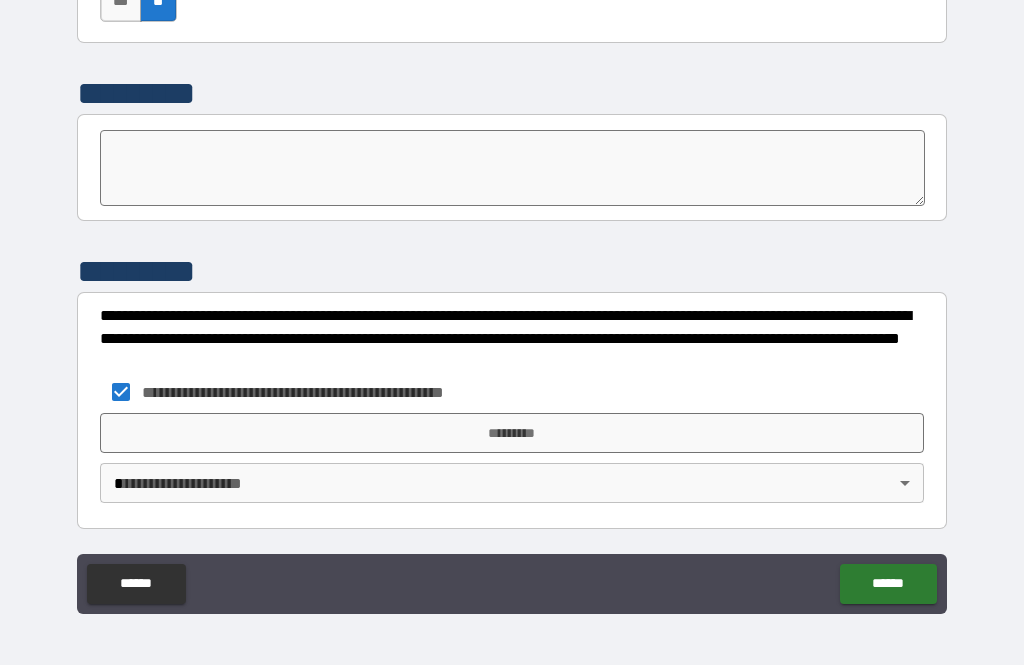 click on "*********" at bounding box center [512, 433] 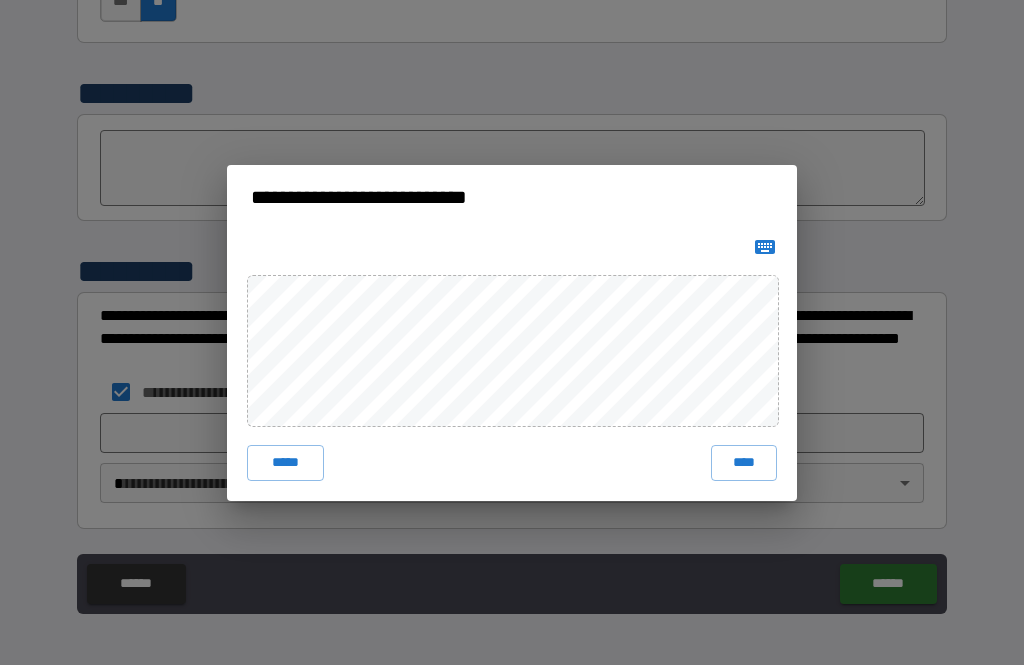click on "****" at bounding box center [744, 463] 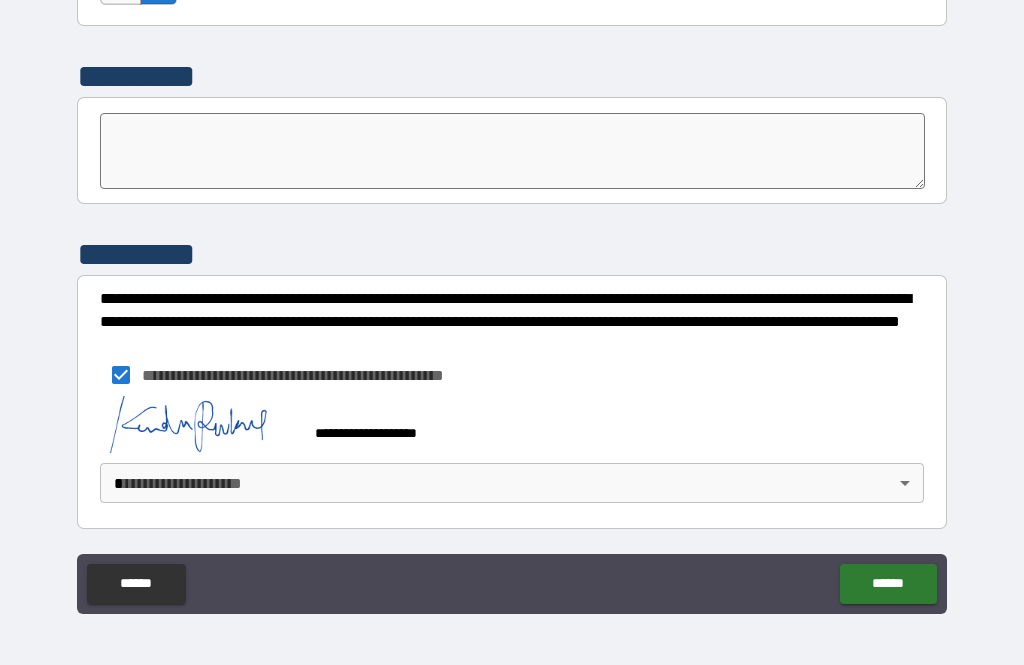 scroll, scrollTop: 7014, scrollLeft: 0, axis: vertical 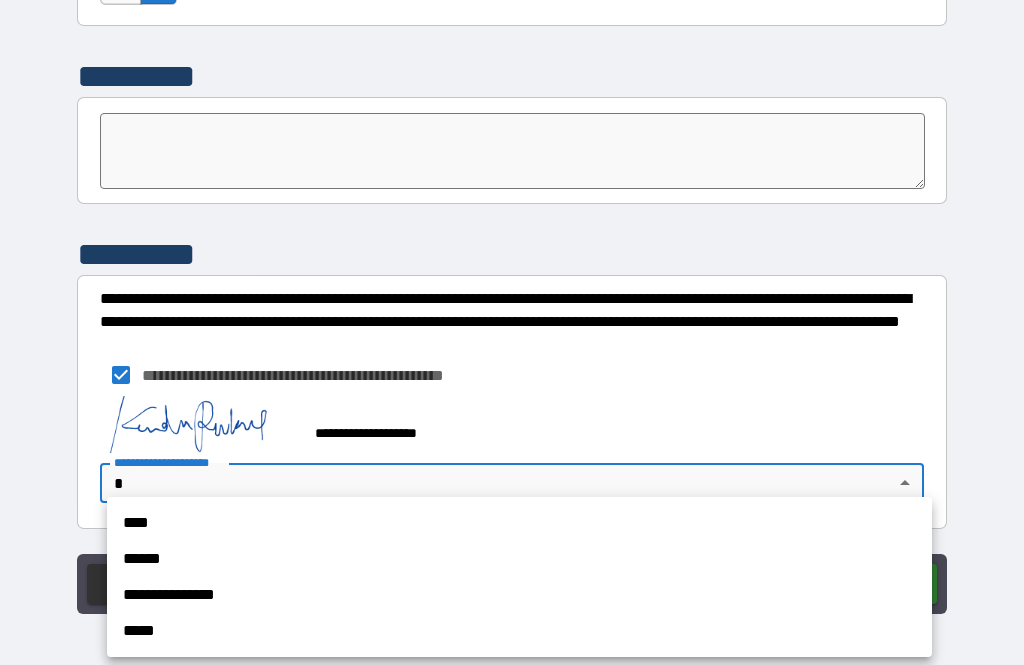 click on "****" at bounding box center [519, 523] 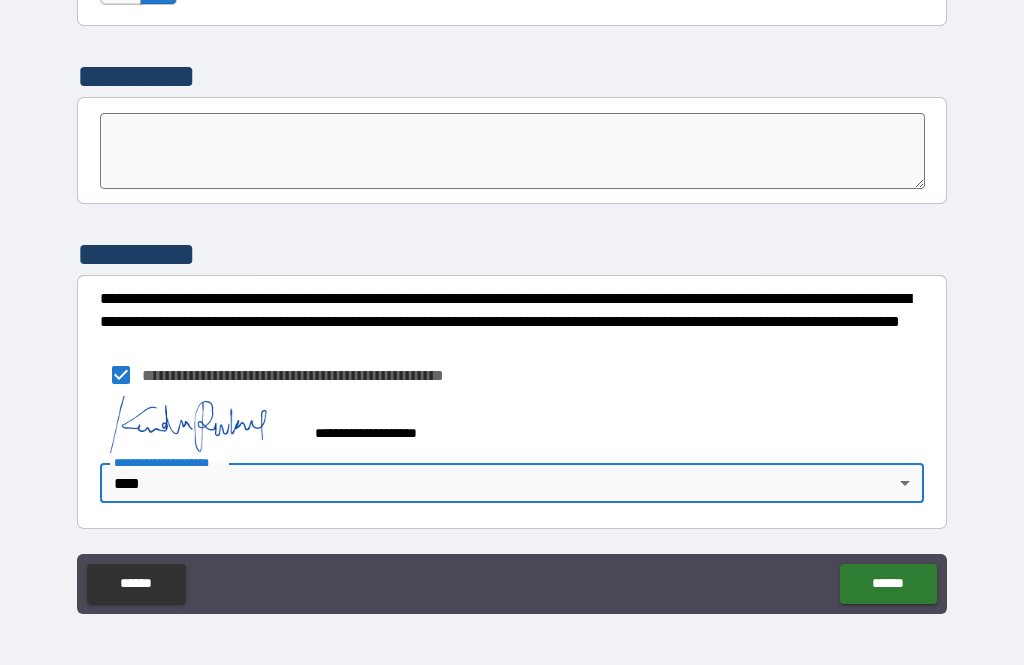 type on "****" 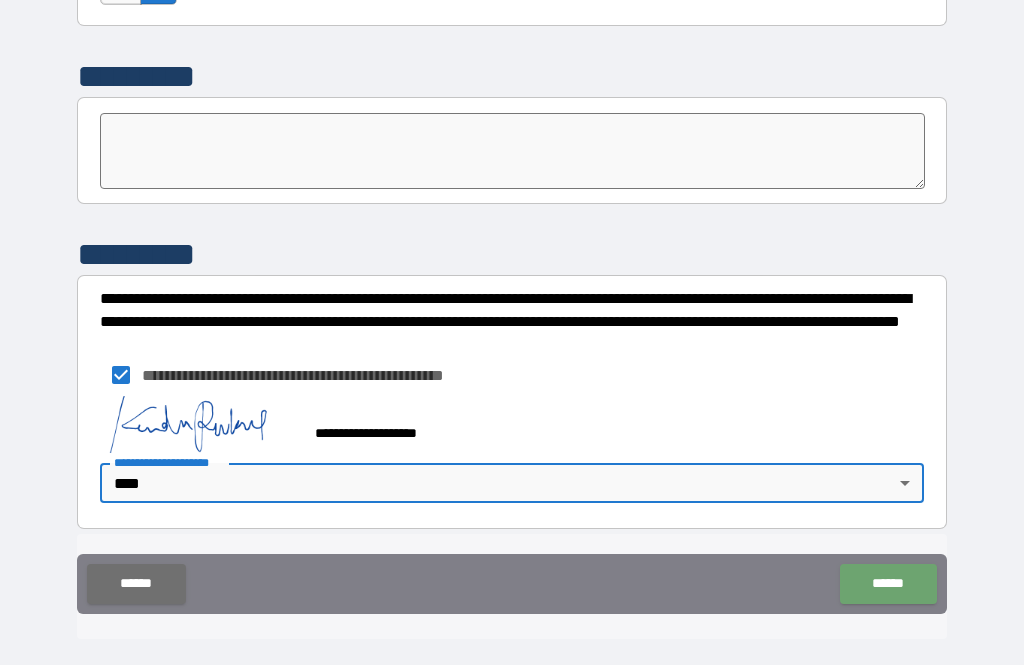 click on "******" at bounding box center (888, 584) 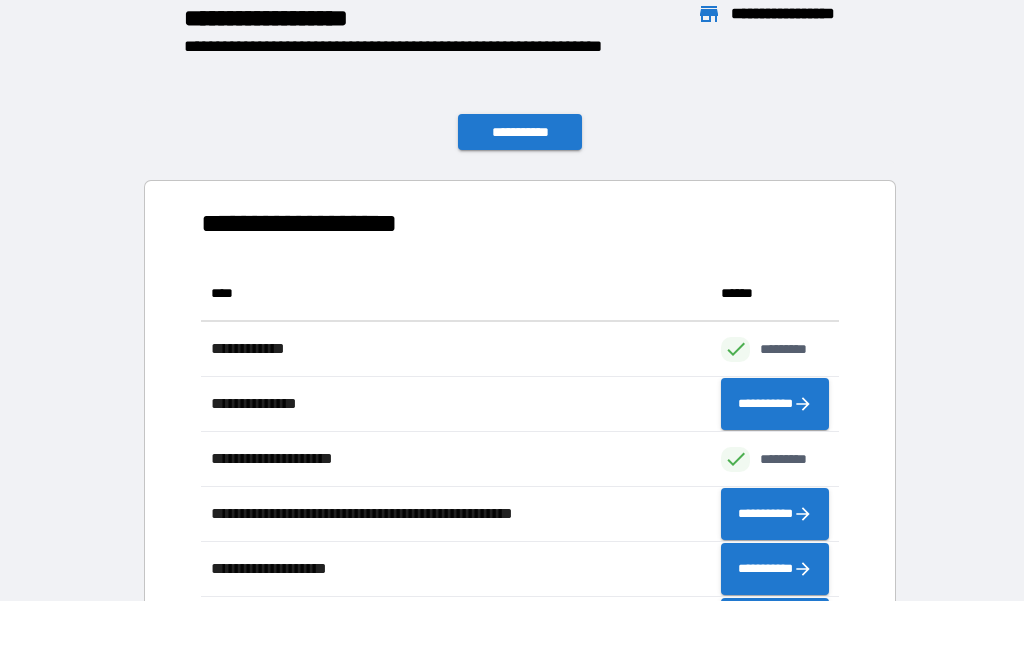 scroll, scrollTop: 386, scrollLeft: 638, axis: both 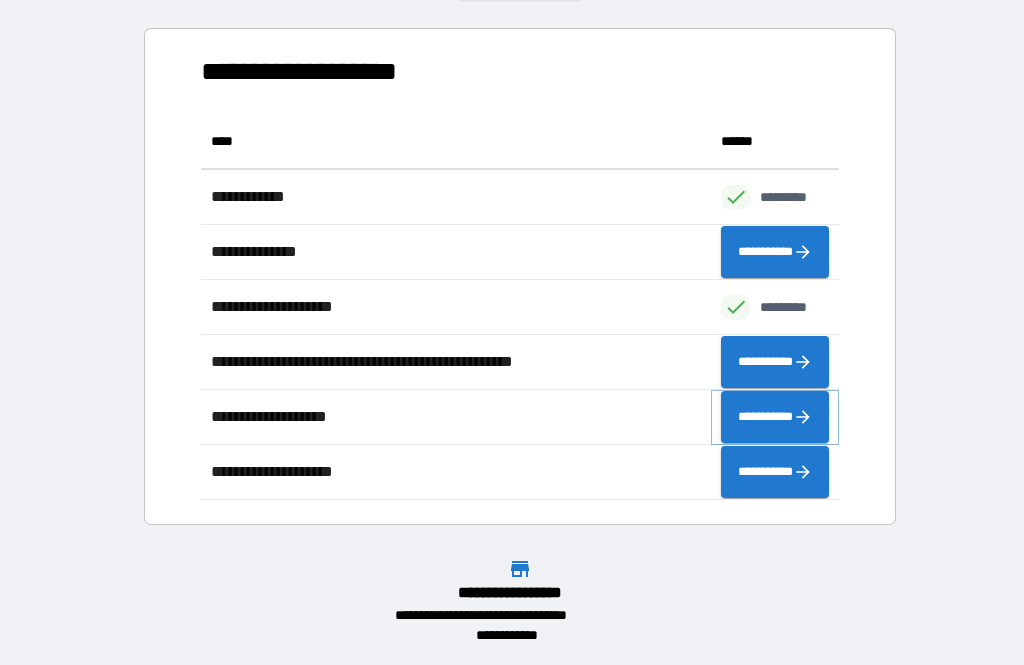click on "**********" at bounding box center [775, 417] 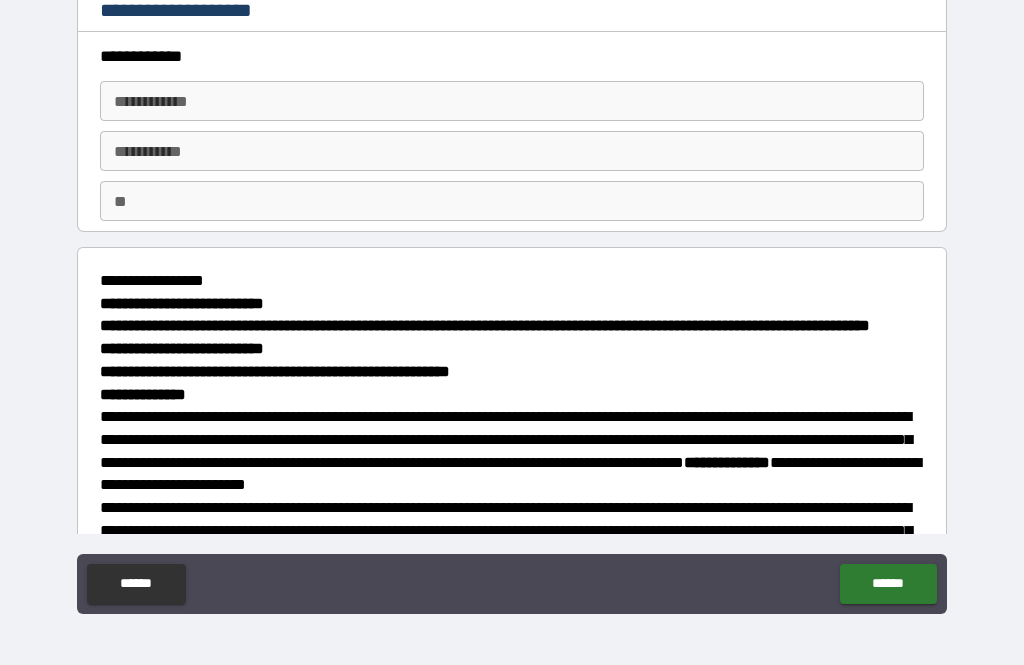 click on "**********" at bounding box center (512, 101) 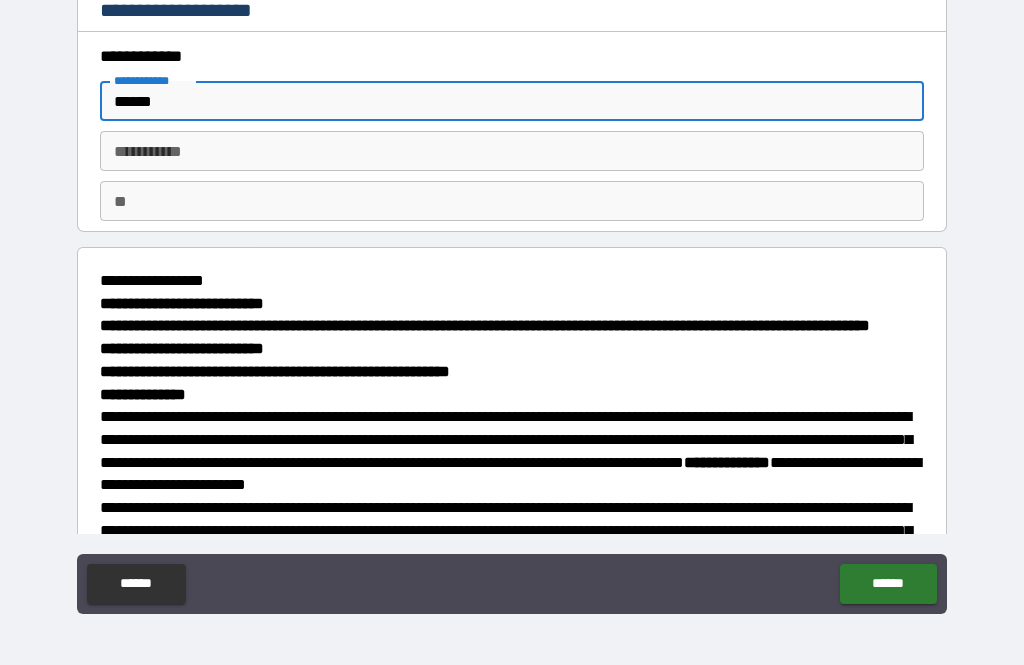 type on "******" 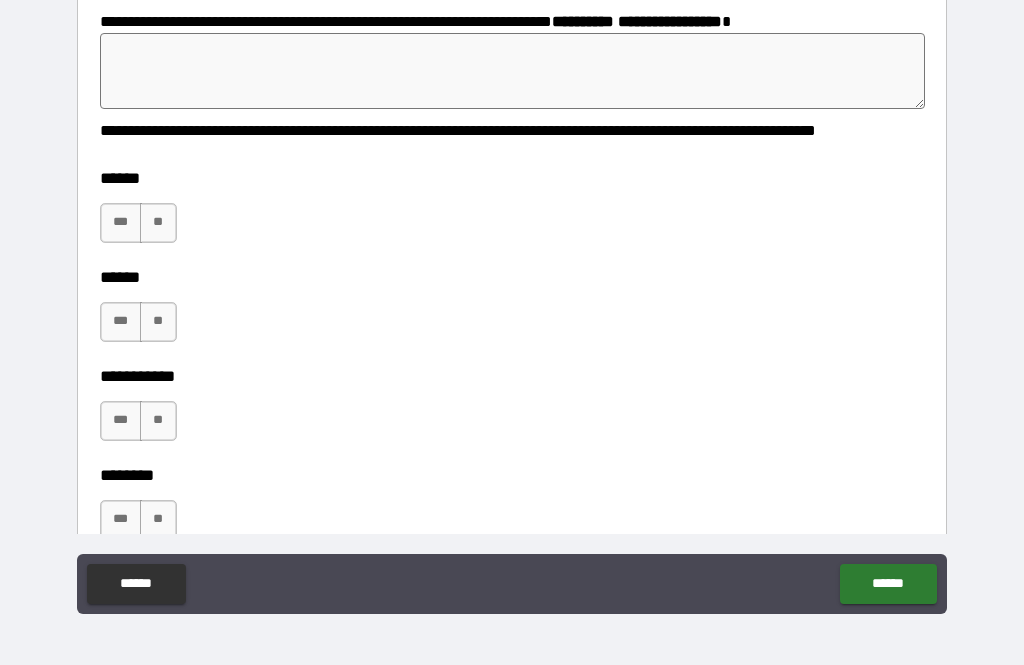 scroll, scrollTop: 2414, scrollLeft: 0, axis: vertical 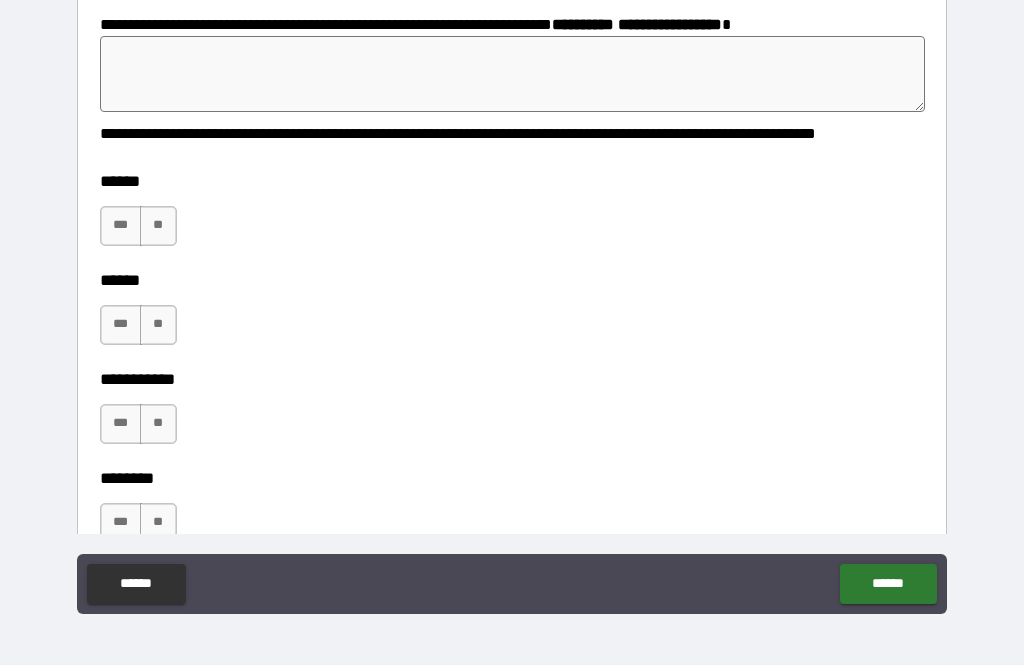 type on "*******" 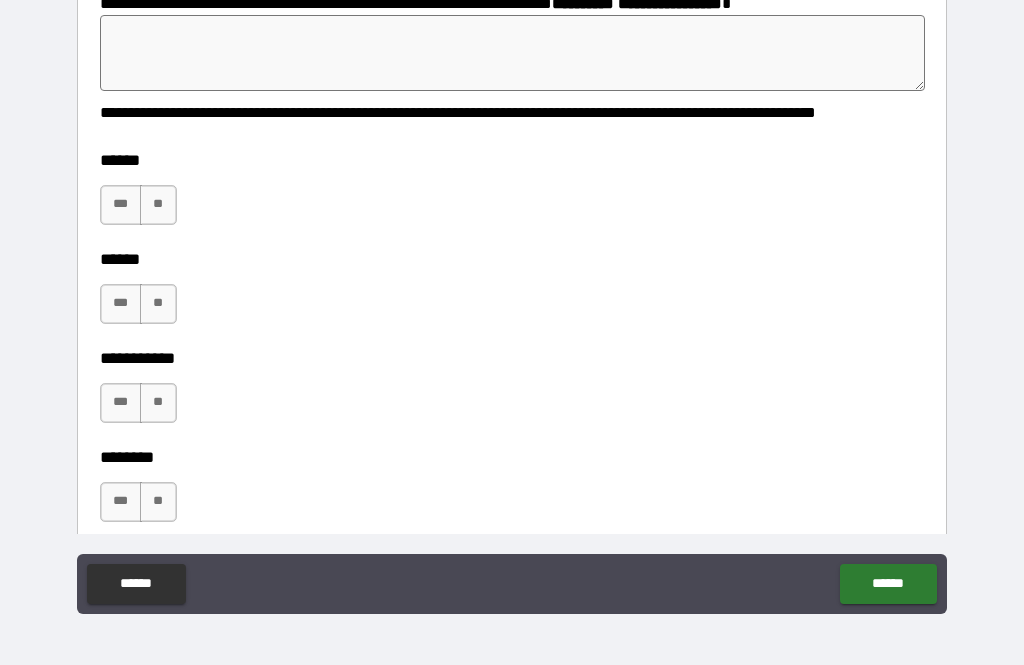 scroll, scrollTop: 2436, scrollLeft: 0, axis: vertical 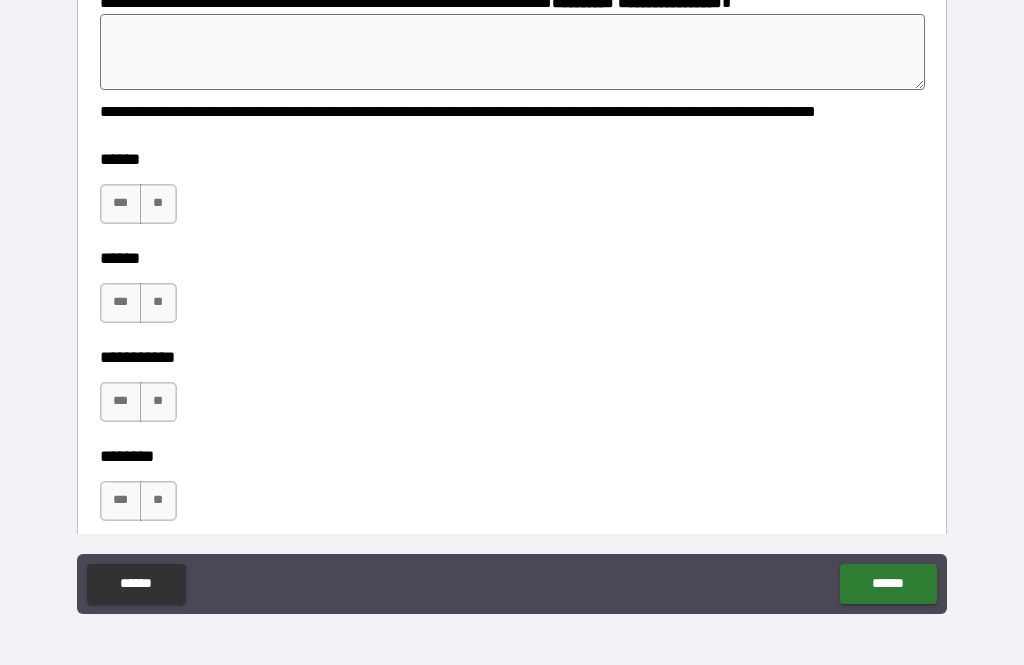click at bounding box center [513, 52] 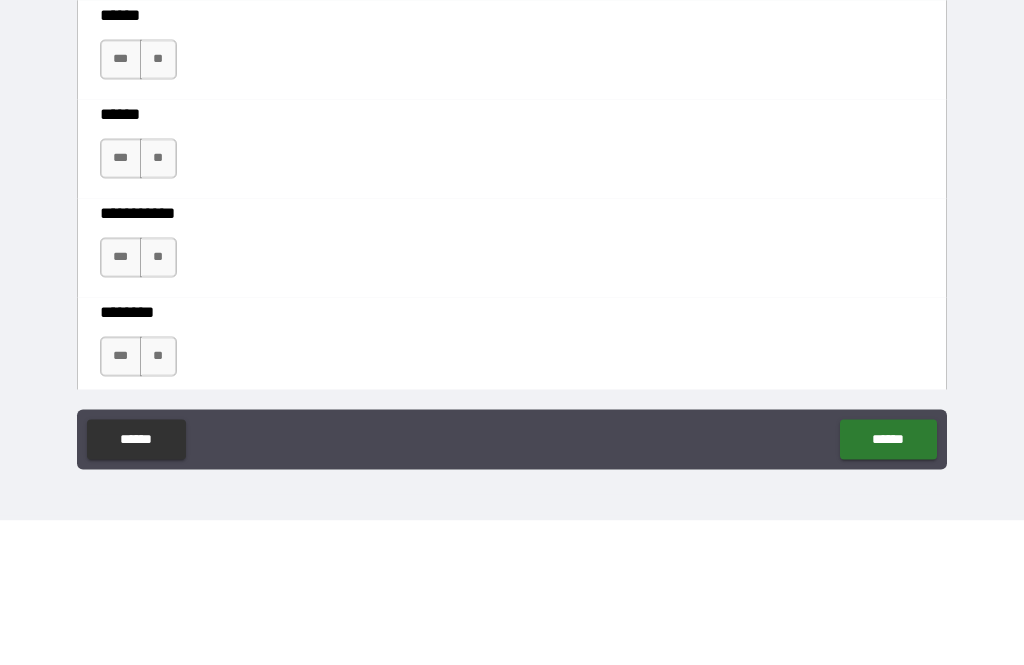 type on "*" 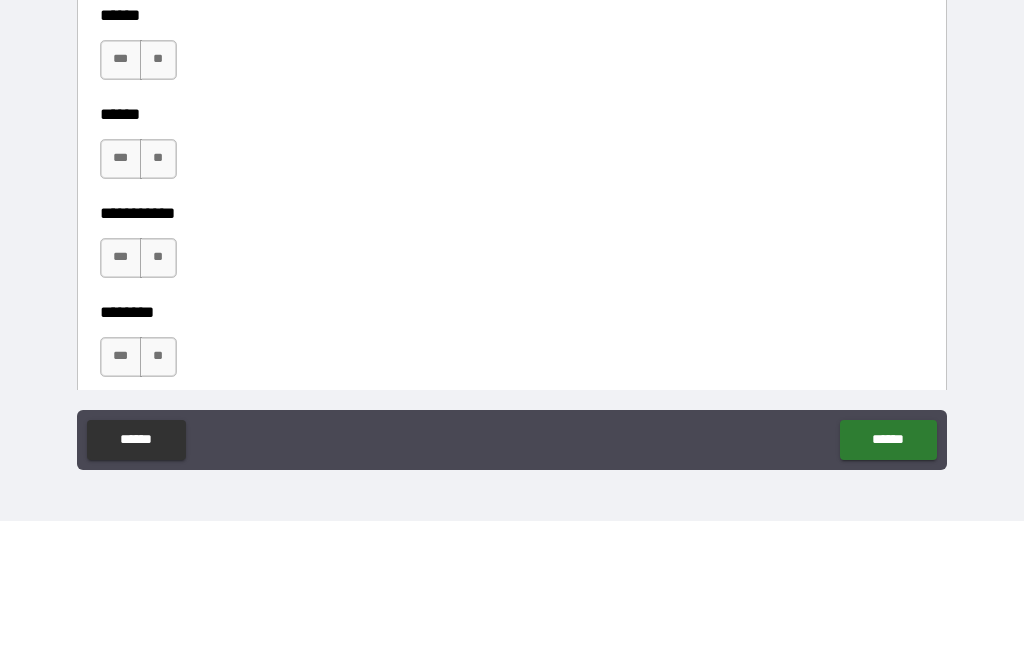 type on "*" 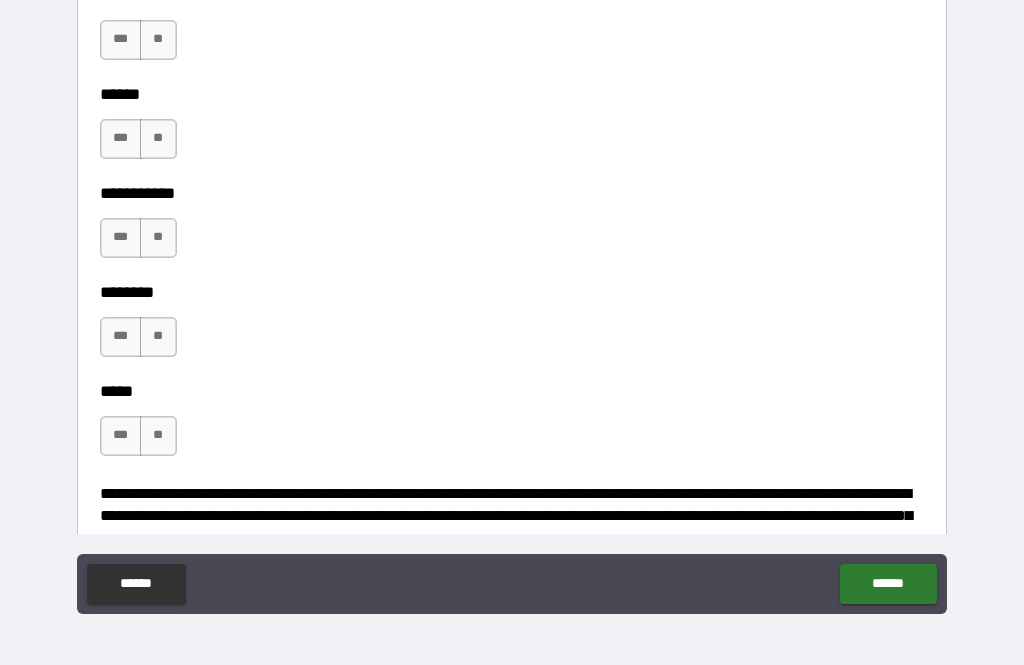 scroll, scrollTop: 2603, scrollLeft: 0, axis: vertical 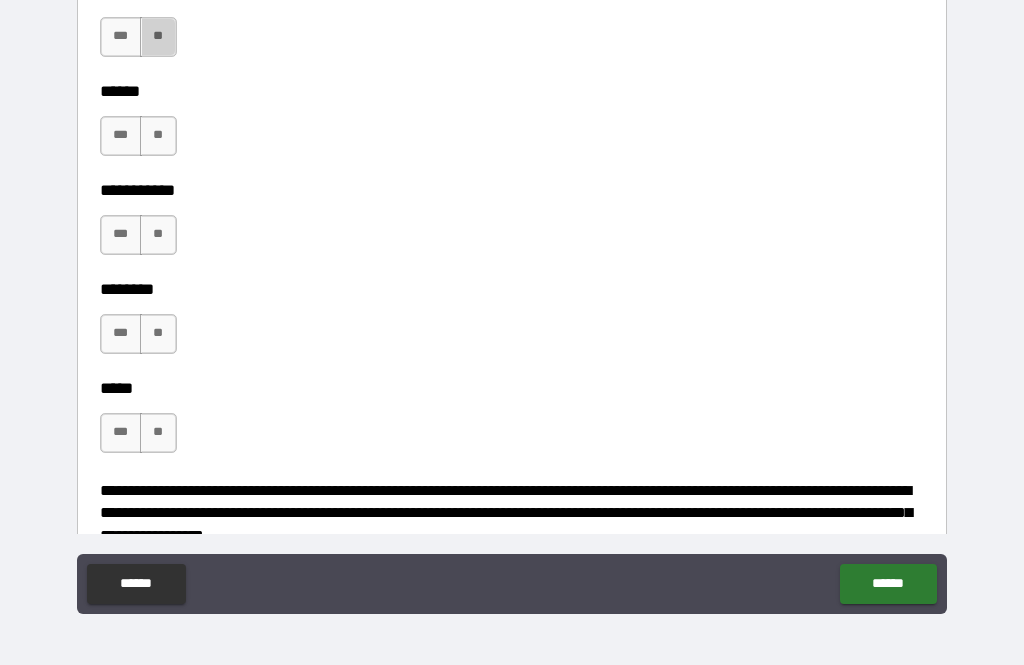 click on "**" at bounding box center (158, 37) 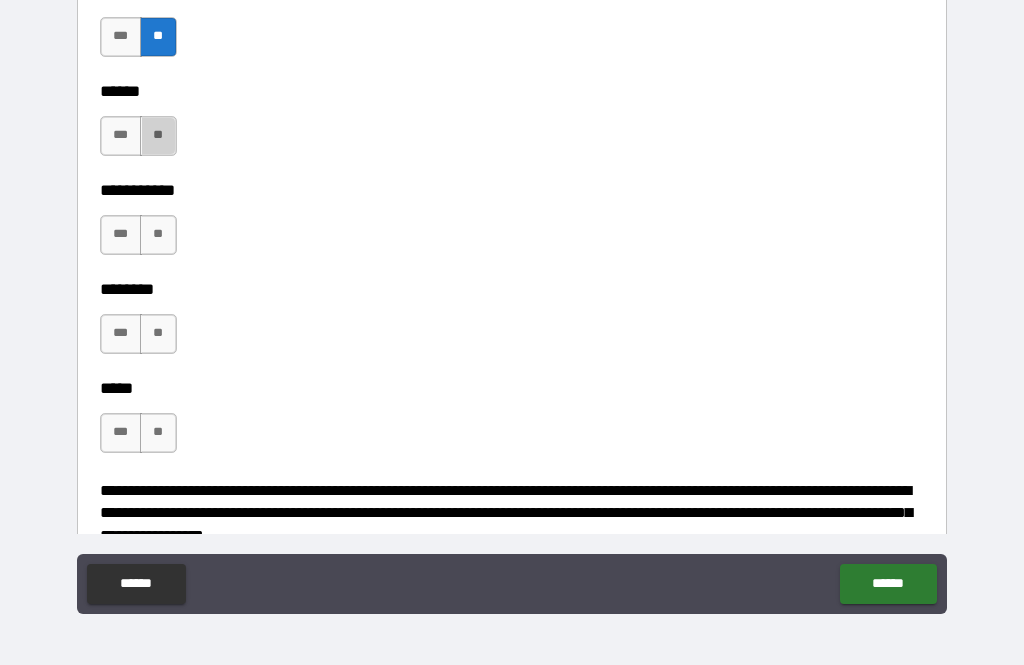 click on "**" at bounding box center (158, 136) 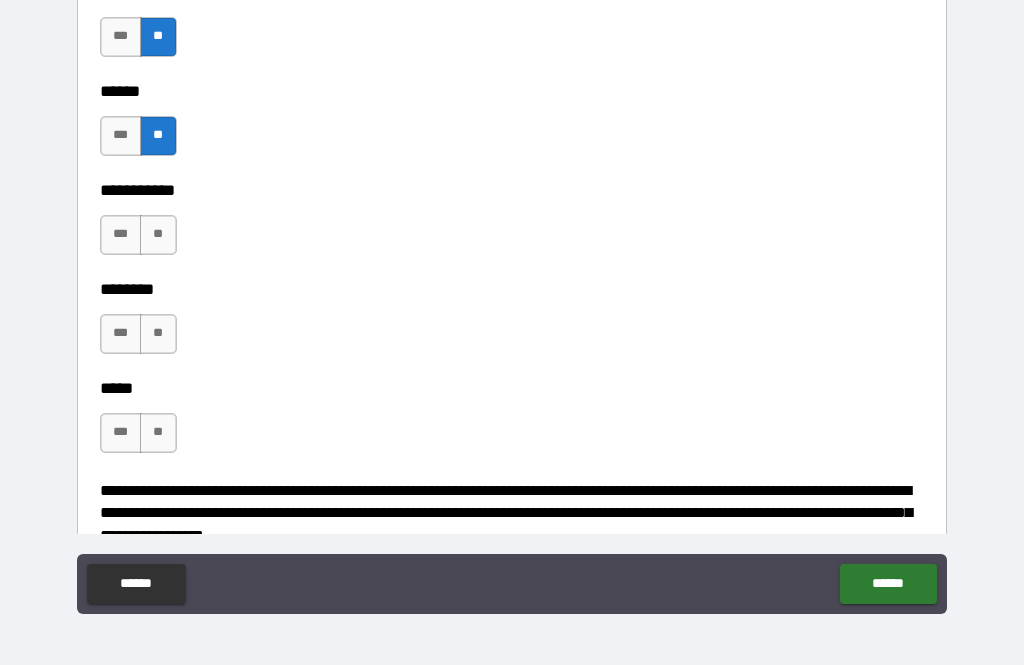 click on "**" at bounding box center (158, 235) 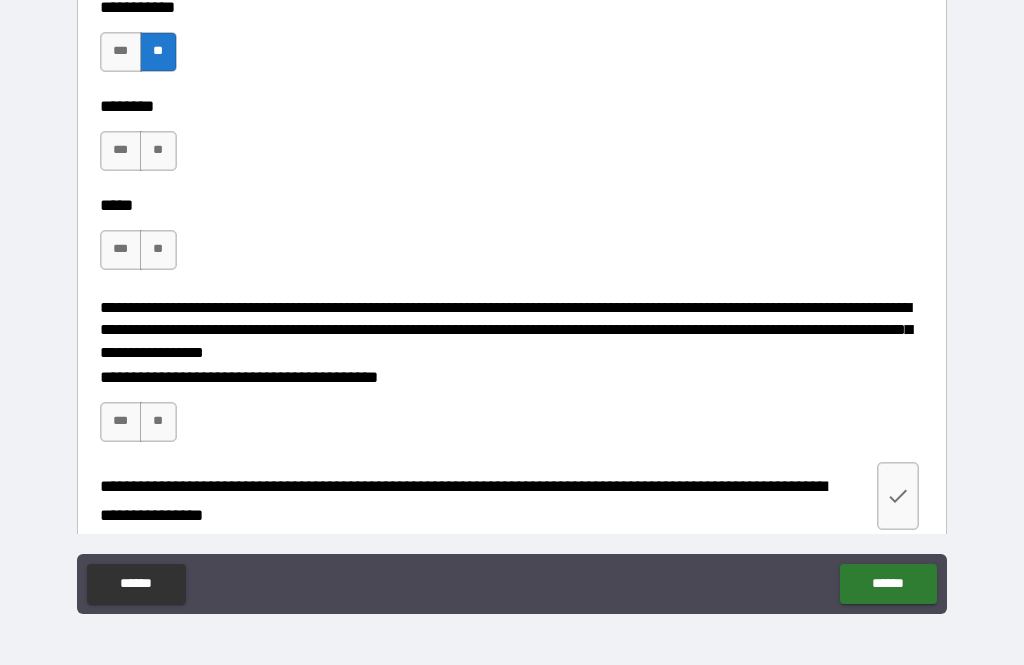 scroll, scrollTop: 2843, scrollLeft: 0, axis: vertical 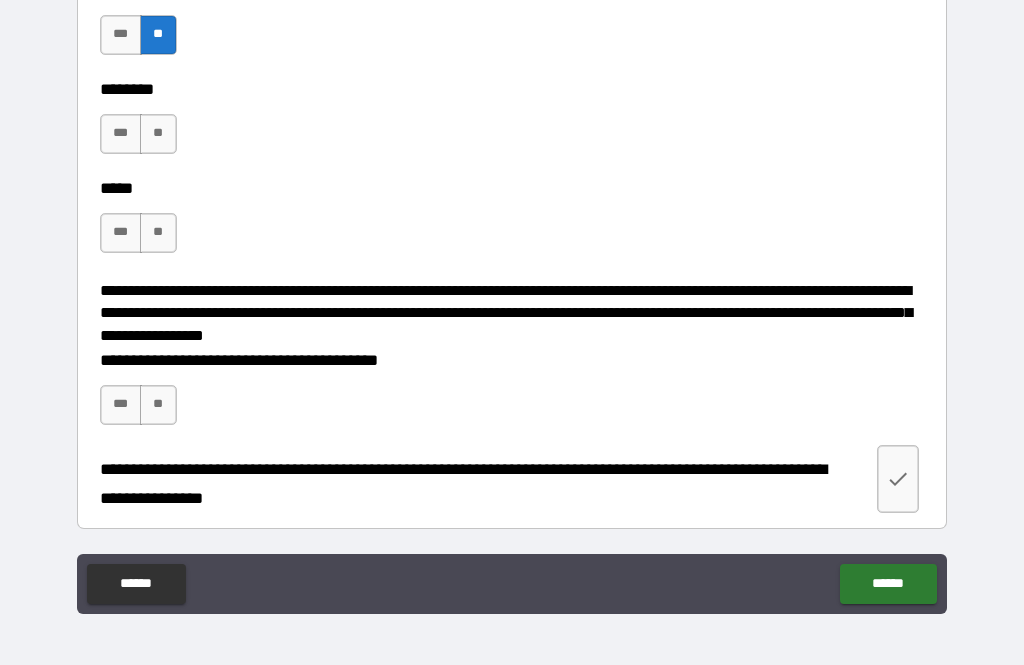 click on "**" at bounding box center (158, 134) 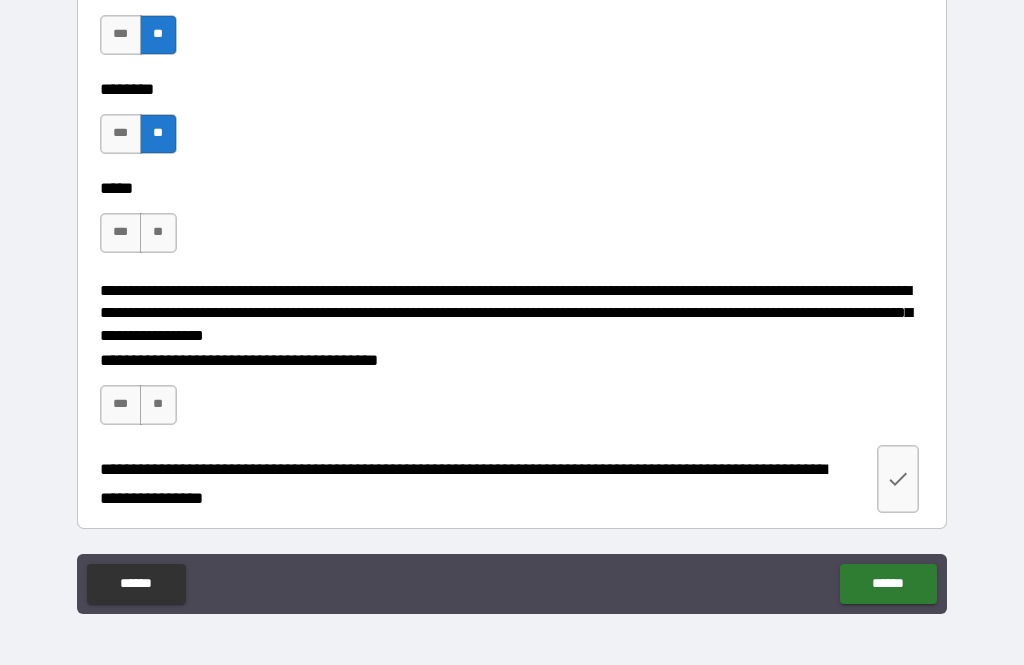 click on "***" at bounding box center (121, 233) 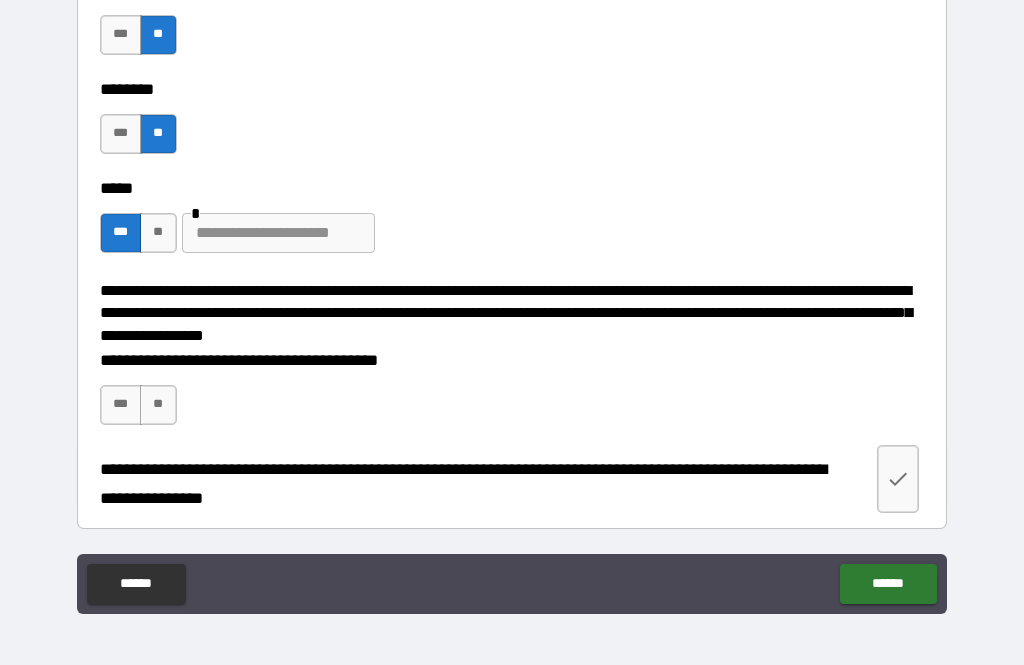 type on "*" 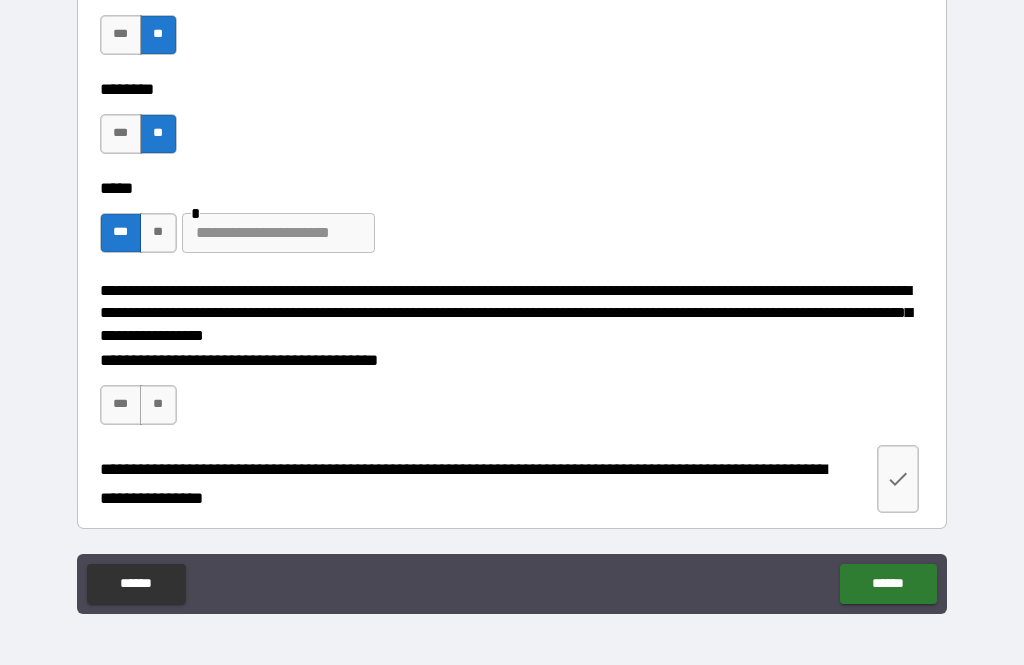 click at bounding box center [278, 233] 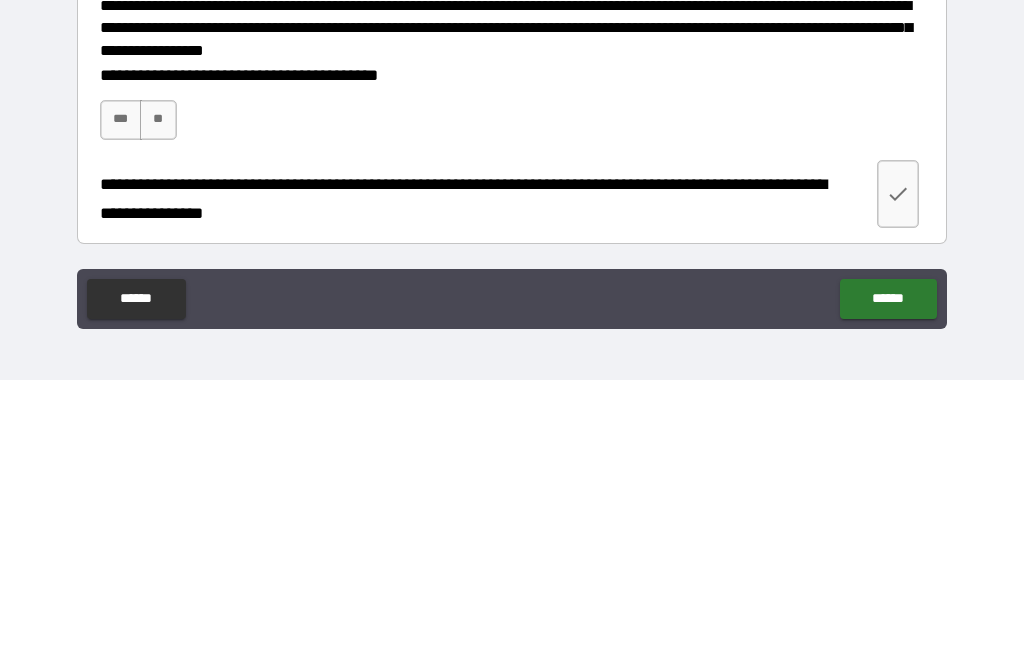 scroll, scrollTop: 2959, scrollLeft: 0, axis: vertical 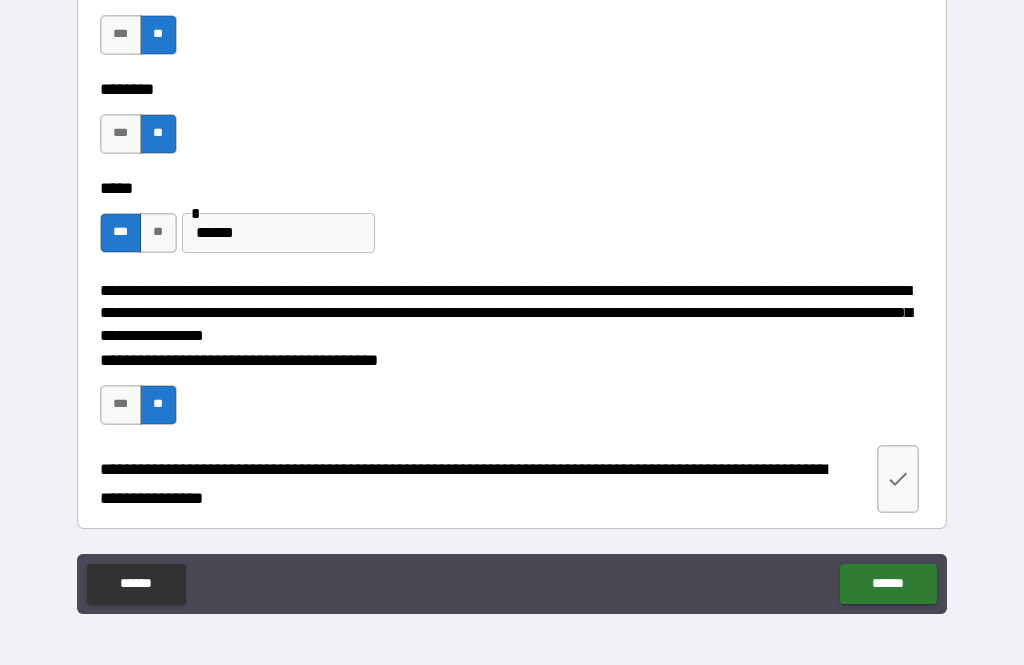 click on "******" at bounding box center (888, 584) 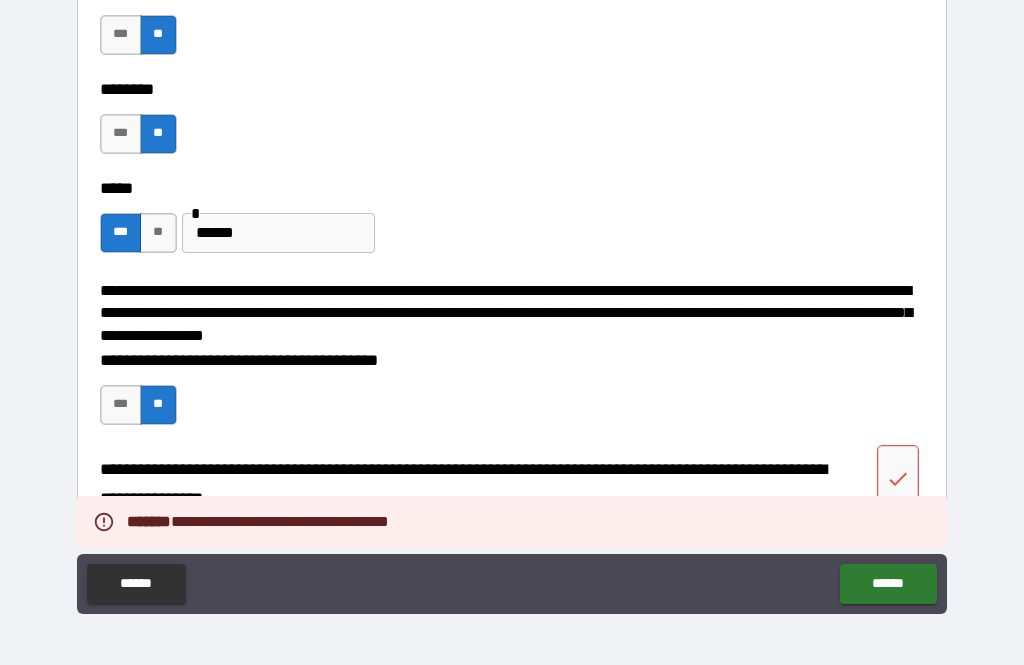 scroll, scrollTop: 3024, scrollLeft: 0, axis: vertical 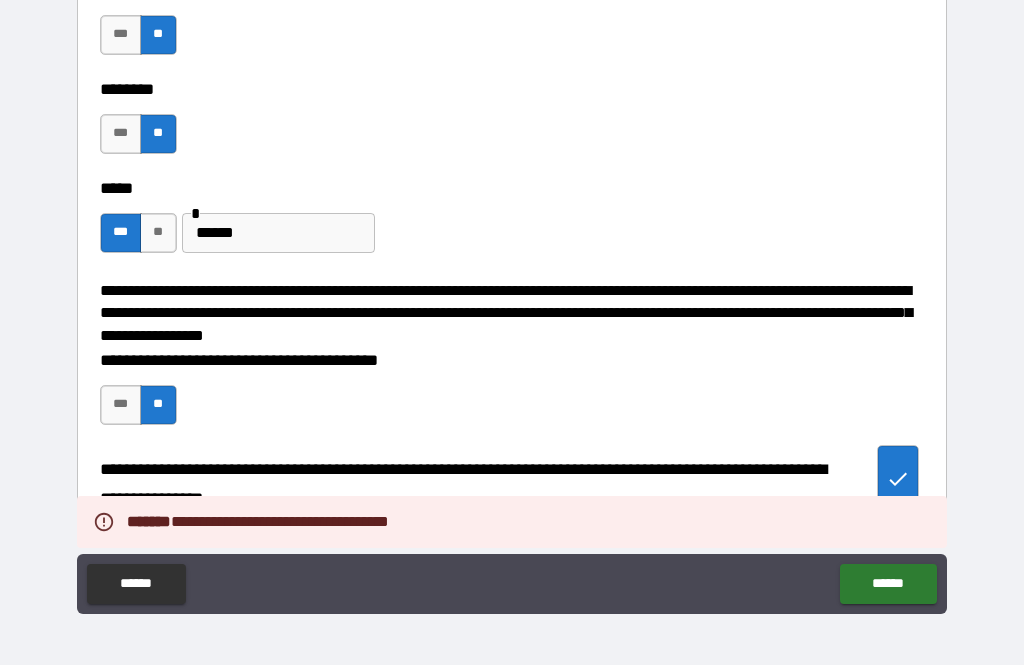 type on "*" 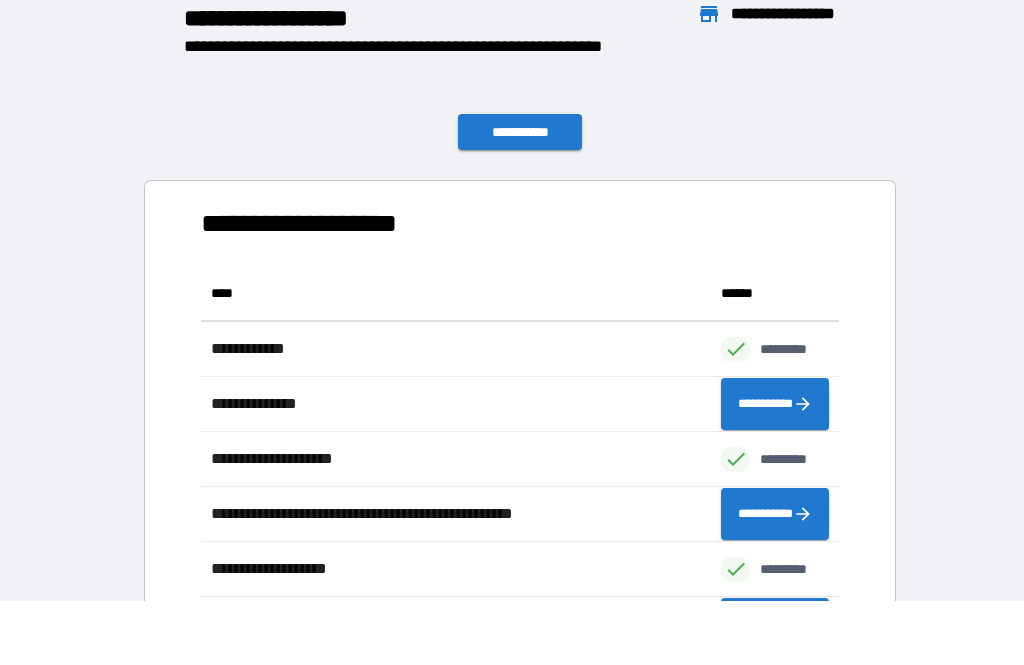scroll, scrollTop: 1, scrollLeft: 1, axis: both 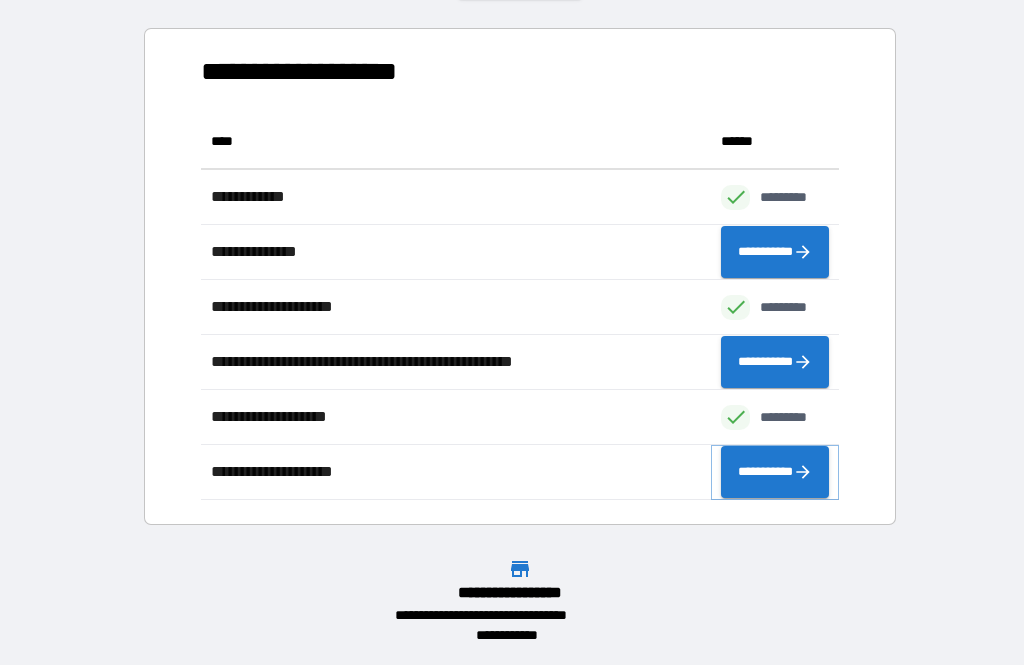click on "**********" at bounding box center (775, 472) 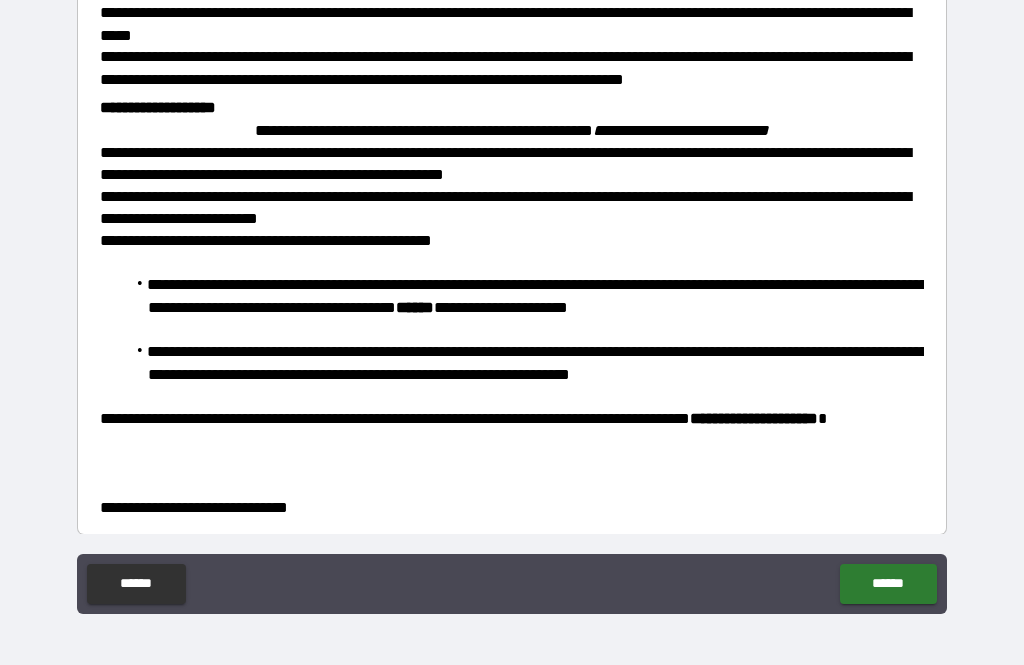 scroll, scrollTop: 1012, scrollLeft: 0, axis: vertical 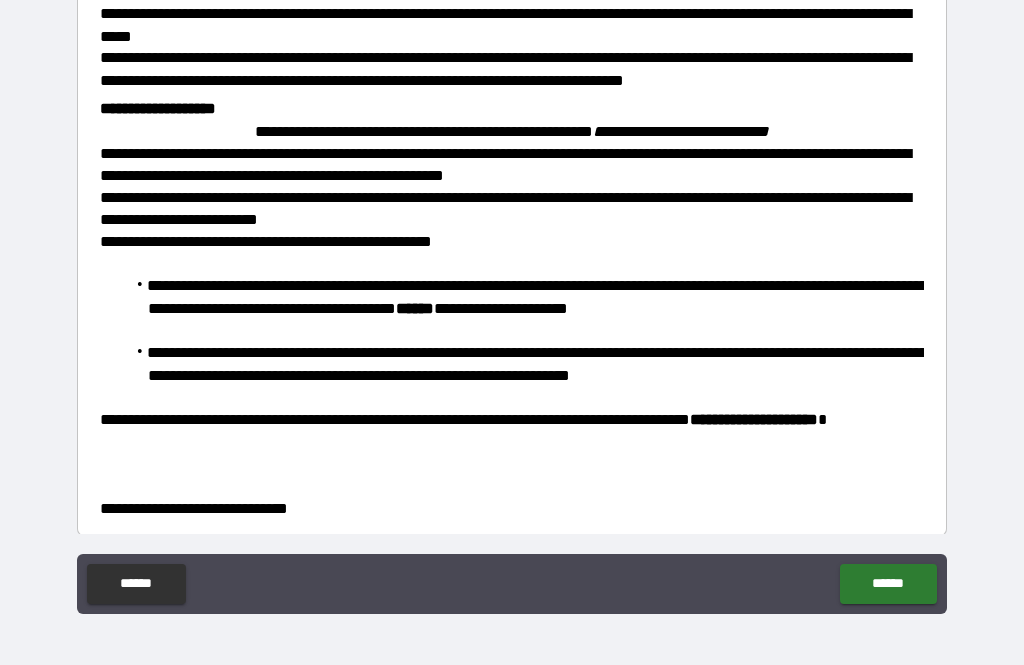 click on "******" at bounding box center (888, 584) 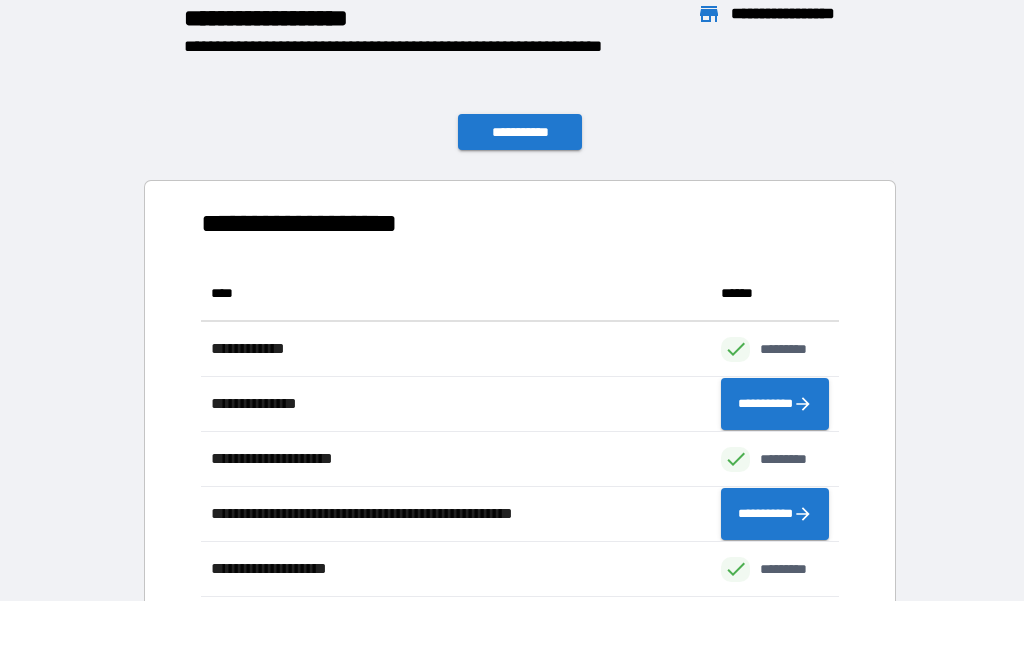 scroll, scrollTop: 386, scrollLeft: 638, axis: both 